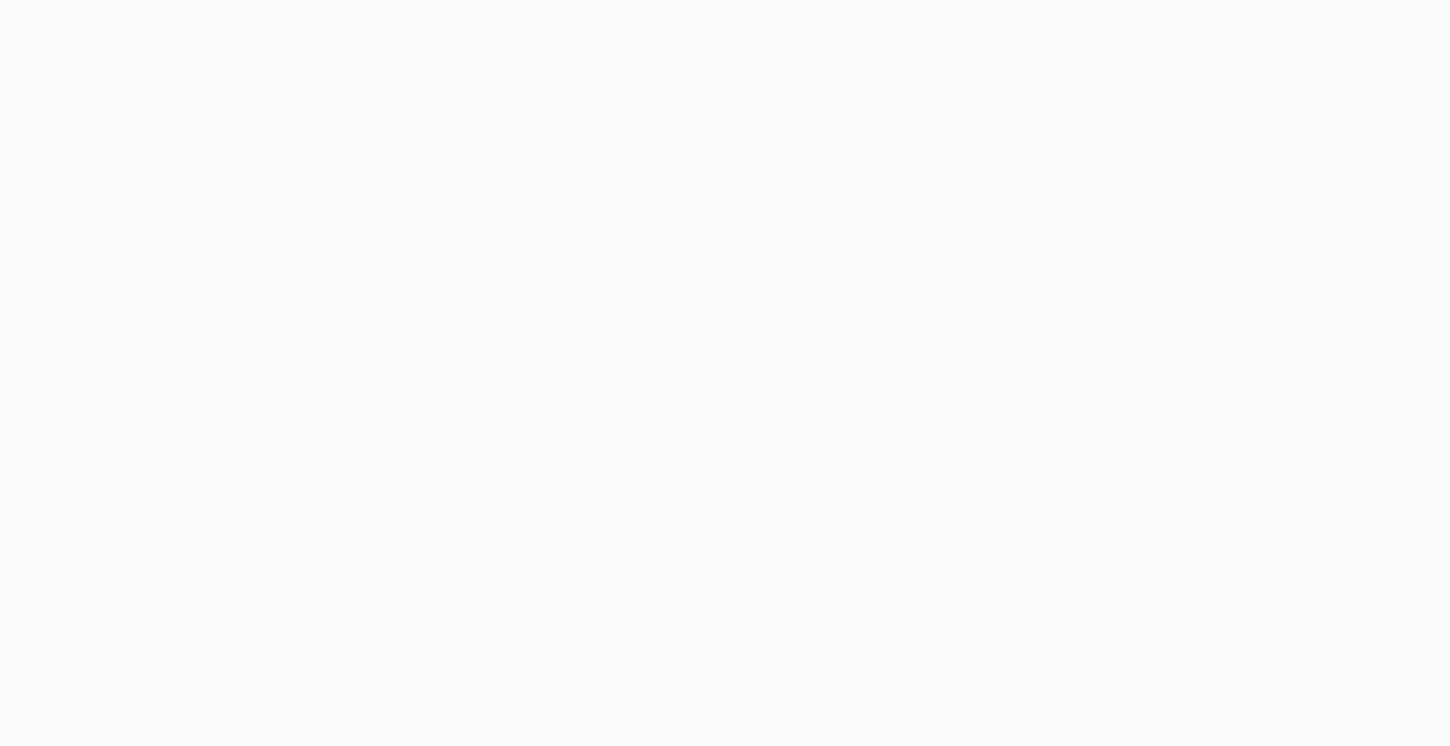 scroll, scrollTop: 0, scrollLeft: 0, axis: both 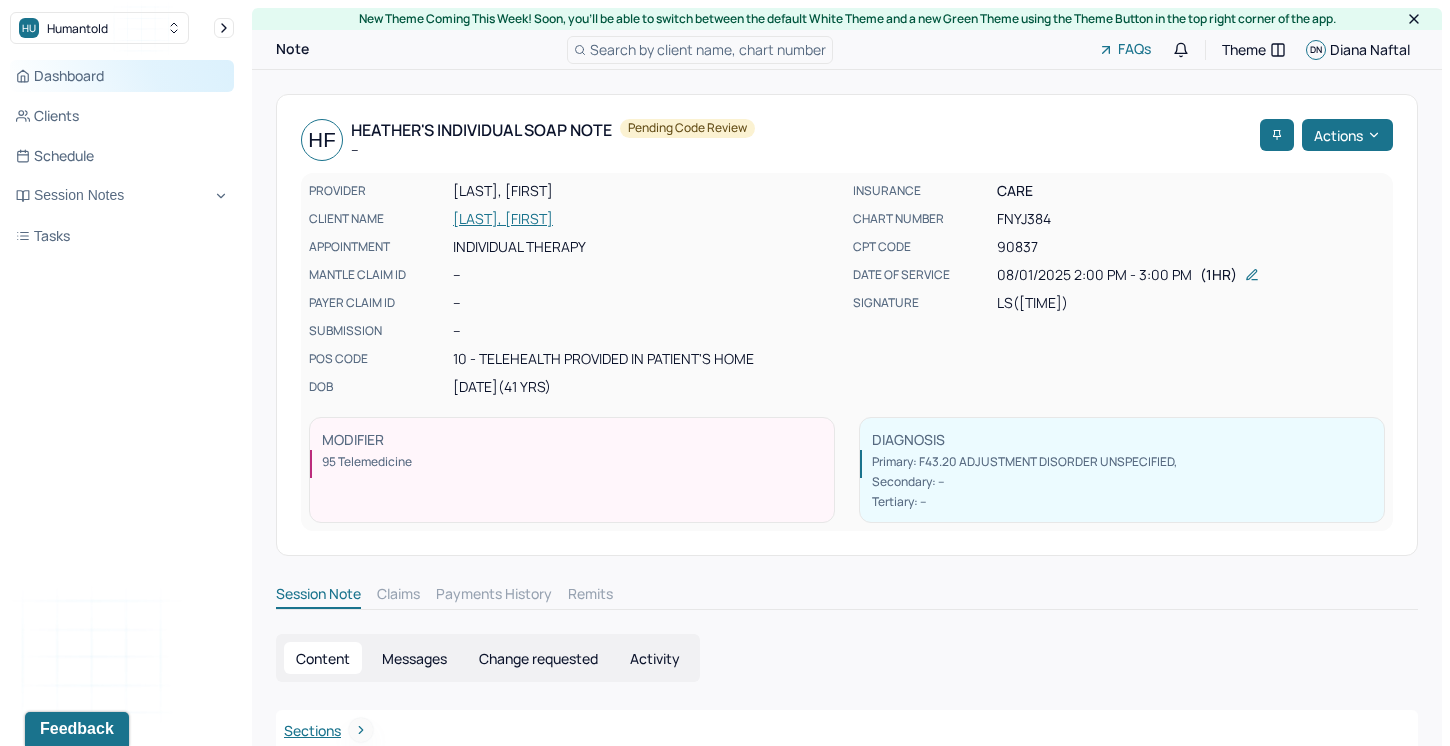 click on "Dashboard" at bounding box center [122, 76] 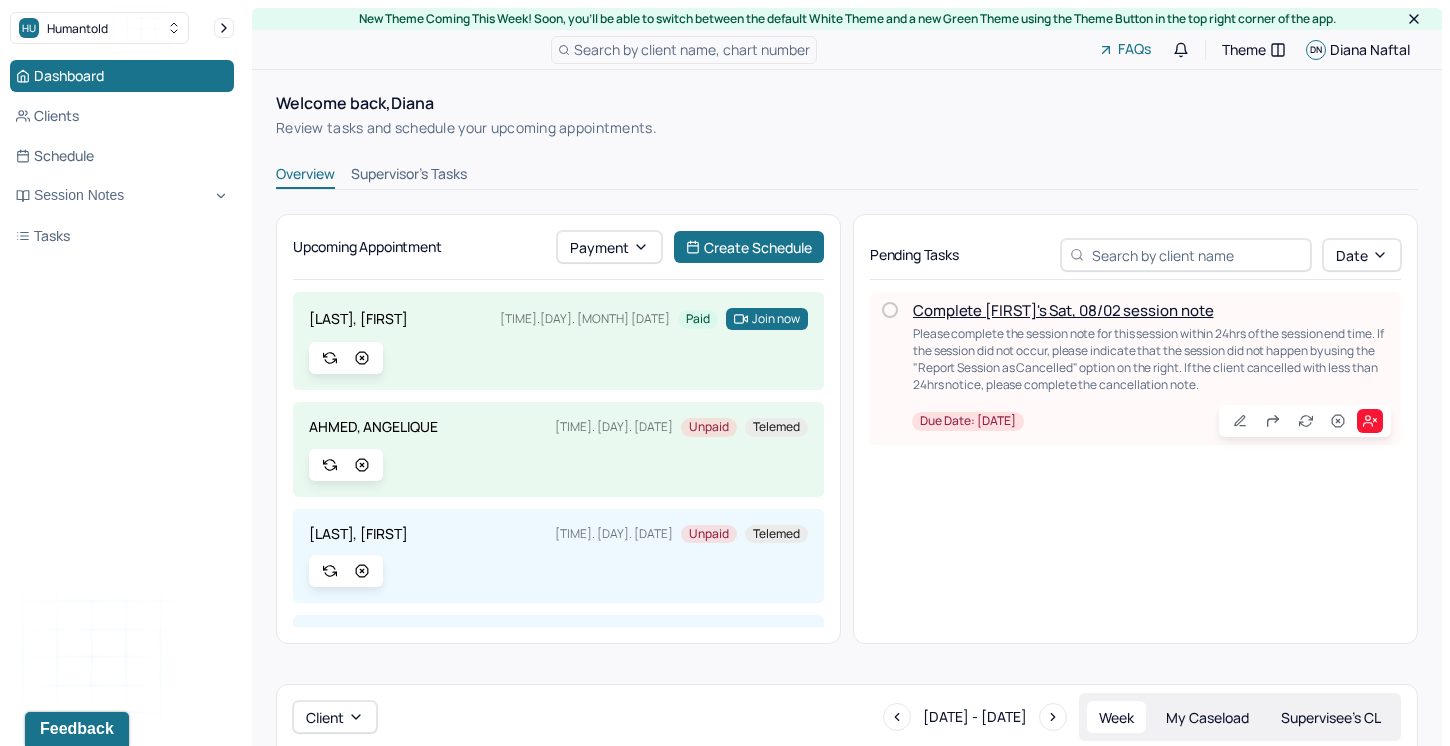 click on "Due date: [DATE]" at bounding box center (1151, 421) 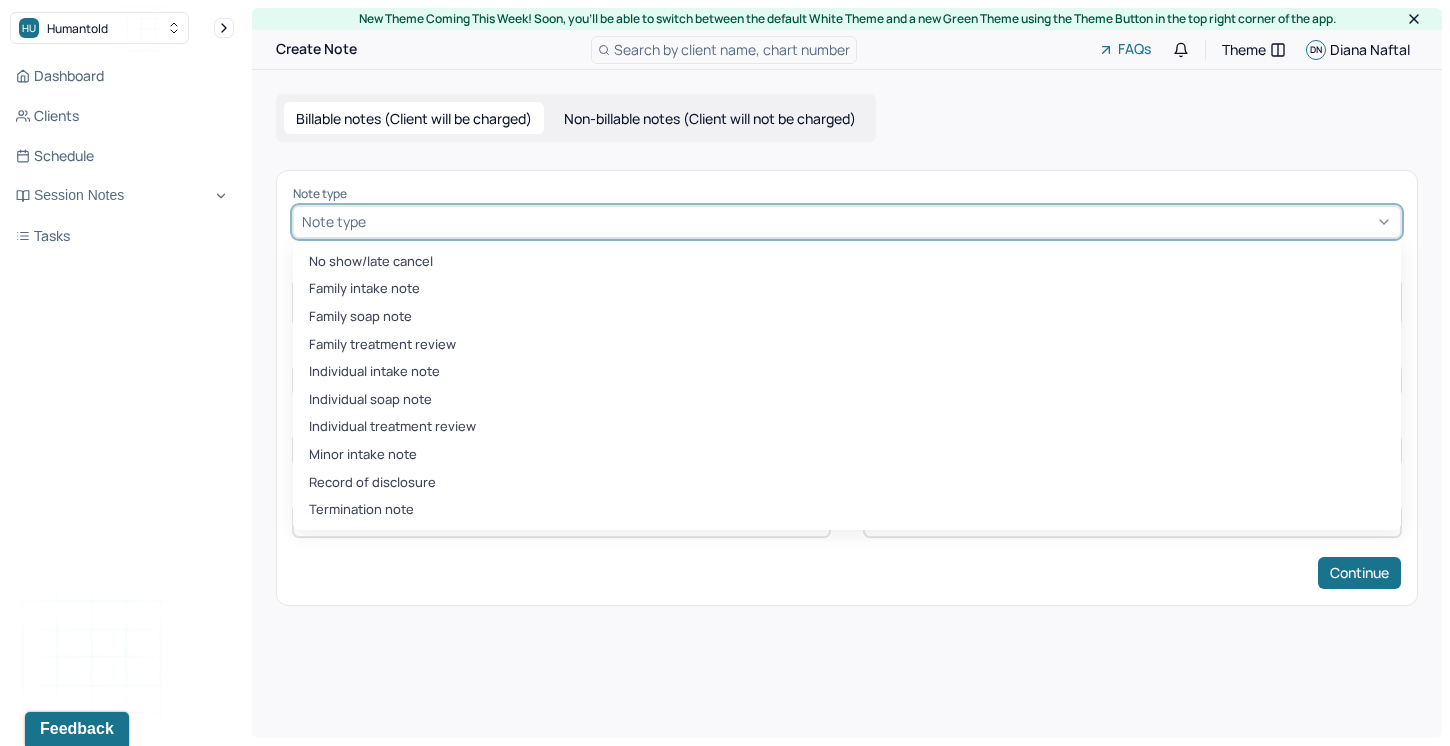 click at bounding box center [881, 221] 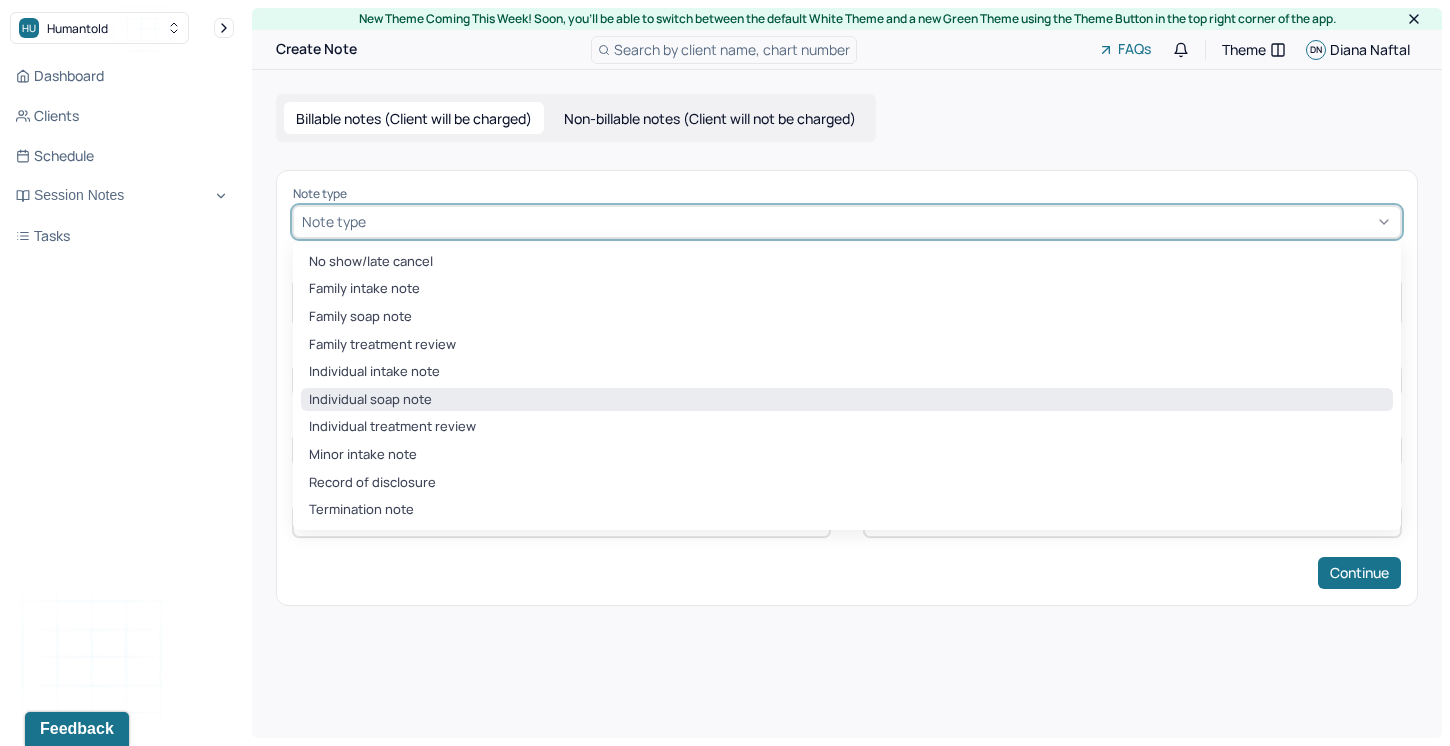 click on "Individual soap note" at bounding box center (847, 400) 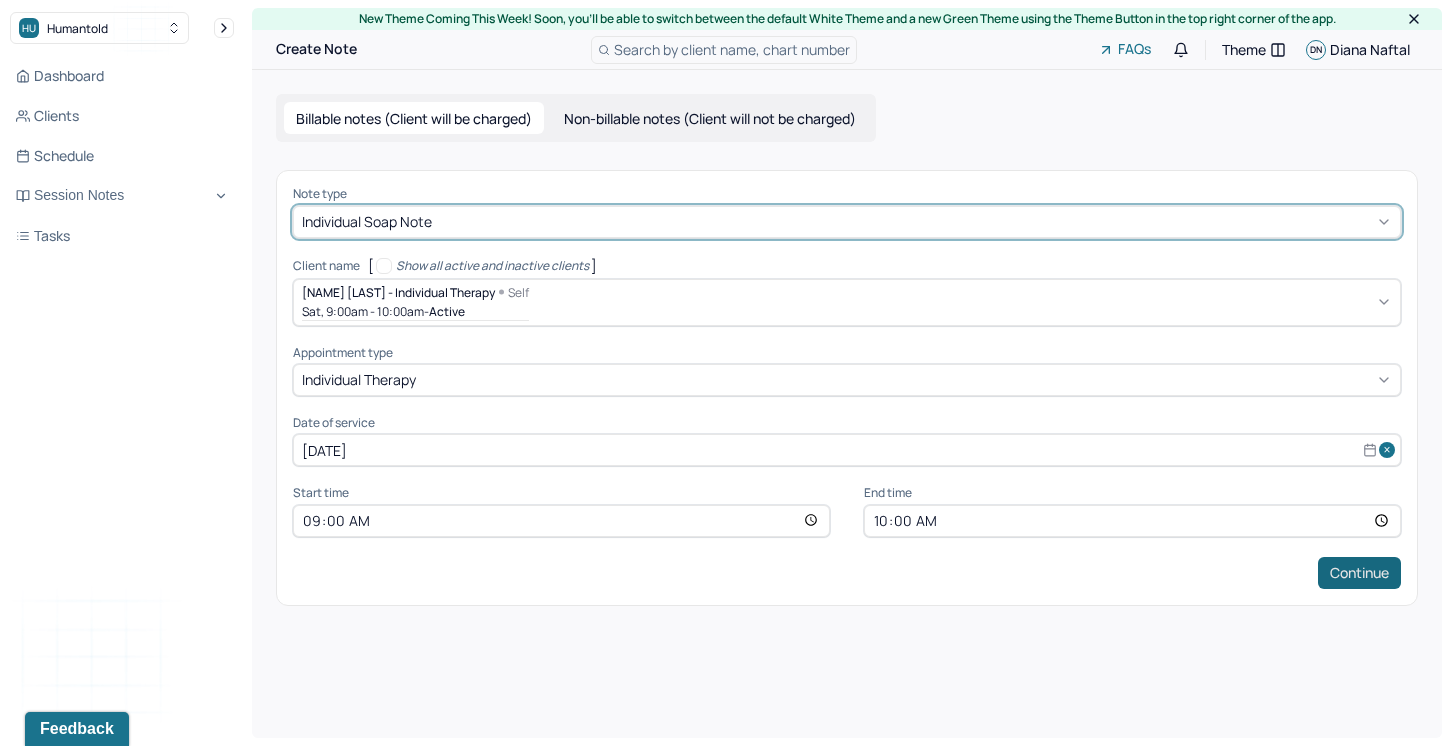 click on "Continue" at bounding box center (1359, 573) 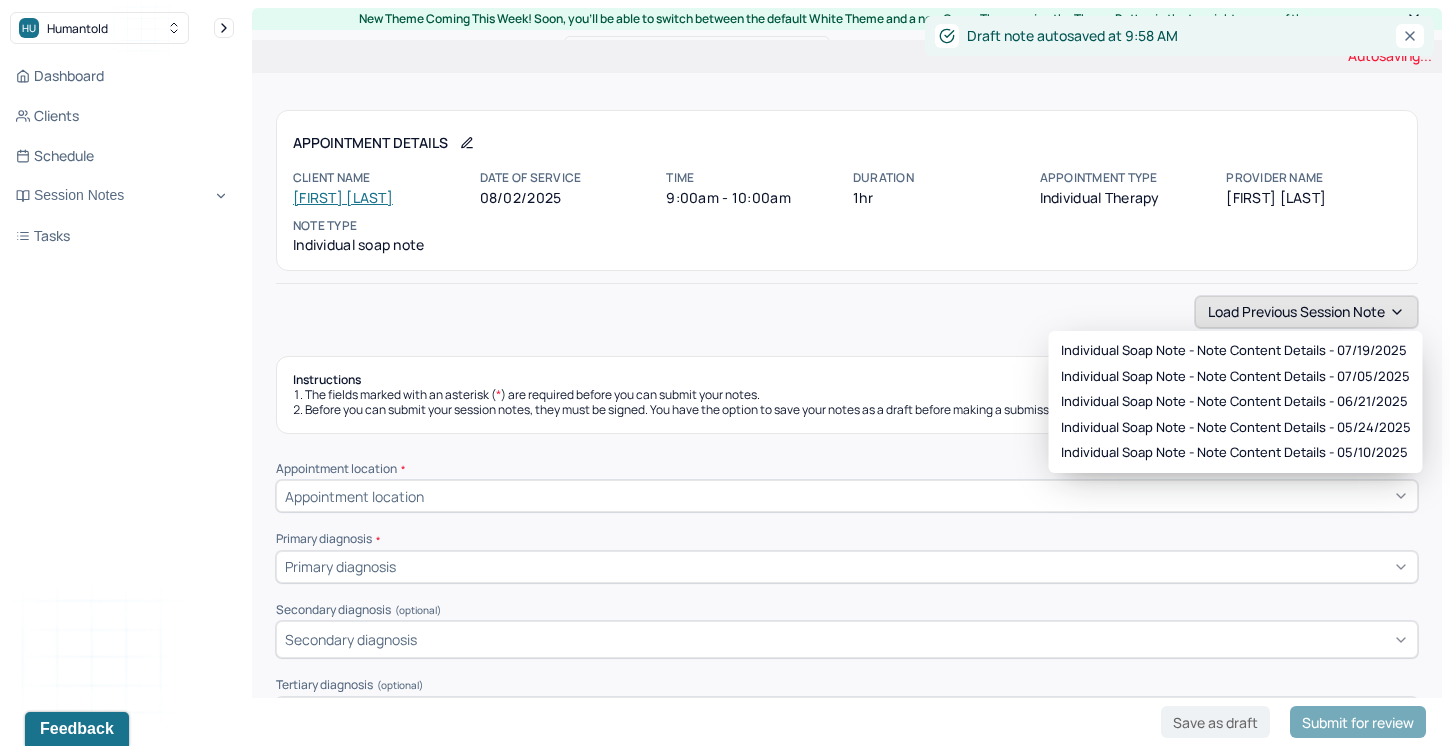 click on "Load previous session note" at bounding box center [1306, 312] 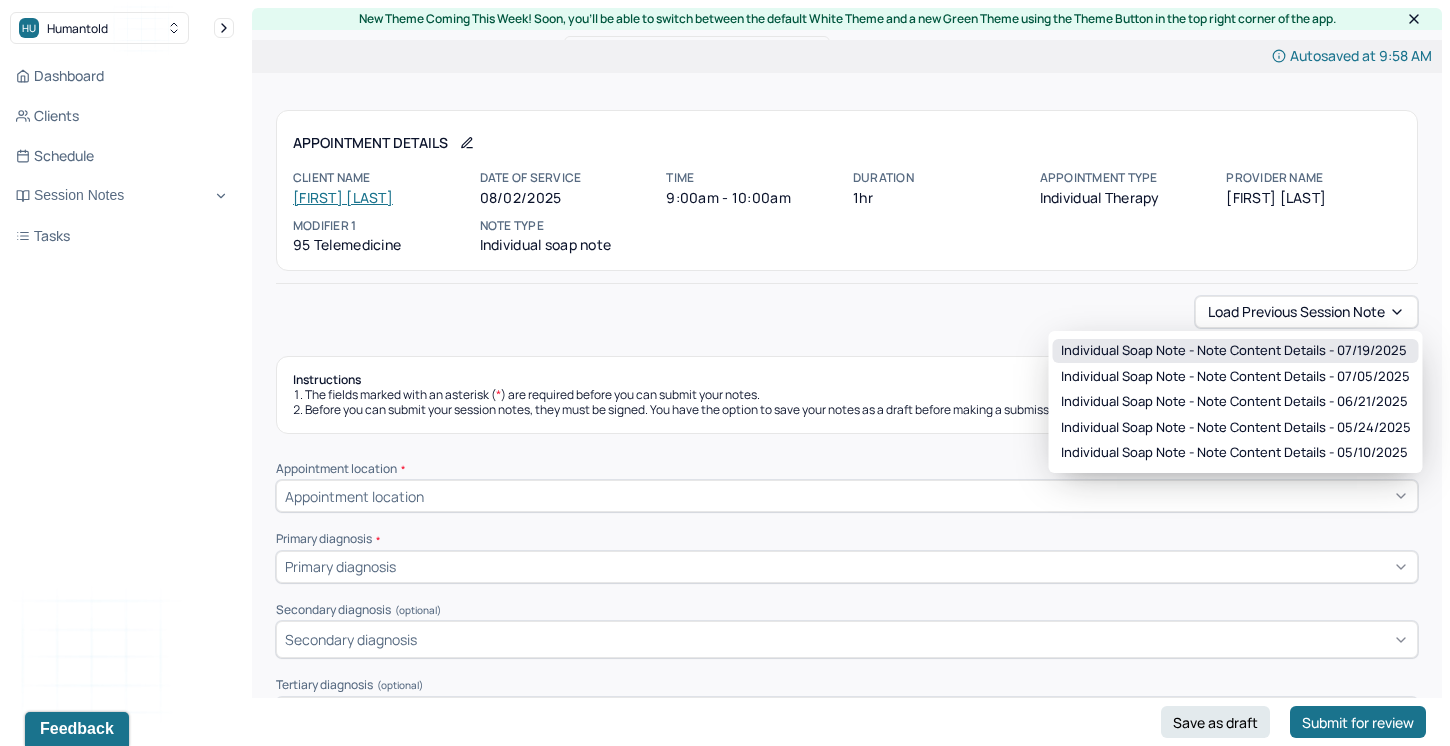 click on "Individual soap note   - Note content Details -   [DATE]" at bounding box center [1234, 351] 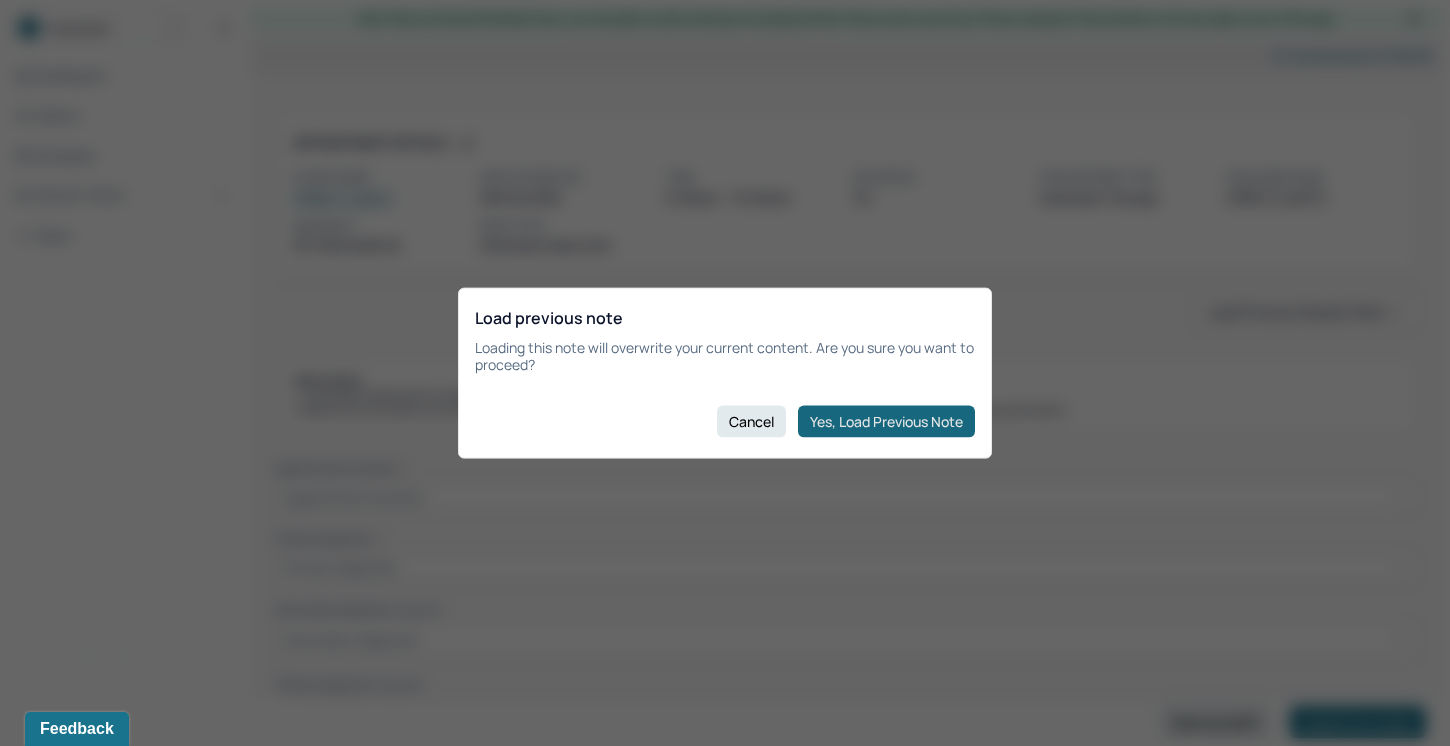 click on "Yes, Load Previous Note" at bounding box center [886, 421] 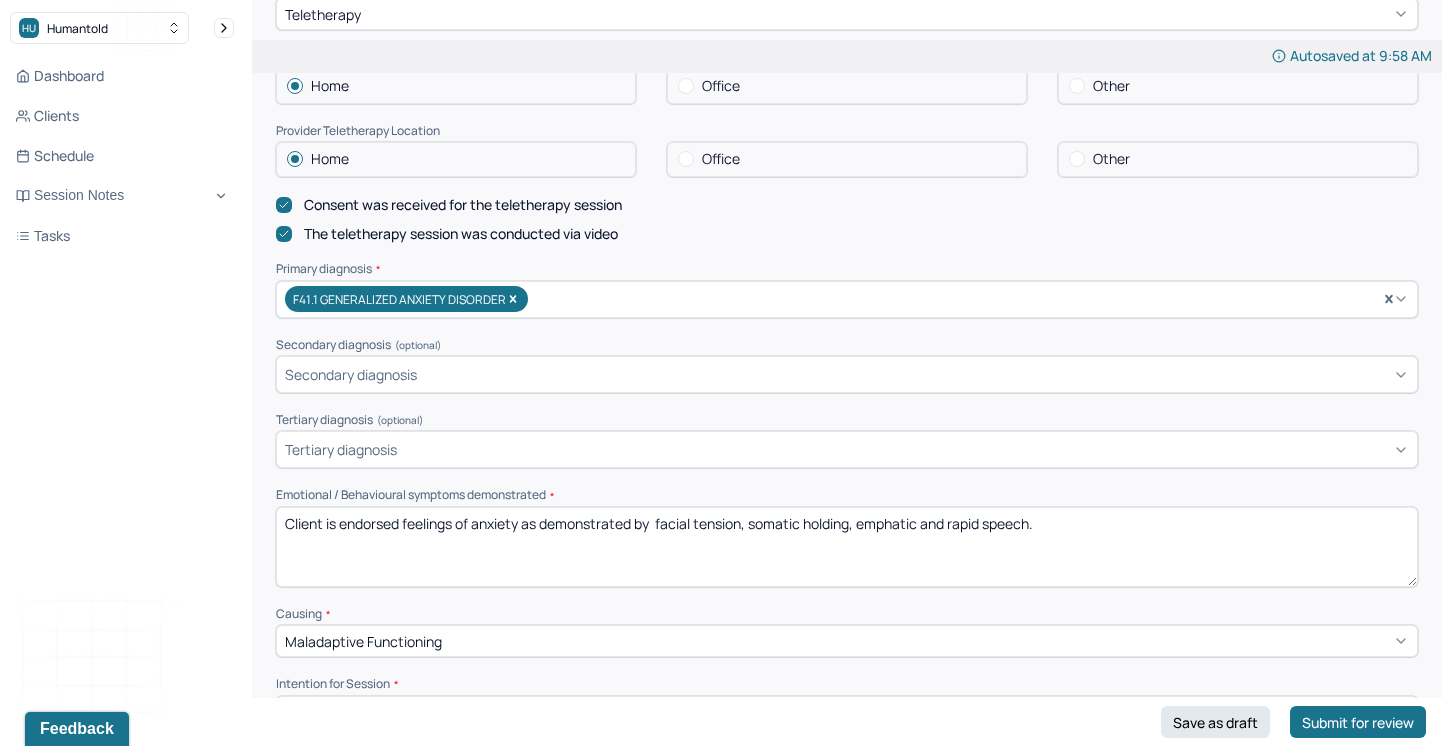 scroll, scrollTop: 529, scrollLeft: 0, axis: vertical 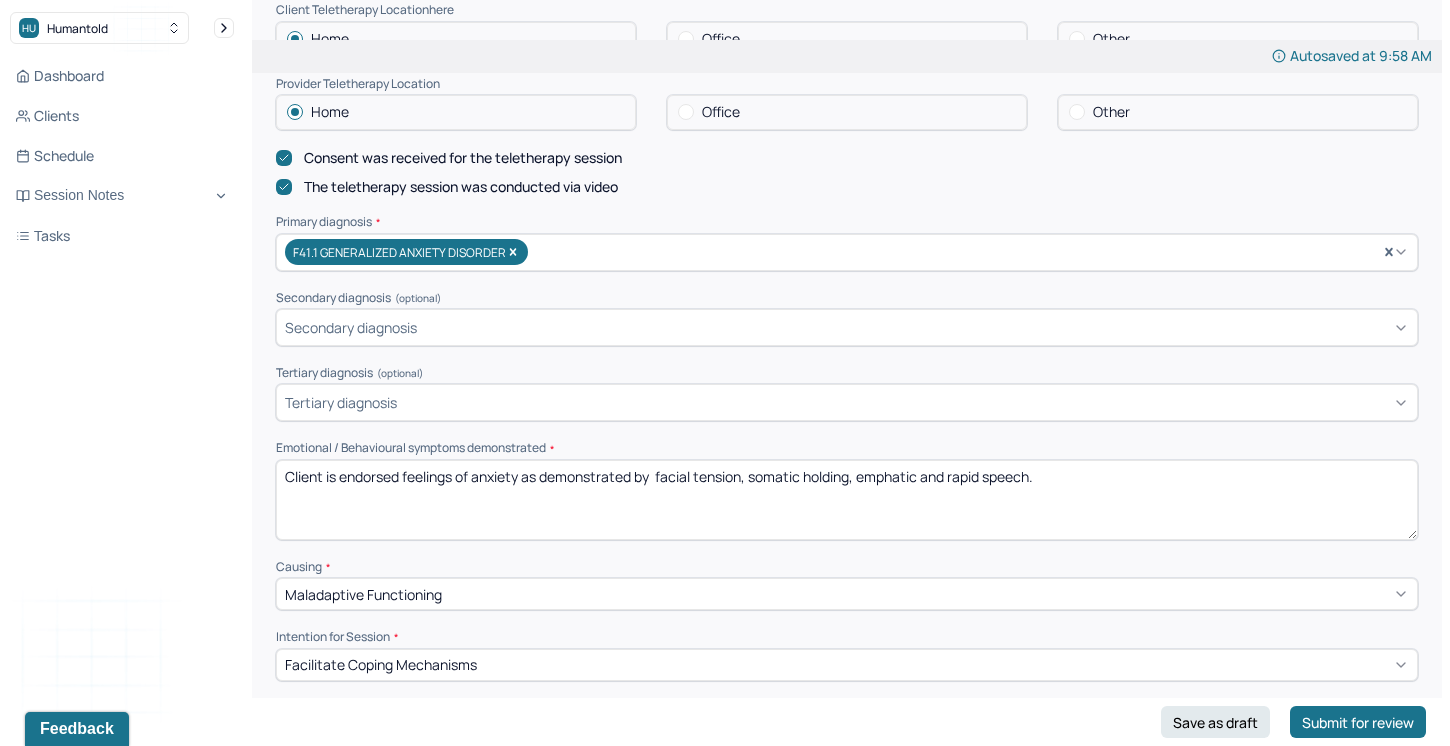 drag, startPoint x: 1071, startPoint y: 475, endPoint x: 327, endPoint y: 466, distance: 744.05444 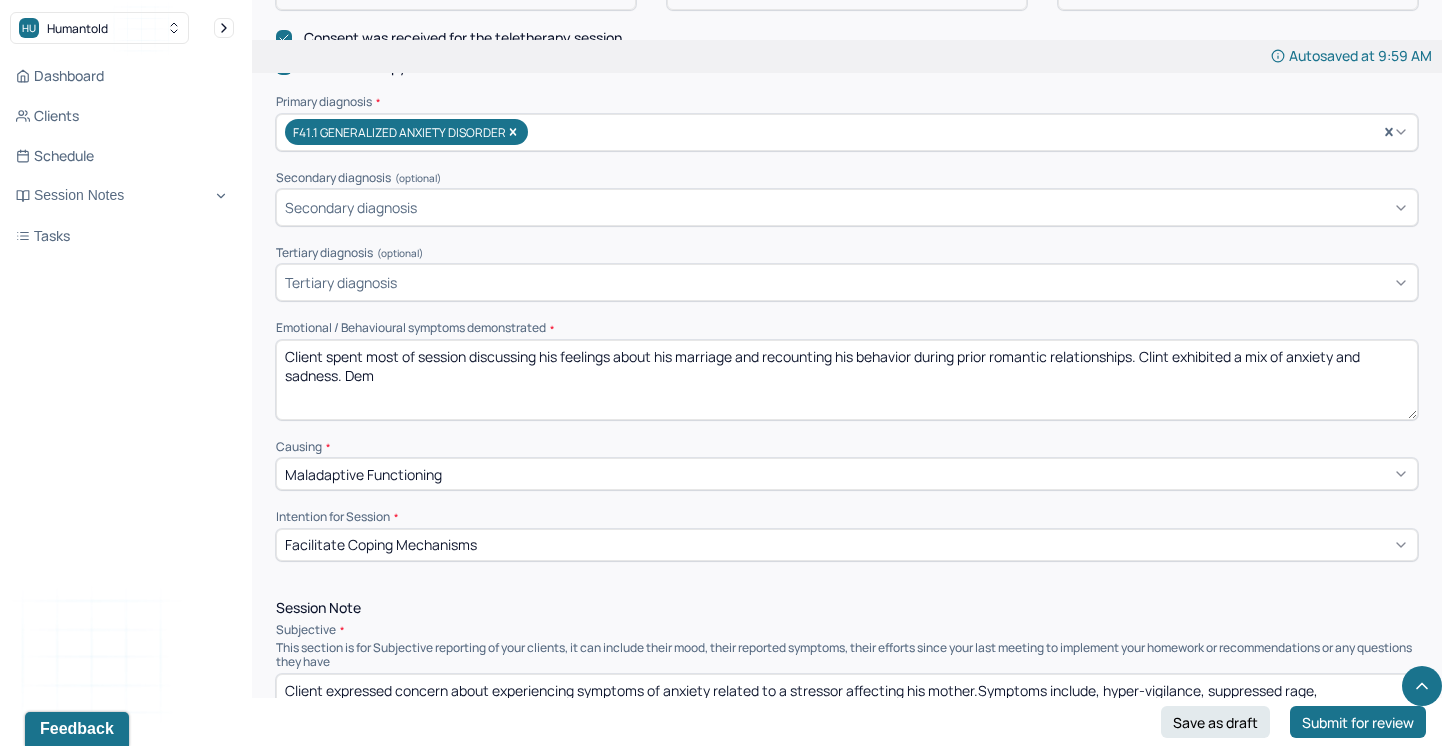 scroll, scrollTop: 632, scrollLeft: 0, axis: vertical 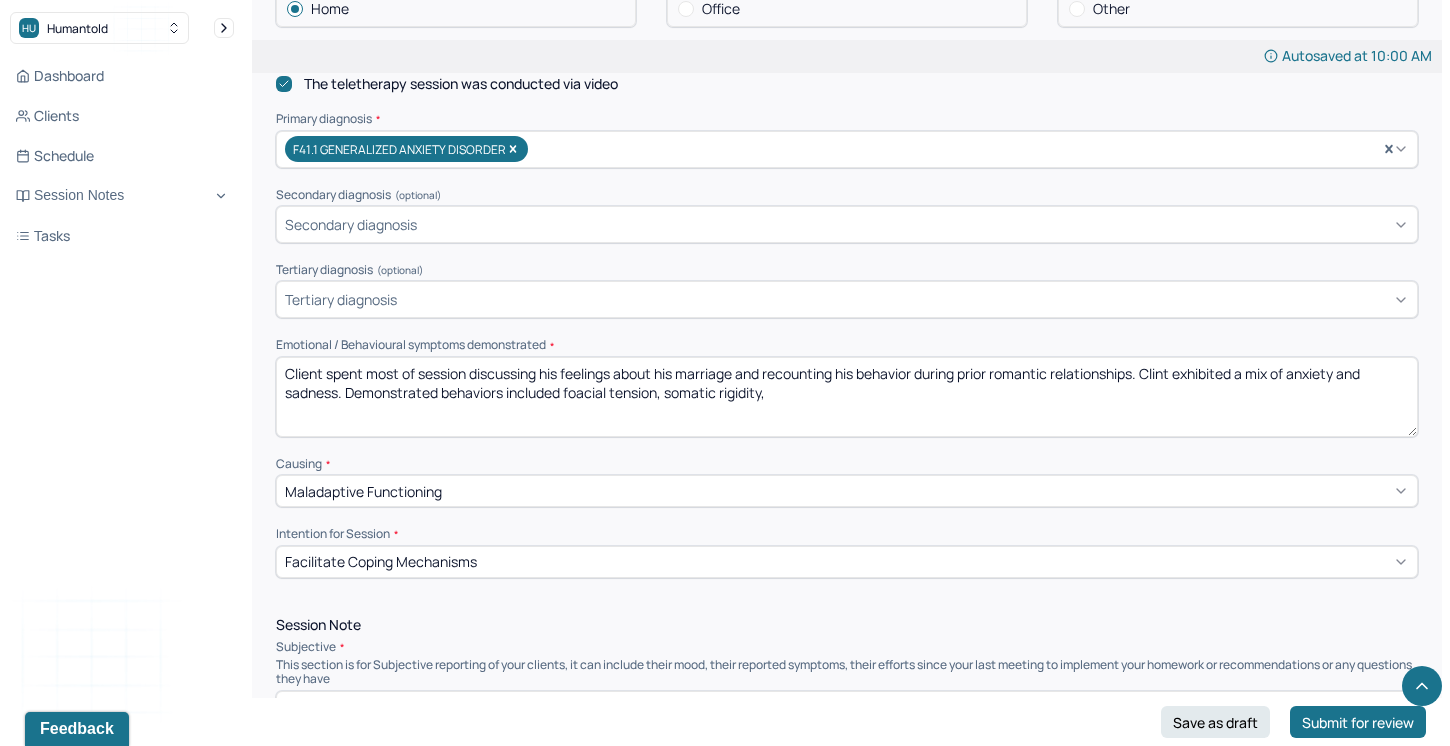 drag, startPoint x: 780, startPoint y: 394, endPoint x: 570, endPoint y: 388, distance: 210.0857 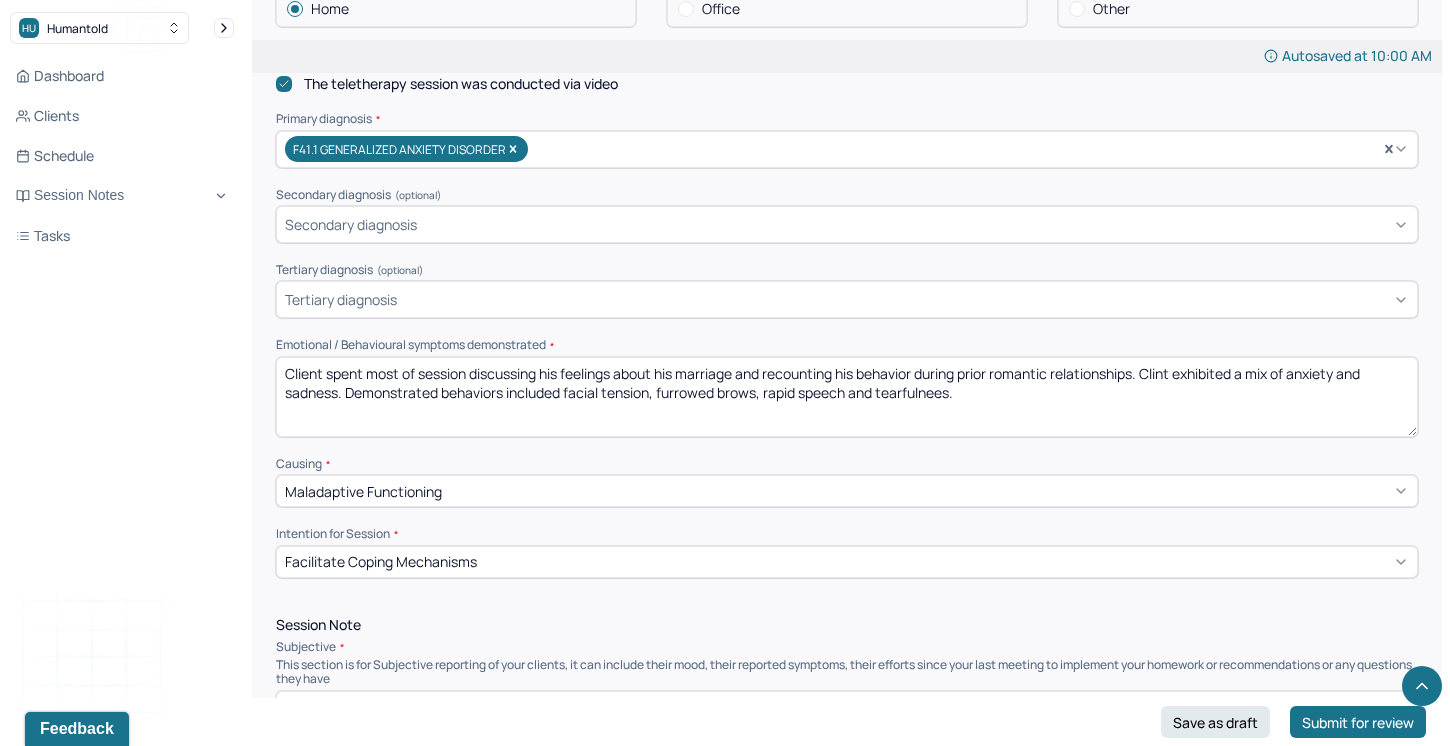 click on "Client spent most of session discussing his feelings about his marriage and recounting his behavior during prior romantic relationships. Clint exhibited a mix of anxiety and sadness. Demonstrated behaviors included facial tension, furrowed brows, rapid speech and tearfulnees" at bounding box center [847, 397] 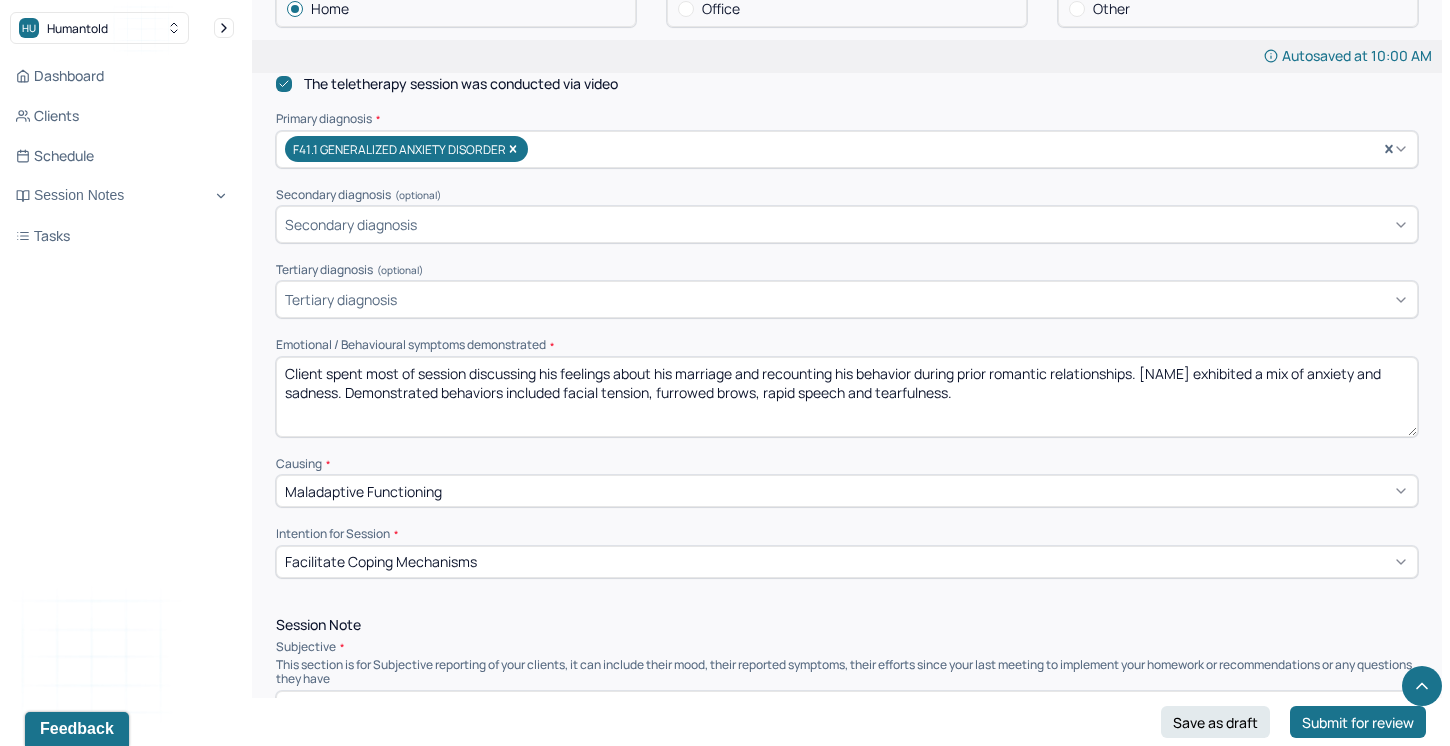 click on "Client spent most of session discussing his feelings about his marriage and recounting his behavior during prior romantic relationships. Clint exhibited a mix of anxiety and sadness. Demonstrated behaviors included facial tension, furrowed brows, rapid speech and tearfulnees" at bounding box center (847, 397) 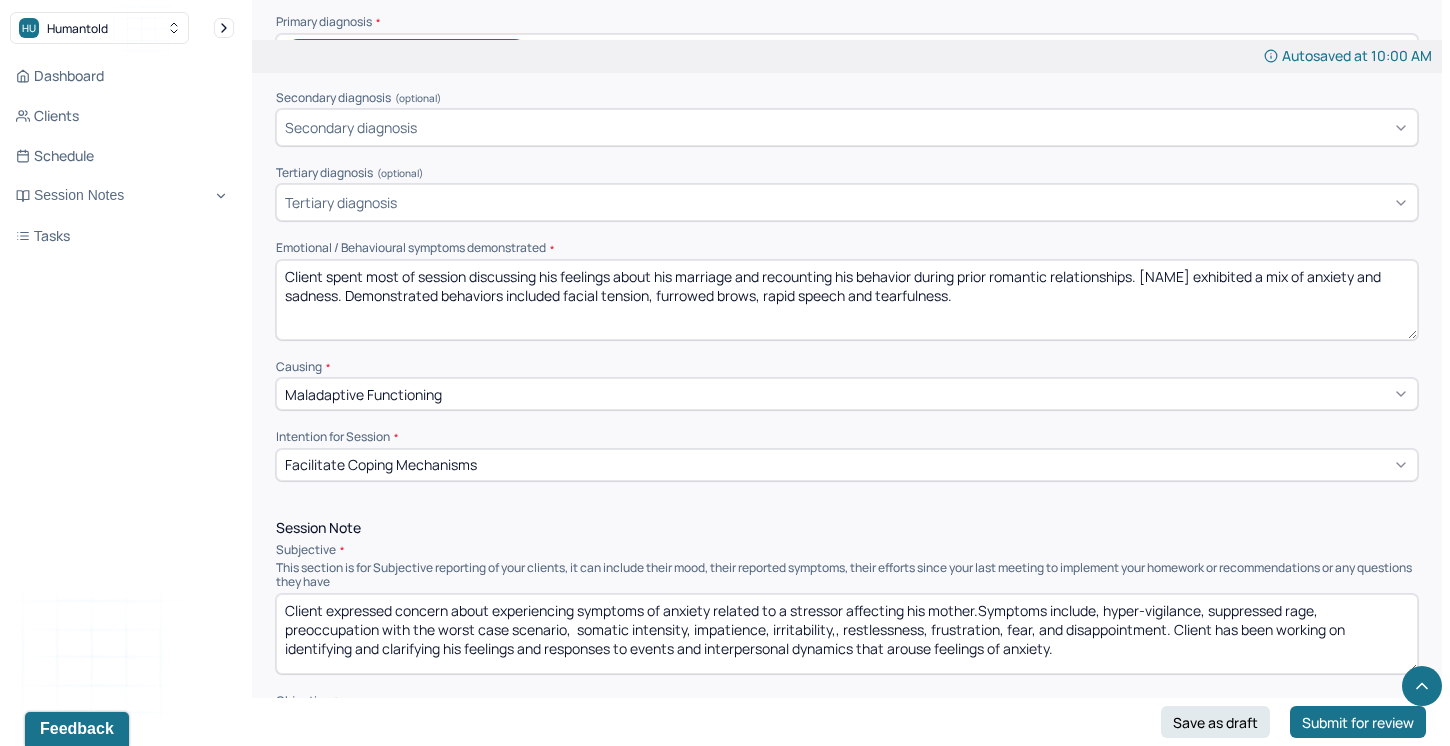 scroll, scrollTop: 741, scrollLeft: 0, axis: vertical 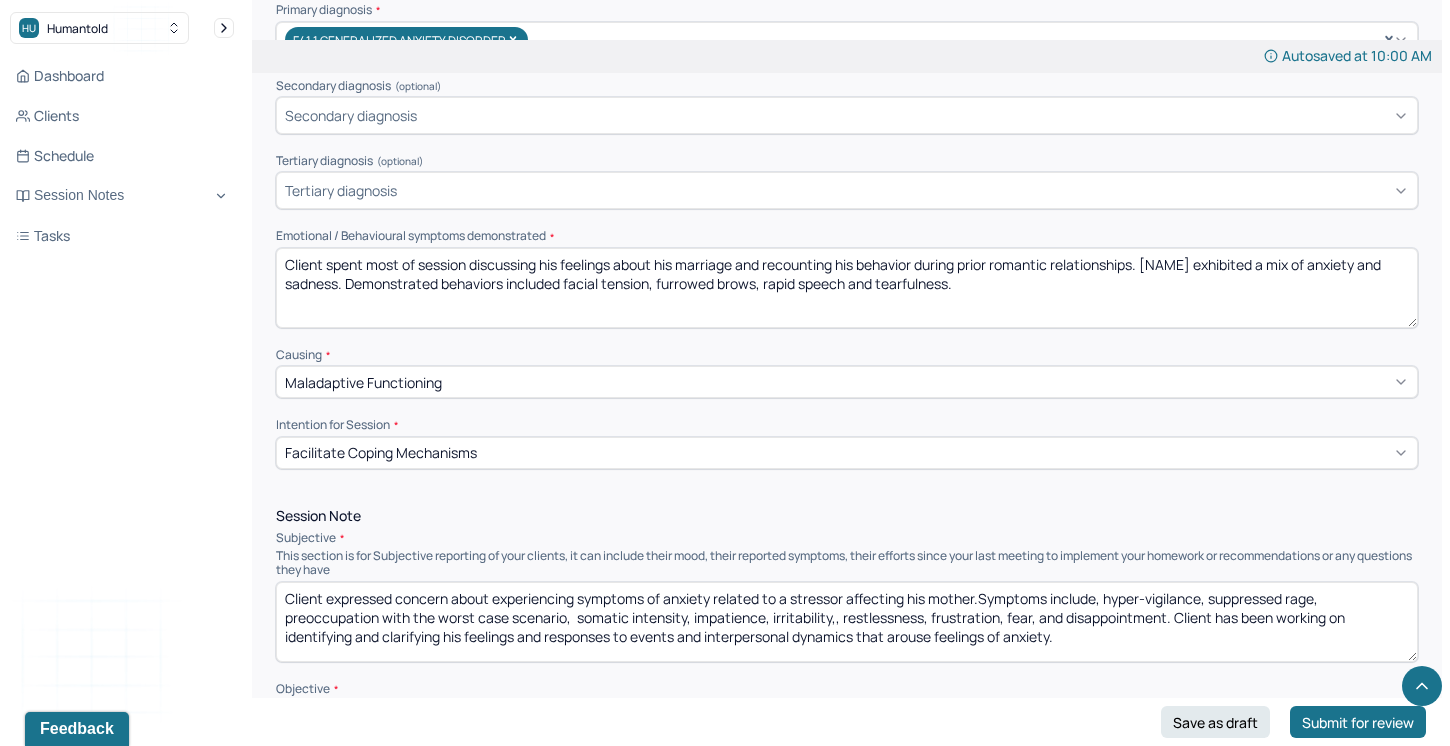 type on "Client spent most of session discussing his feelings about his marriage and recounting his behavior during prior romantic relationships. [NAME] exhibited a mix of anxiety and sadness. Demonstrated behaviors included facial tension, furrowed brows, rapid speech and tearfulness." 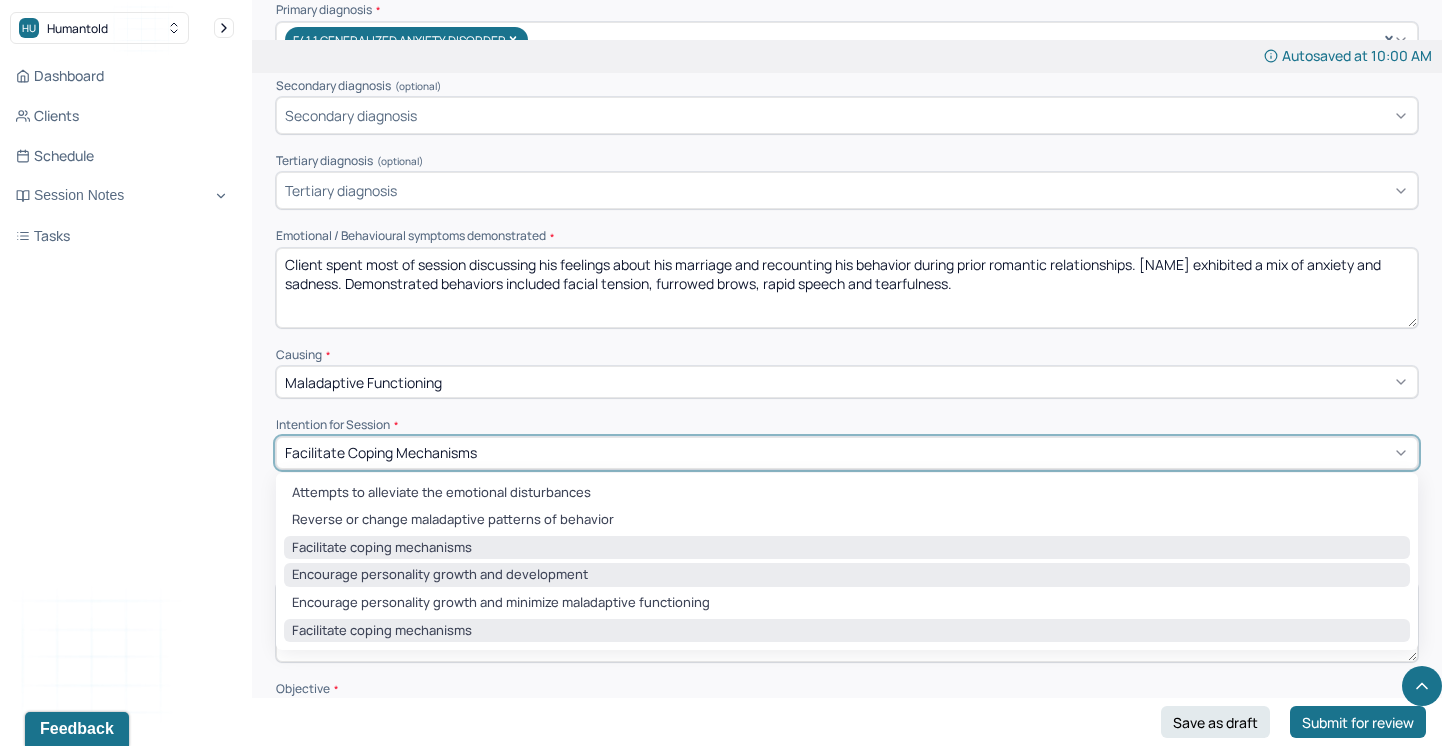 click on "Encourage personality growth and development" at bounding box center (847, 575) 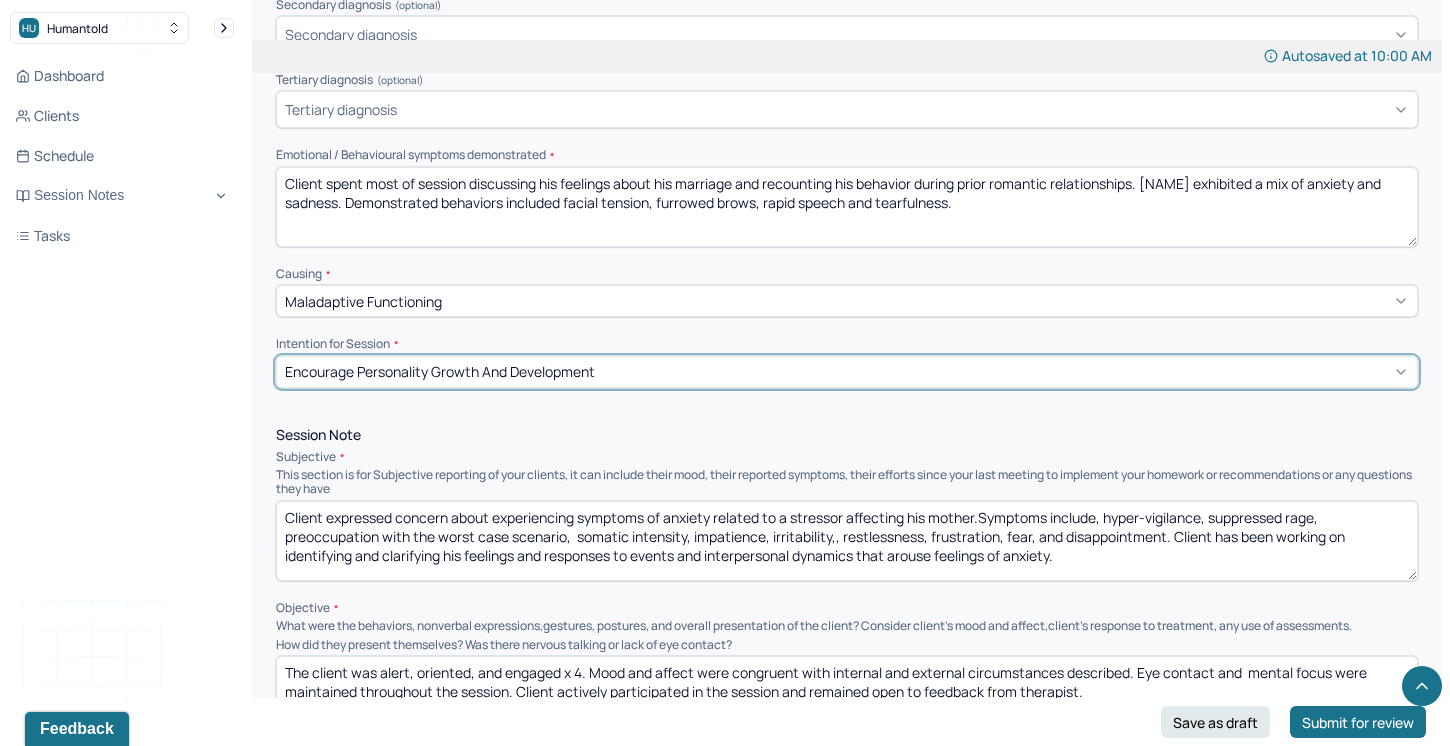 scroll, scrollTop: 827, scrollLeft: 0, axis: vertical 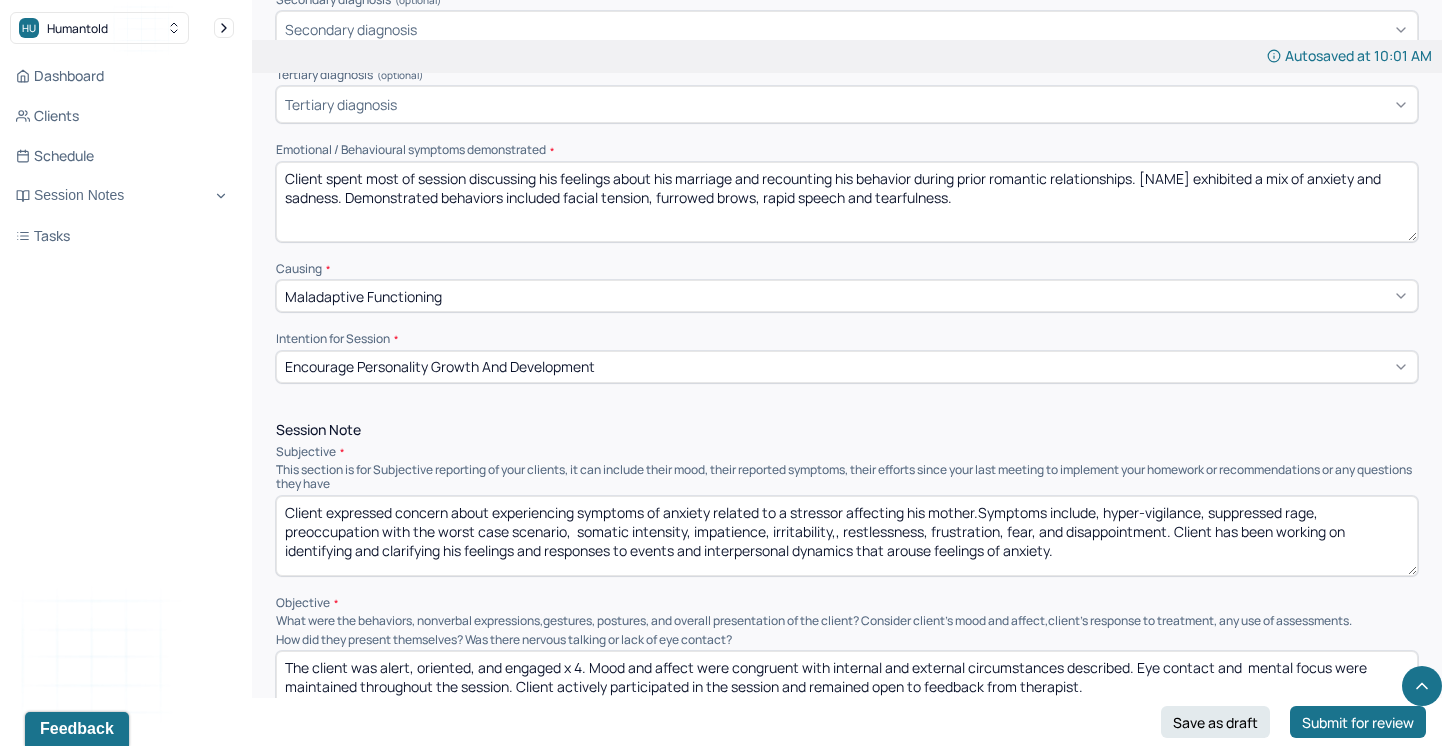 click on "Client expressed concern about experiencing symptoms of anxiety related to a stressor affecting his mother.Symptoms include, hyper-vigilance, suppressed rage, preoccupation with the worst case scenario,  somatic intensity, impatience, irritability,, restlessness, frustration, fear, and disappointment. Client has been working on identifying and clarifying his feelings and responses to events and interpersonal dynamics that arouse feelings of anxiety." at bounding box center (847, 536) 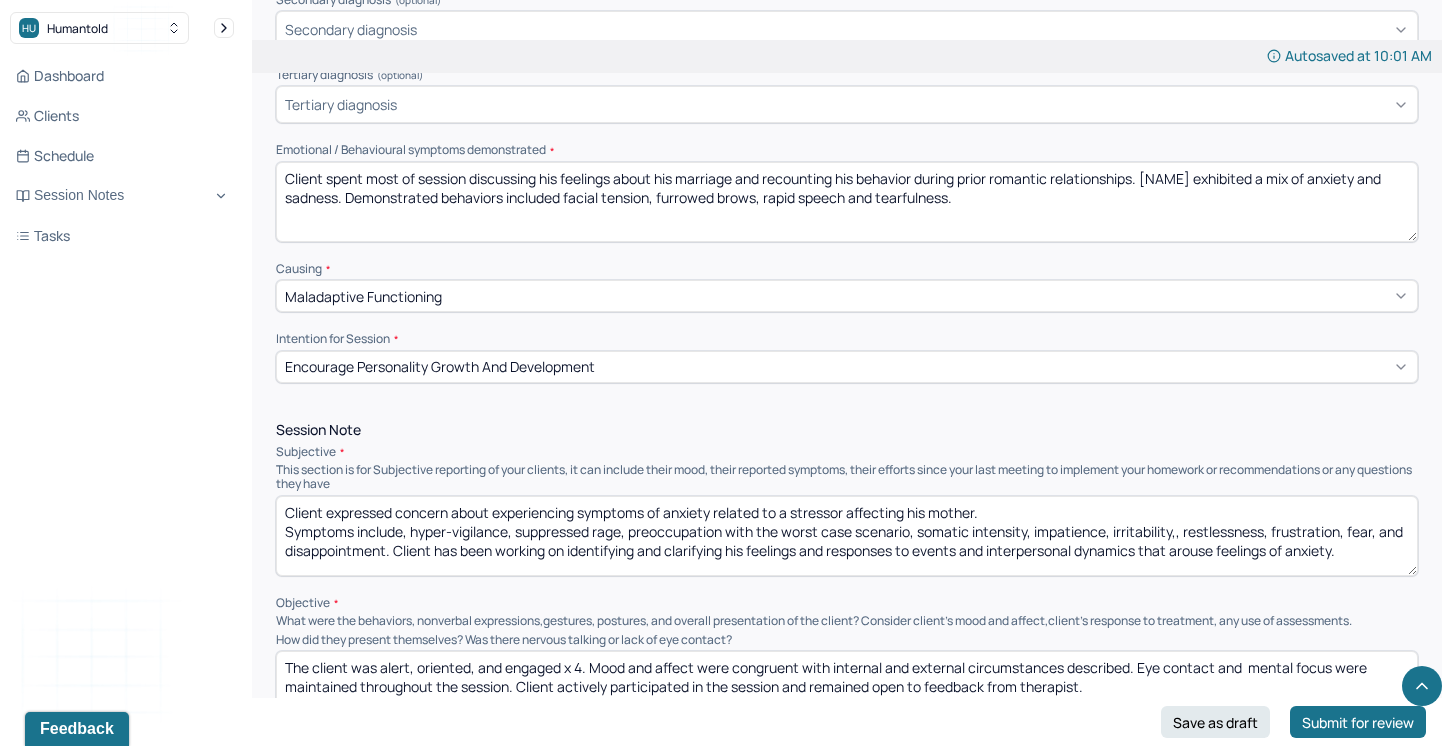 drag, startPoint x: 987, startPoint y: 504, endPoint x: 784, endPoint y: 503, distance: 203.00246 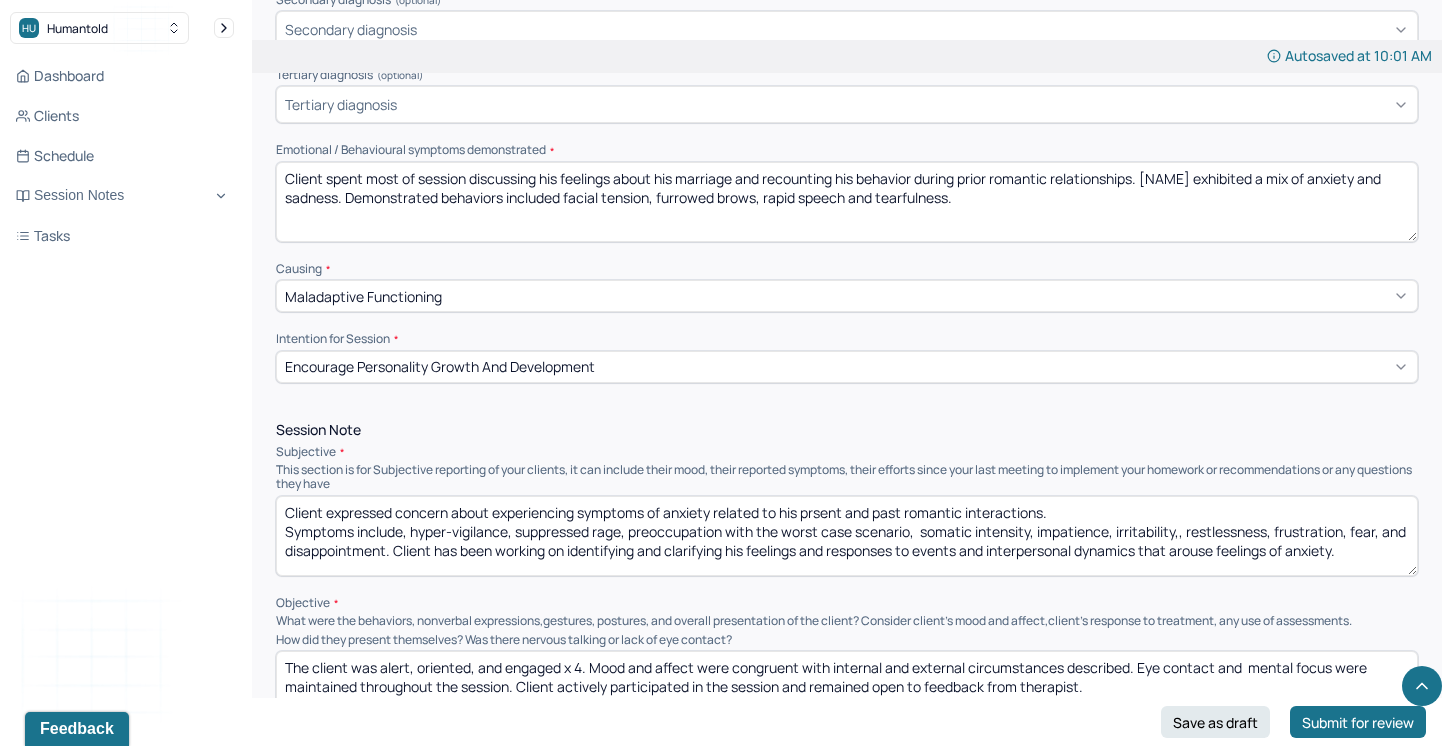 click on "Client expressed concern about experiencing symptoms of anxiety related to his prsent and past romantic interactions.
Symptoms include, hyper-vigilance, suppressed rage, preoccupation with the worst case scenario,  somatic intensity, impatience, irritability,, restlessness, frustration, fear, and disappointment. Client has been working on identifying and clarifying his feelings and responses to events and interpersonal dynamics that arouse feelings of anxiety." at bounding box center (847, 536) 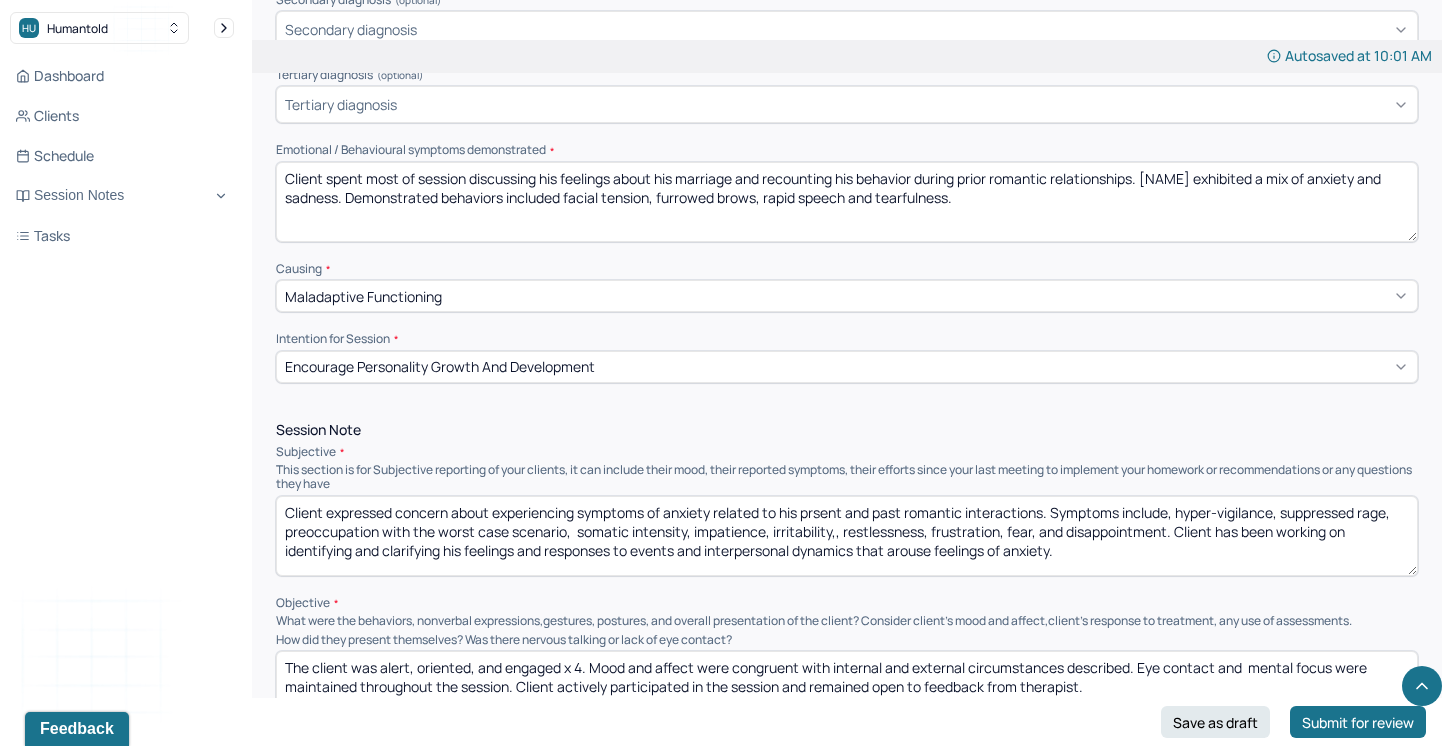 click on "Client expressed concern about experiencing symptoms of anxiety related to his prsent and past romantic interactions. Symptoms include, hyper-vigilance, suppressed rage, preoccupation with the worst case scenario,  somatic intensity, impatience, irritability,, restlessness, frustration, fear, and disappointment. Client has been working on identifying and clarifying his feelings and responses to events and interpersonal dynamics that arouse feelings of anxiety." at bounding box center [847, 536] 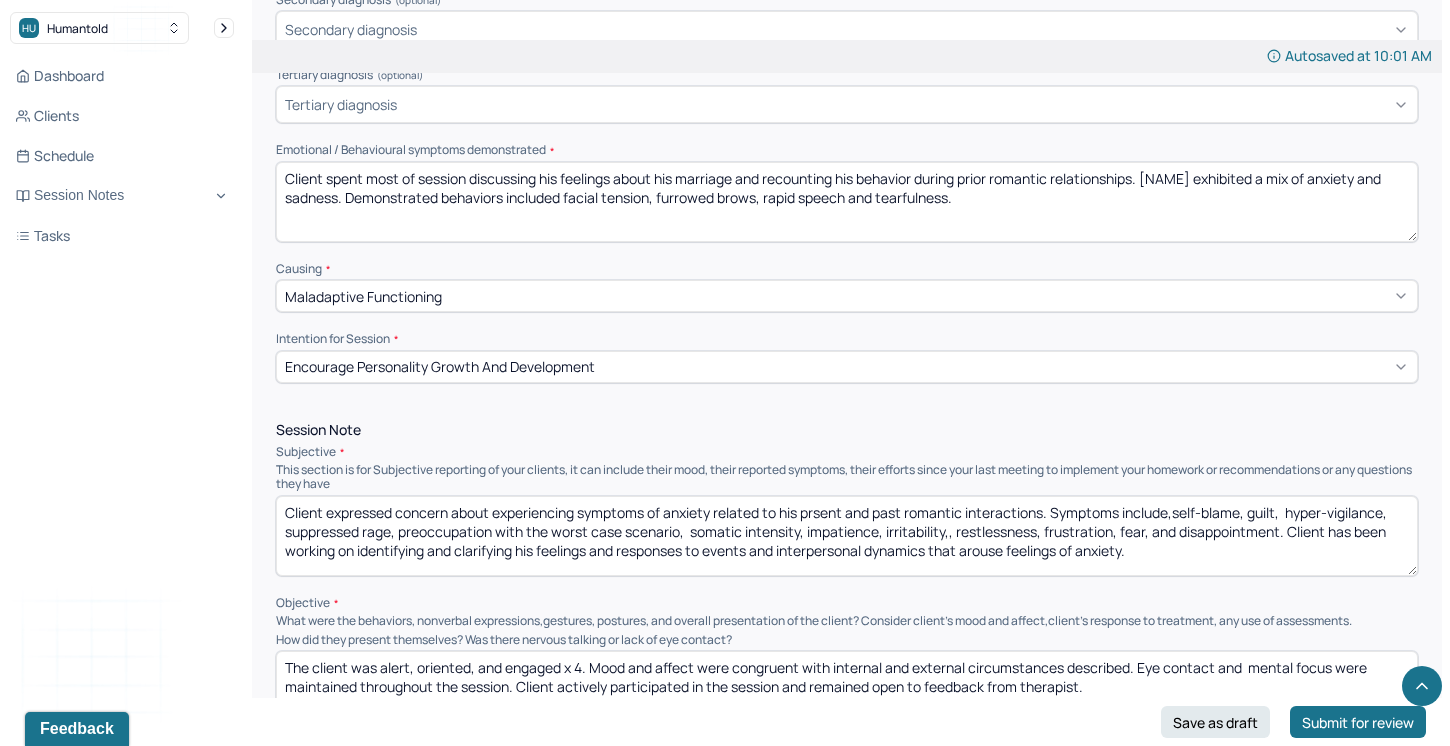 click on "Client expressed concern about experiencing symptoms of anxiety related to his prsent and past romantic interactions. Symptoms include,self-blame, guilt, r hyper-vigilance, suppressed rage, preoccupation with the worst case scenario,  somatic intensity, impatience, irritability,, restlessness, frustration, fear, and disappointment. Client has been working on identifying and clarifying his feelings and responses to events and interpersonal dynamics that arouse feelings of anxiety." at bounding box center [847, 536] 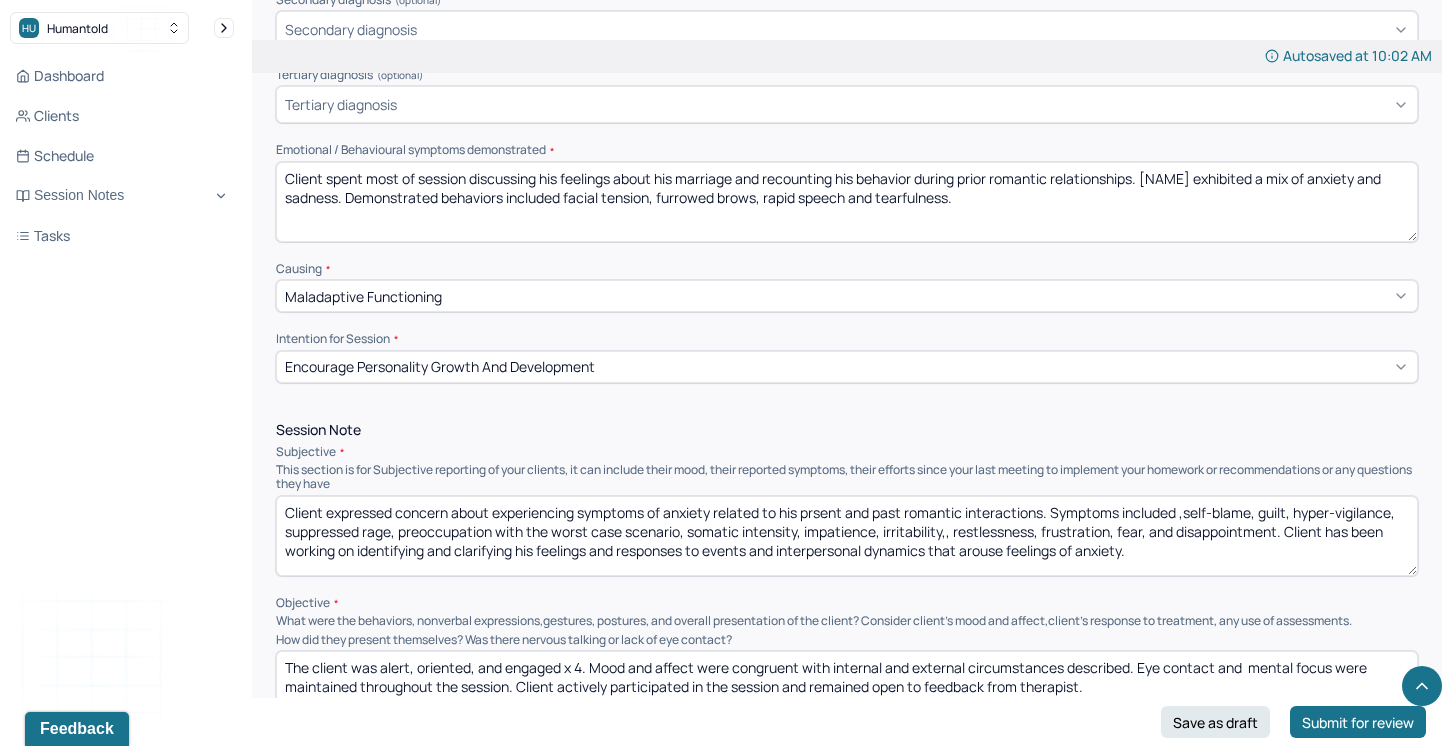 drag, startPoint x: 1403, startPoint y: 508, endPoint x: 1302, endPoint y: 511, distance: 101.04455 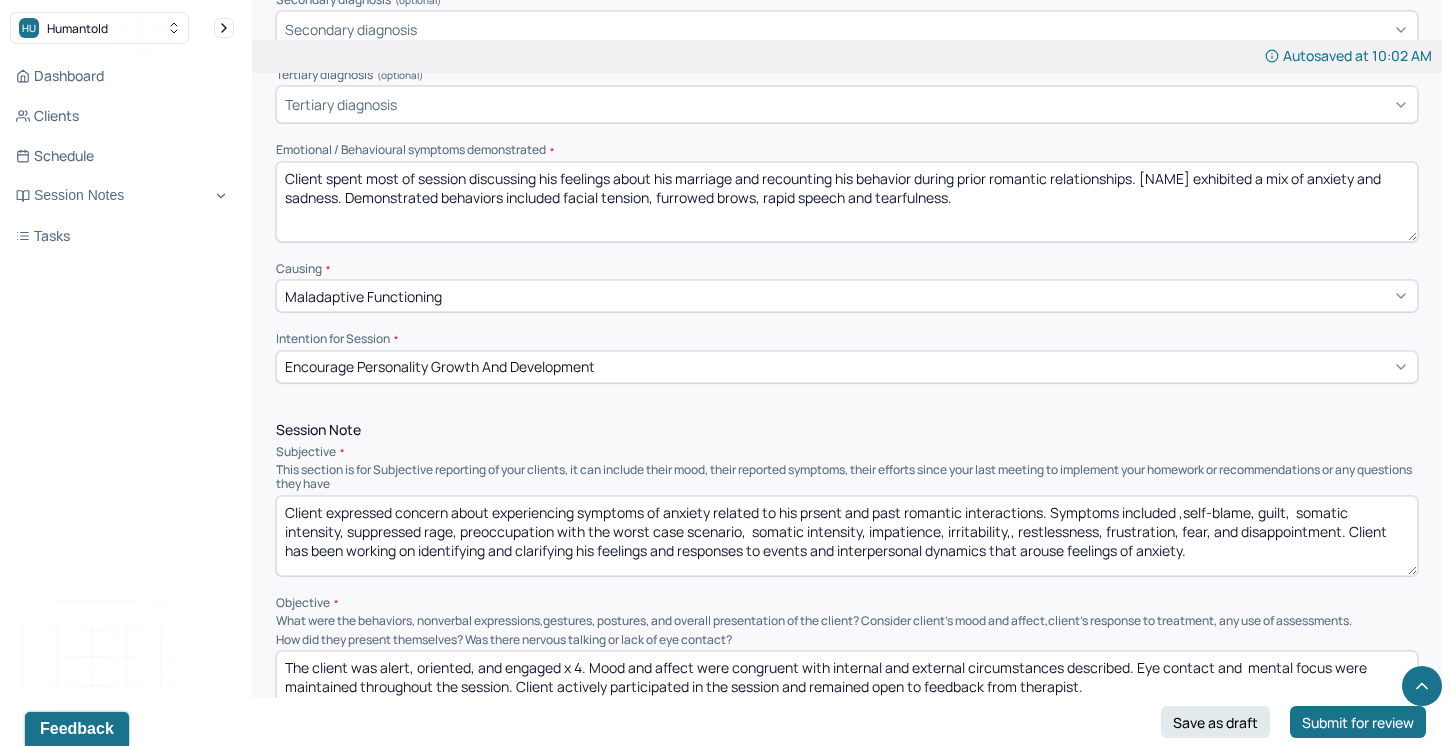 click on "Client expressed concern about experiencing symptoms of anxiety related to his prsent and past romantic interactions. Symptoms included ,self-blame, guilt,  somatic intensity, suppressed rage, preoccupation with the worst case scenario,  somatic intensity, impatience, irritability,, restlessness, frustration, fear, and disappointment. Client has been working on identifying and clarifying his feelings and responses to events and interpersonal dynamics that arouse feelings of anxiety." at bounding box center (847, 536) 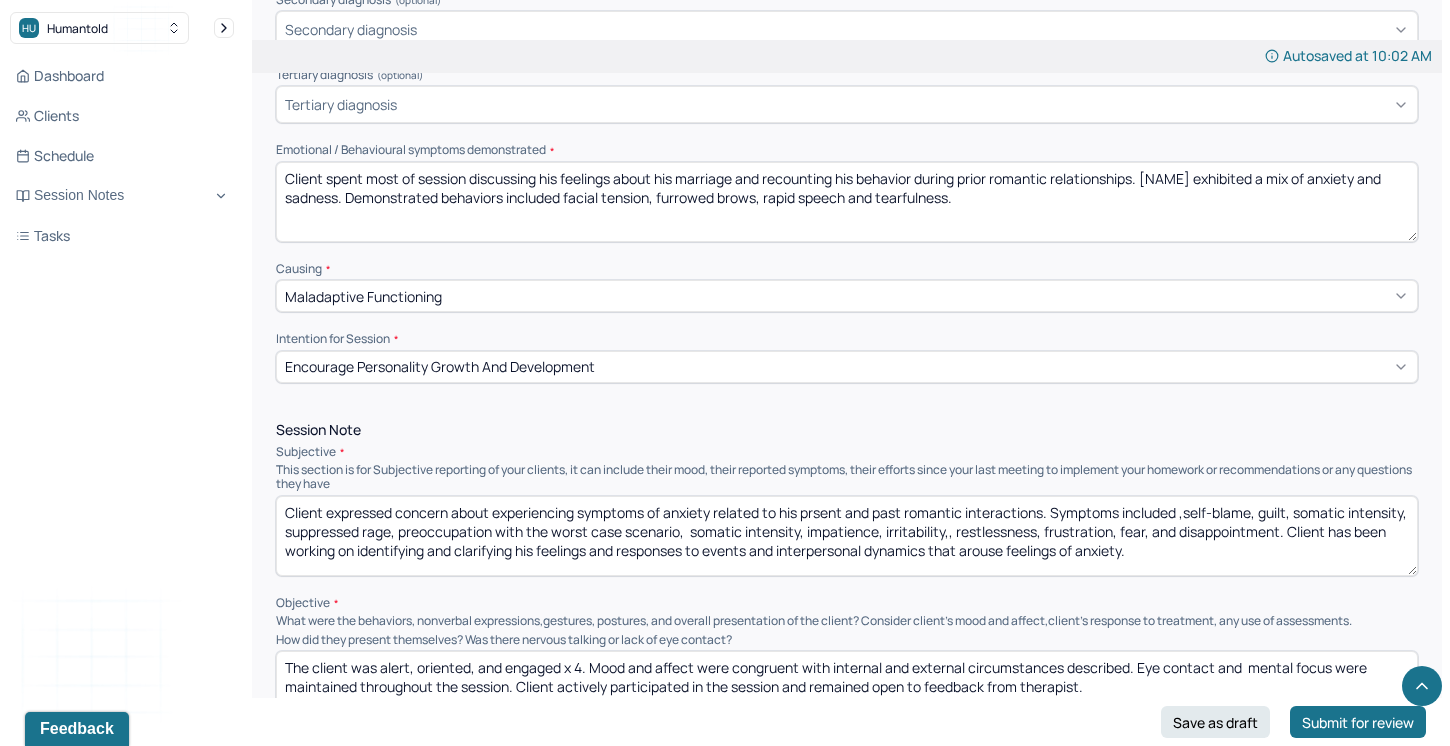 click on "Client expressed concern about experiencing symptoms of anxiety related to his prsent and past romantic interactions. Symptoms included ,self-blame, guilt, somatic intensity, suppressed rage, preoccupation with the worst case scenario,  somatic intensity, impatience, irritability,, restlessness, frustration, fear, and disappointment. Client has been working on identifying and clarifying his feelings and responses to events and interpersonal dynamics that arouse feelings of anxiety." at bounding box center [847, 536] 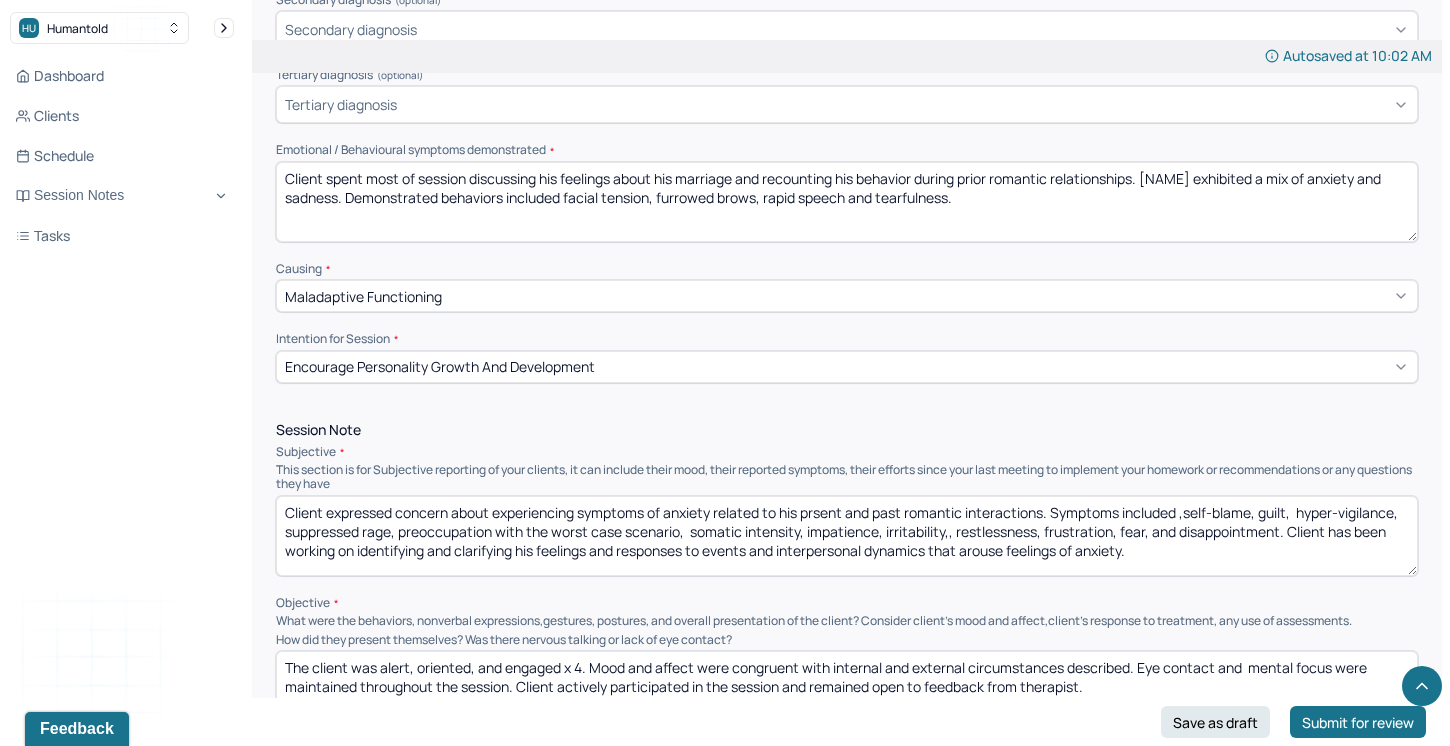 click on "Client expressed concern about experiencing symptoms of anxiety related to his prsent and past romantic interactions. Symptoms included ,self-blame, guilt,  hyper-vigilance, suppressed rage, preoccupation with the worst case scenario,  somatic intensity, impatience, irritability,, restlessness, frustration, fear, and disappointment. Client has been working on identifying and clarifying his feelings and responses to events and interpersonal dynamics that arouse feelings of anxiety." at bounding box center (847, 536) 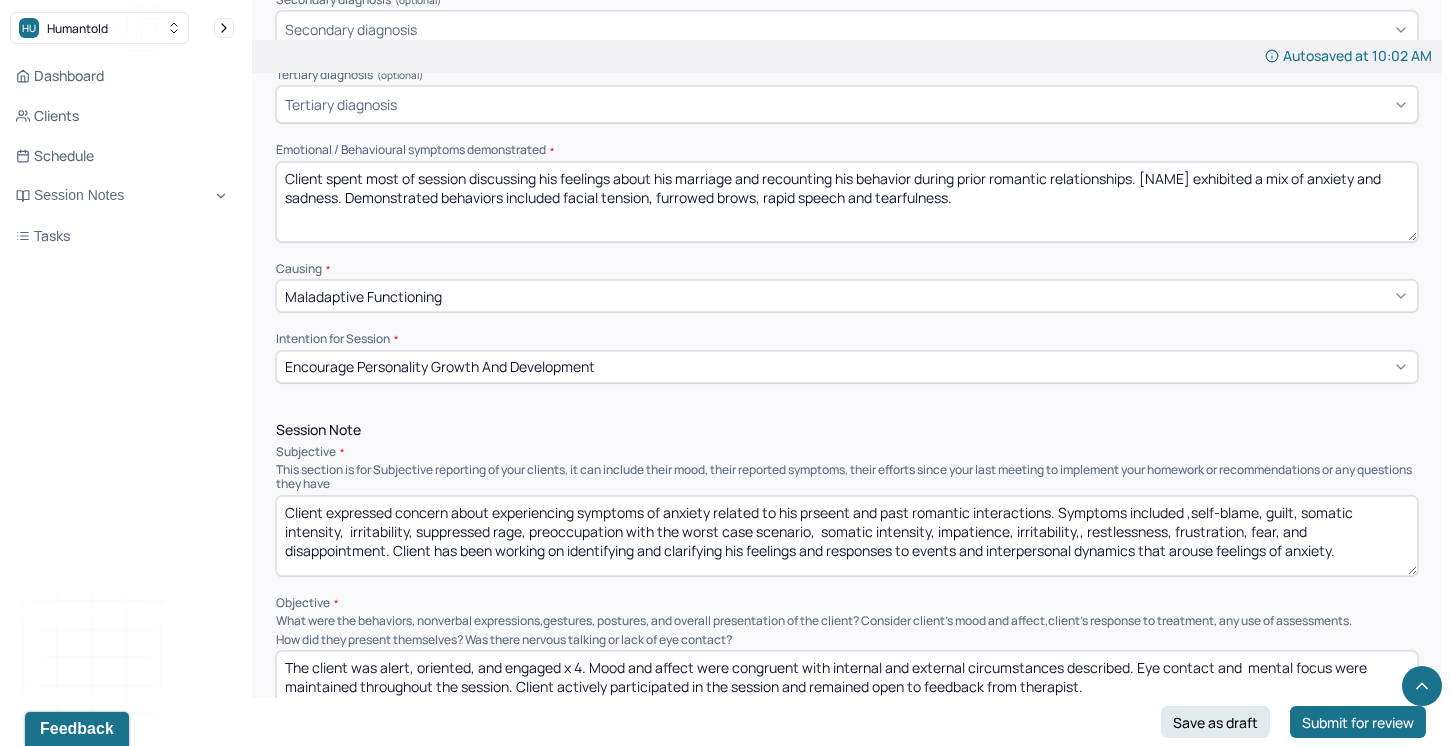 drag, startPoint x: 856, startPoint y: 502, endPoint x: 819, endPoint y: 505, distance: 37.12142 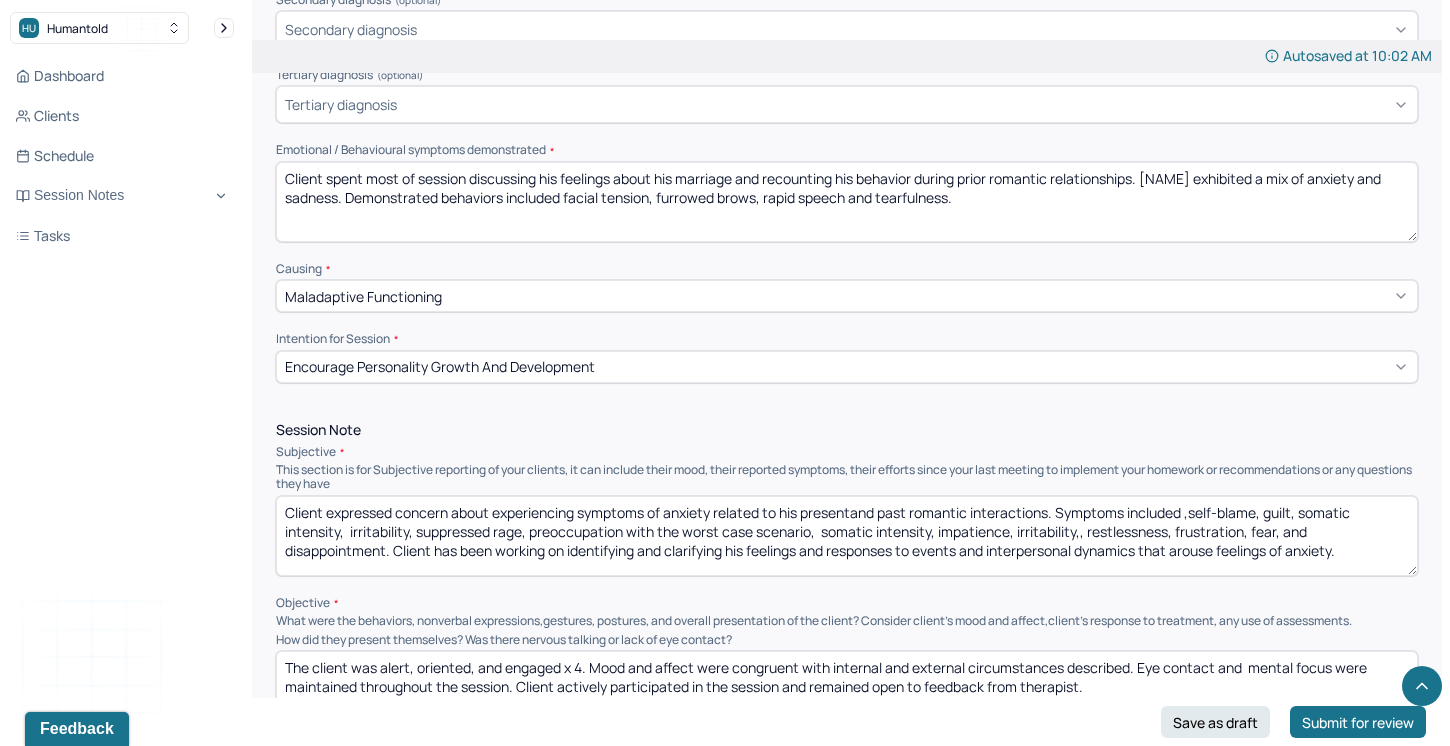 click on "Client expressed concern about experiencing symptoms of anxiety related to his presentand past romantic interactions. Symptoms included ,self-blame, guilt, somatic intensity,  irritability, suppressed rage, preoccupation with the worst case scenario,  somatic intensity, impatience, irritability,, restlessness, frustration, fear, and disappointment. Client has been working on identifying and clarifying his feelings and responses to events and interpersonal dynamics that arouse feelings of anxiety." at bounding box center [847, 536] 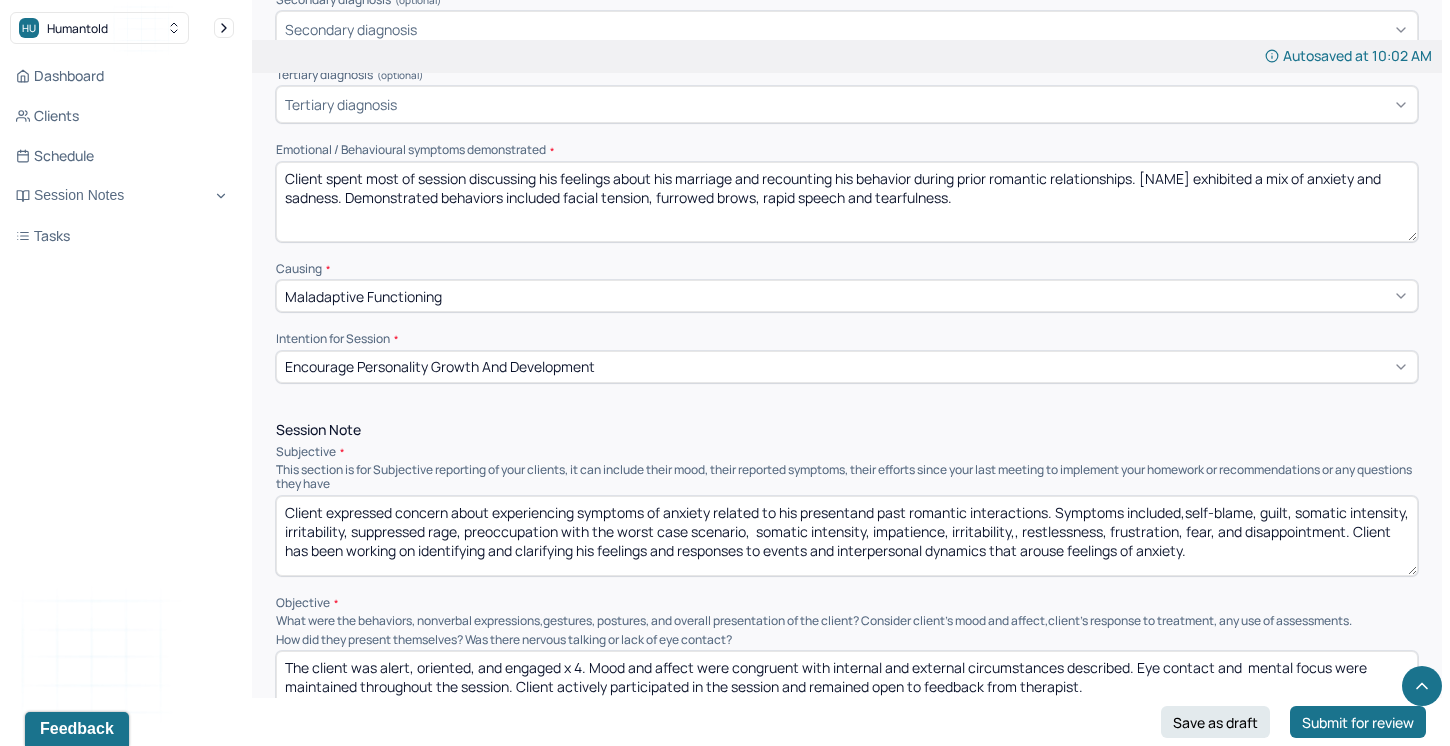 click on "Client expressed concern about experiencing symptoms of anxiety related to his presentand past romantic interactions. Symptoms included,self-blame, guilt, somatic intensity,  irritability, suppressed rage, preoccupation with the worst case scenario,  somatic intensity, impatience, irritability,, restlessness, frustration, fear, and disappointment. Client has been working on identifying and clarifying his feelings and responses to events and interpersonal dynamics that arouse feelings of anxiety." at bounding box center (847, 536) 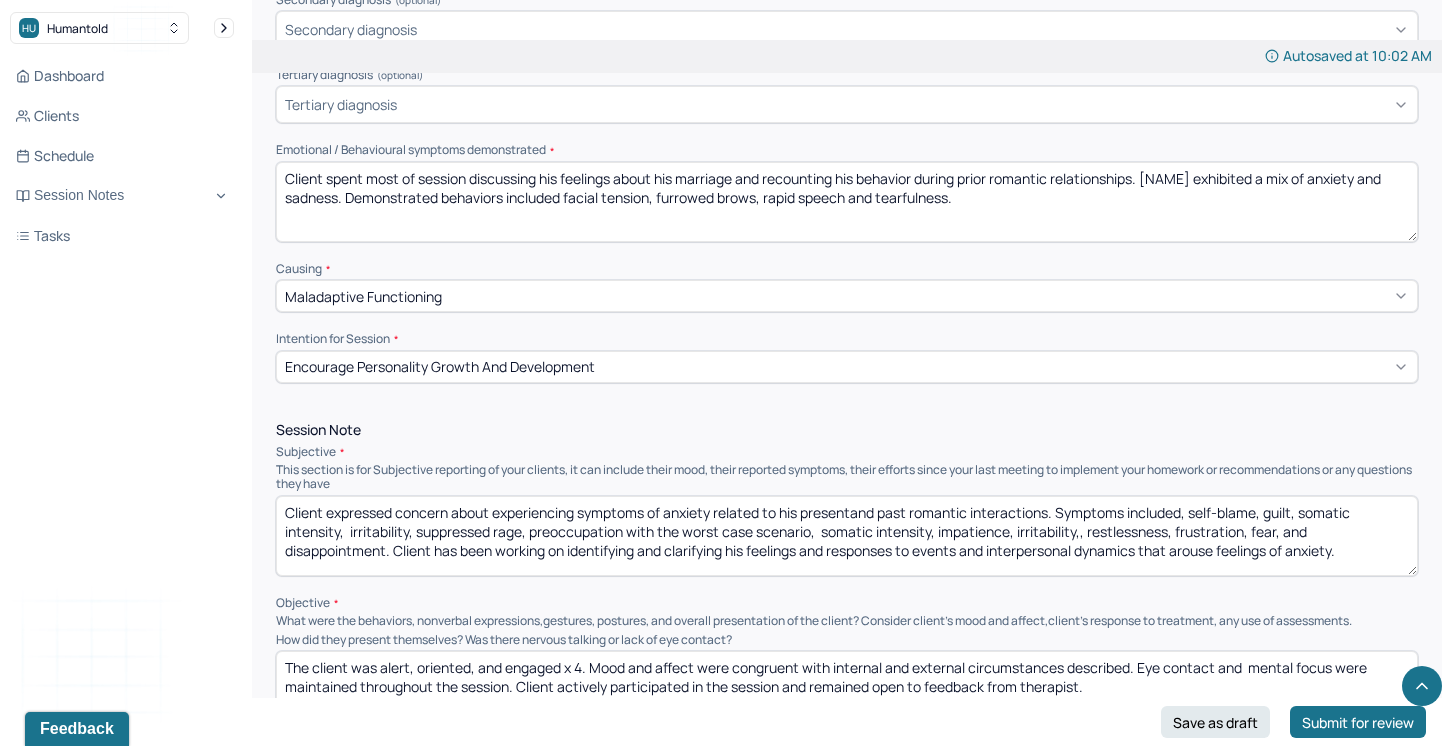 click on "Client expressed concern about experiencing symptoms of anxiety related to his presentand past romantic interactions. Symptoms included, self-blame, guilt, somatic intensity,  irritability, suppressed rage, preoccupation with the worst case scenario,  somatic intensity, impatience, irritability,, restlessness, frustration, fear, and disappointment. Client has been working on identifying and clarifying his feelings and responses to events and interpersonal dynamics that arouse feelings of anxiety." at bounding box center (847, 536) 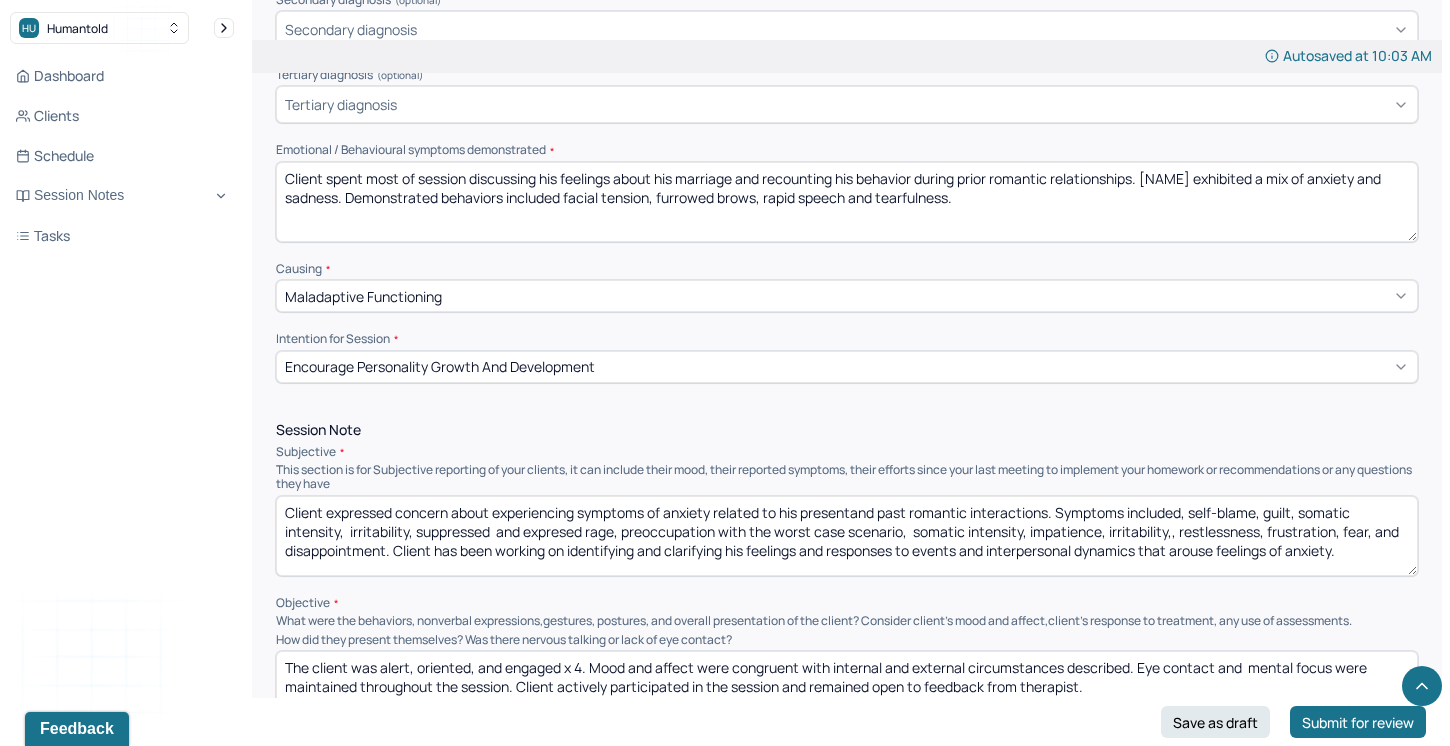 click on "Client expressed concern about experiencing symptoms of anxiety related to his presentand past romantic interactions. Symptoms included, self-blame, guilt, somatic intensity,  irritability, suppressed  and expresed rage, preoccupation with the worst case scenario,  somatic intensity, impatience, irritability,, restlessness, frustration, fear, and disappointment. Client has been working on identifying and clarifying his feelings and responses to events and interpersonal dynamics that arouse feelings of anxiety." at bounding box center [847, 536] 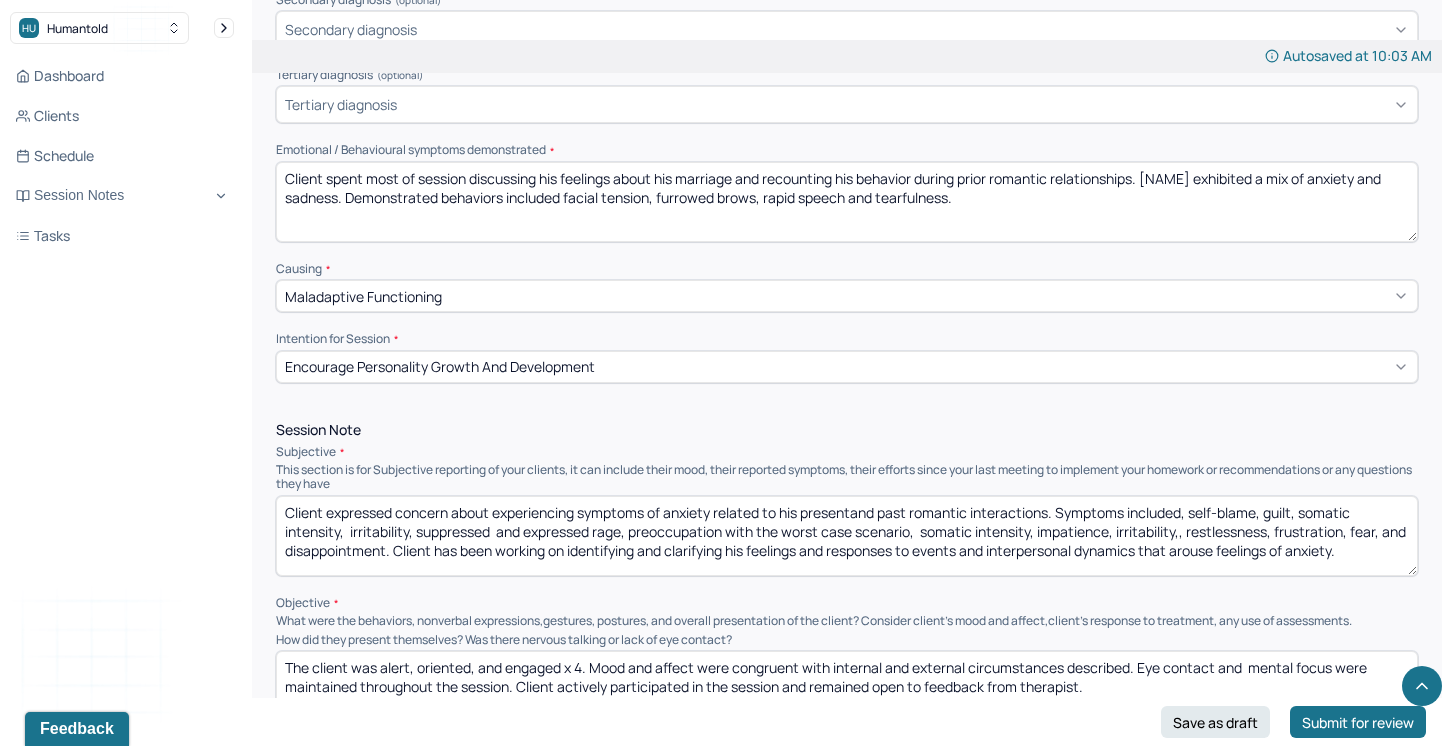 click on "Client expressed concern about experiencing symptoms of anxiety related to his presentand past romantic interactions. Symptoms included, self-blame, guilt, somatic intensity,  irritability, suppressed  and expressed rage, preoccupation with the worst case scenario,  somatic intensity, impatience, irritability,, restlessness, frustration, fear, and disappointment. Client has been working on identifying and clarifying his feelings and responses to events and interpersonal dynamics that arouse feelings of anxiety." at bounding box center [847, 536] 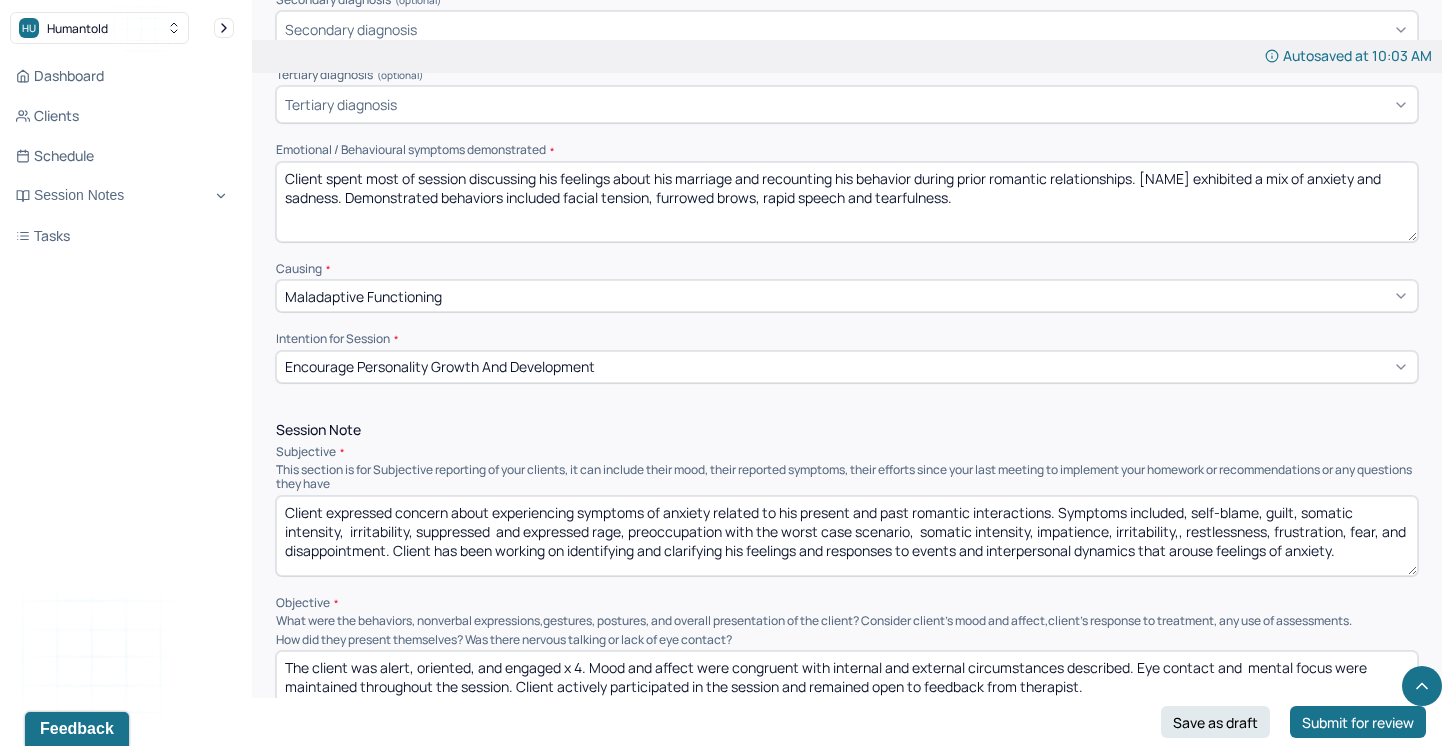 drag, startPoint x: 912, startPoint y: 528, endPoint x: 825, endPoint y: 526, distance: 87.02299 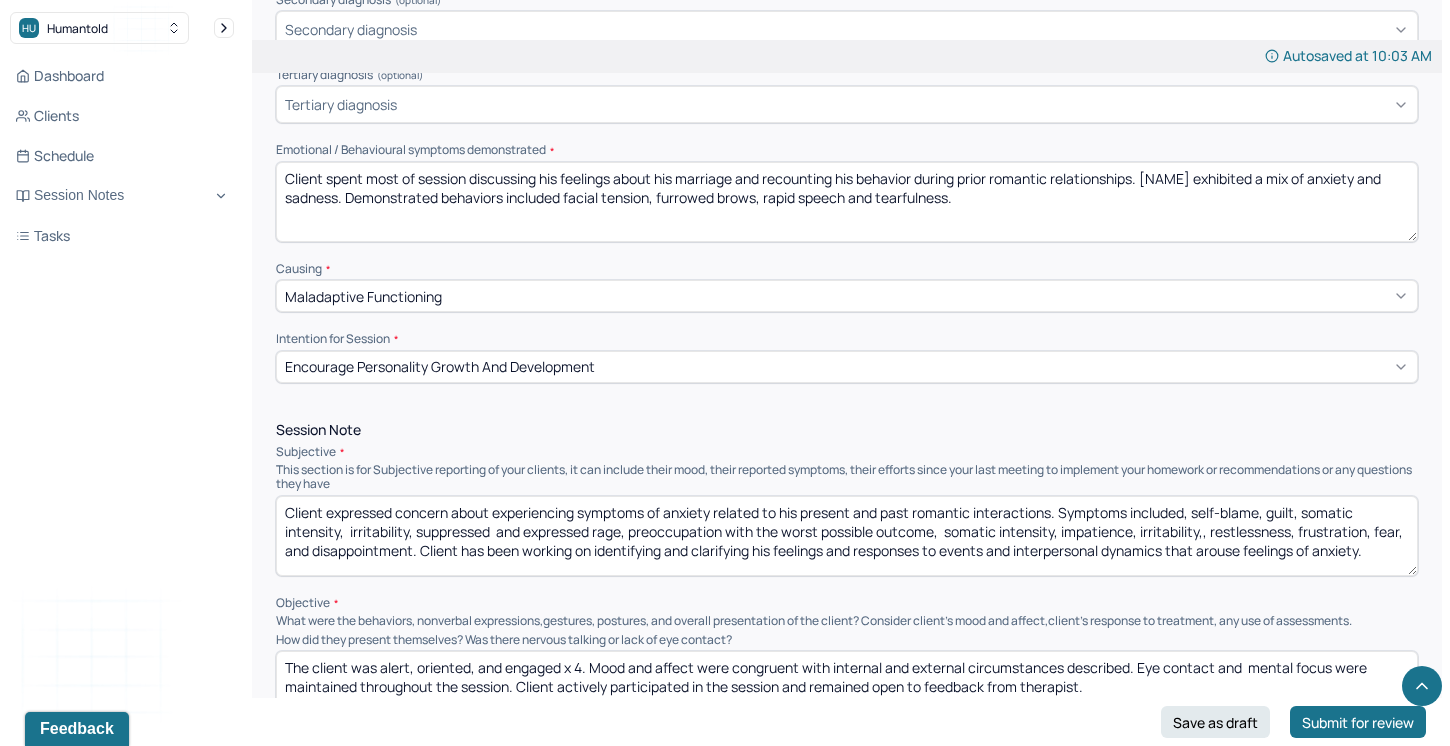 drag, startPoint x: 1062, startPoint y: 528, endPoint x: 949, endPoint y: 524, distance: 113.07078 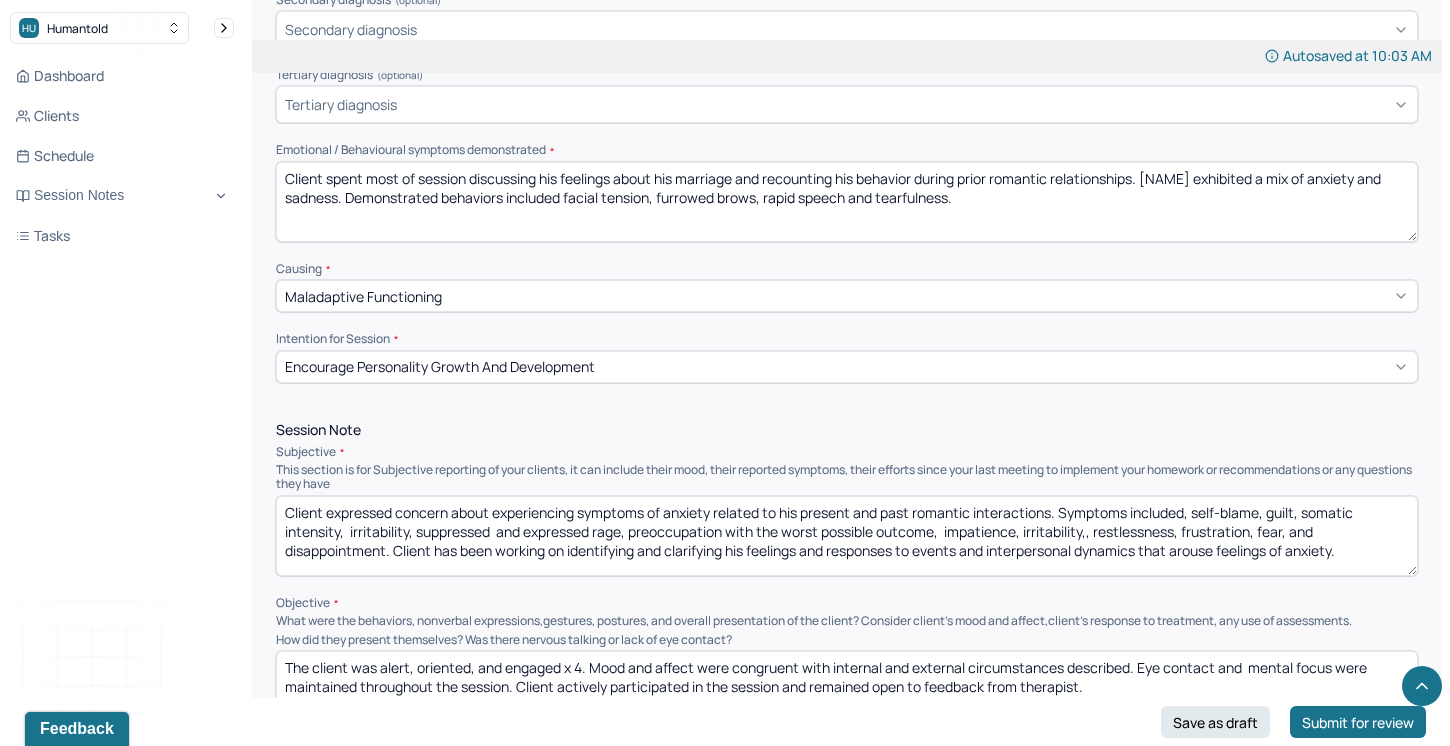 drag, startPoint x: 1091, startPoint y: 525, endPoint x: 1026, endPoint y: 527, distance: 65.03076 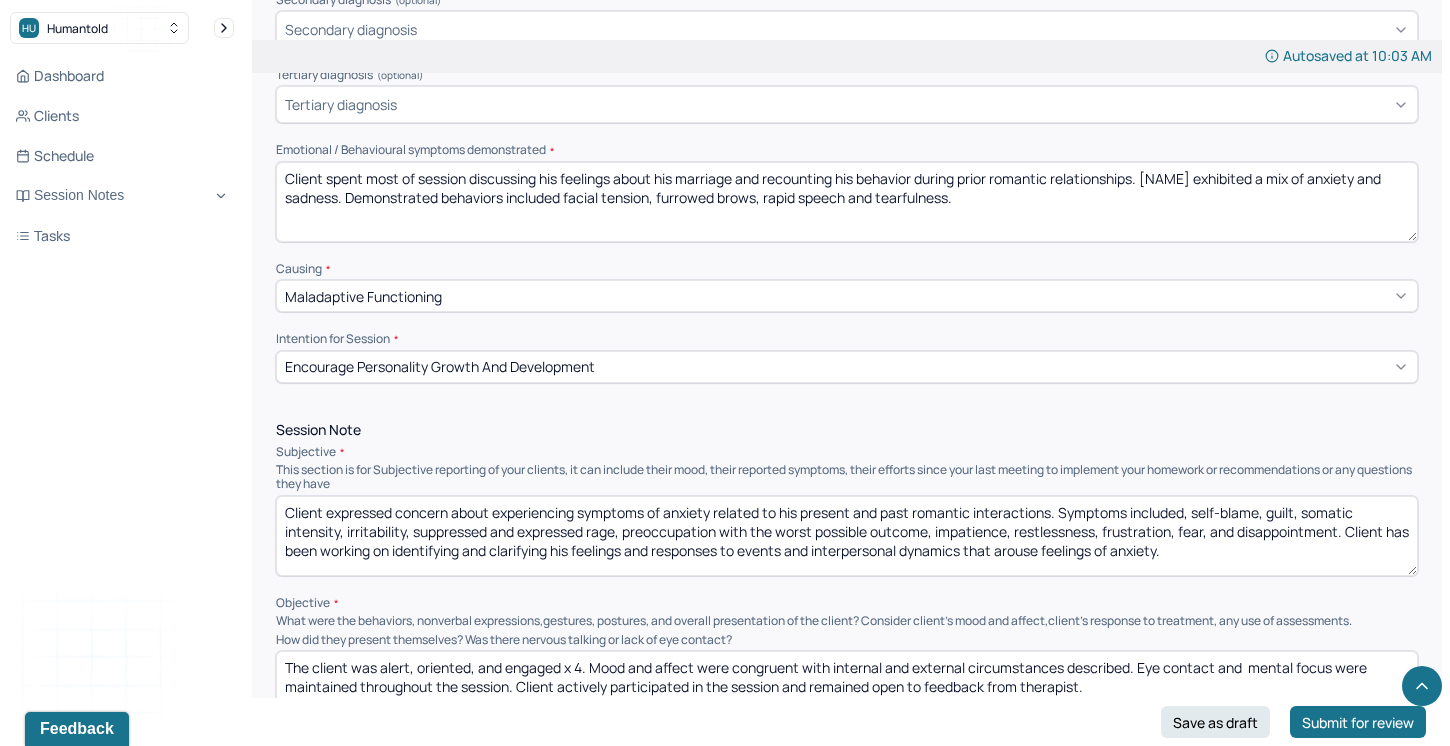 drag, startPoint x: 1224, startPoint y: 524, endPoint x: 1188, endPoint y: 525, distance: 36.013885 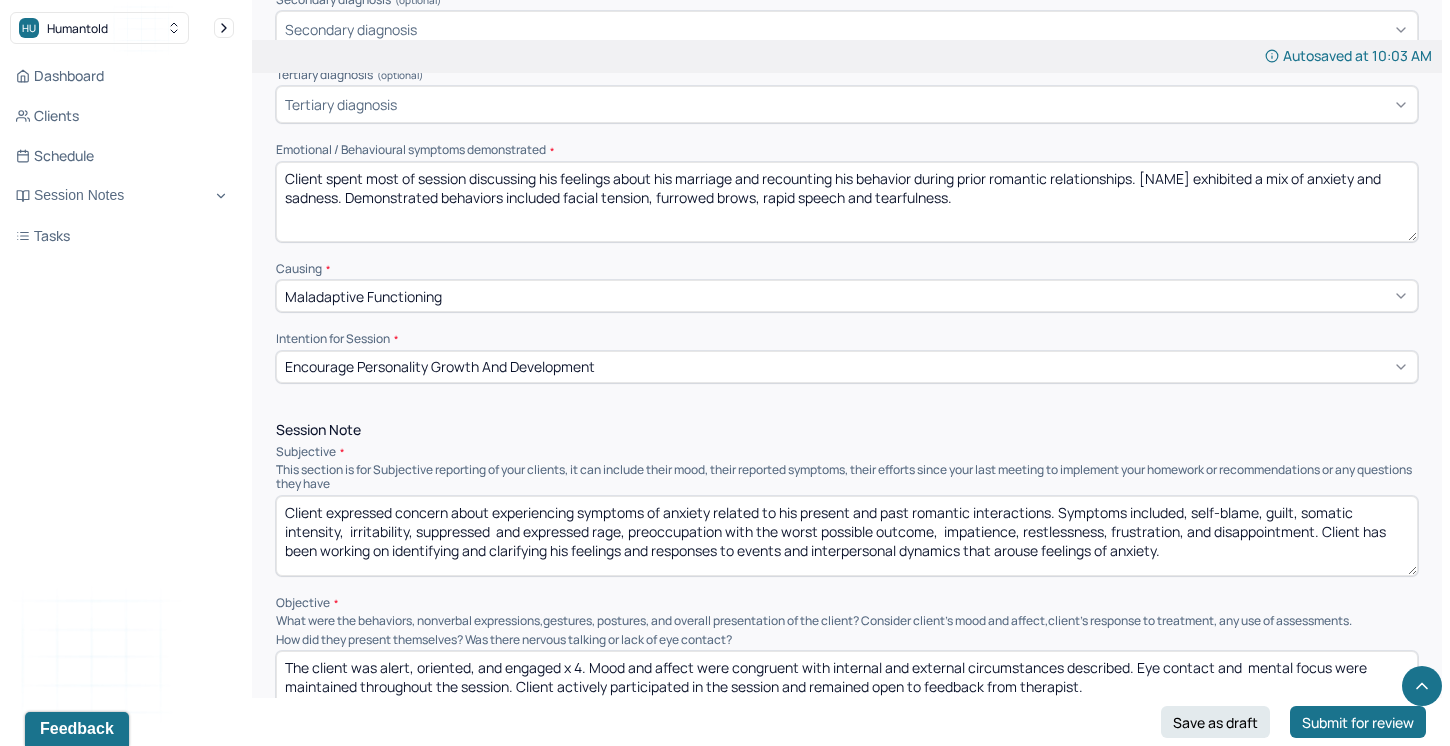 click on "Client expressed concern about experiencing symptoms of anxiety related to his present and past romantic interactions. Symptoms included, self-blame, guilt, somatic intensity,  irritability, suppressed  and expressed rage, preoccupation with the worst possible outcome,  impatience, restlessness, frustration,and disappointment. Client has been working on identifying and clarifying his feelings and responses to events and interpersonal dynamics that arouse feelings of anxiety." at bounding box center (847, 536) 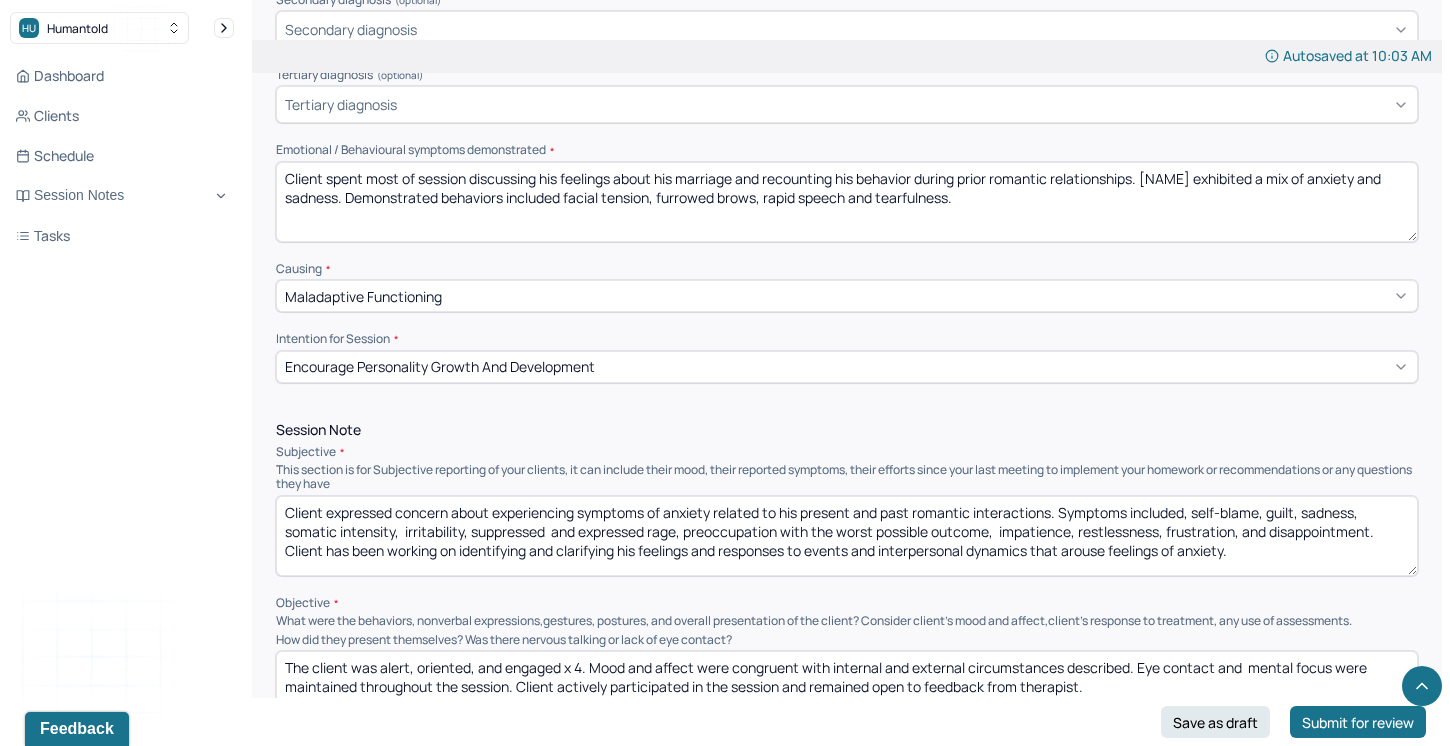drag, startPoint x: 1241, startPoint y: 549, endPoint x: 464, endPoint y: 543, distance: 777.0232 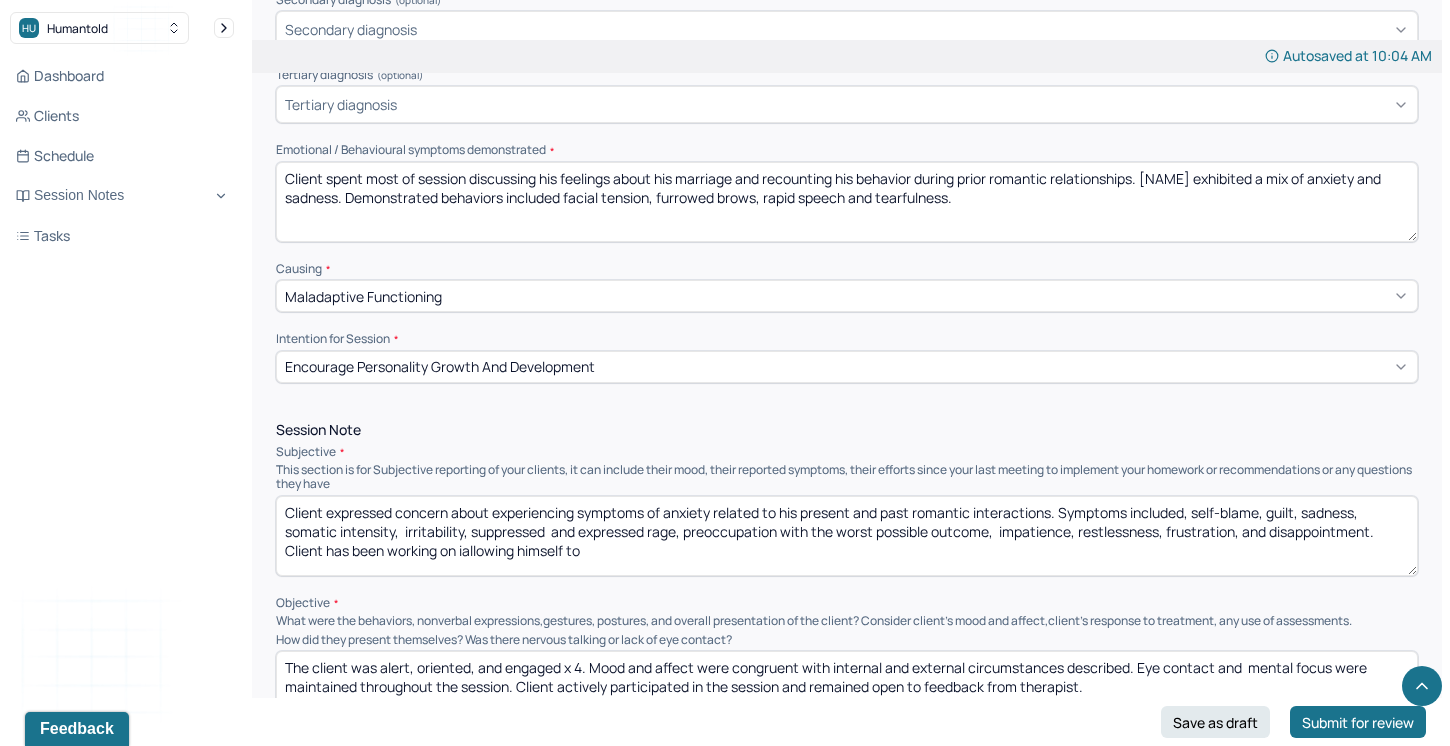 click on "Client expressed concern about experiencing symptoms of anxiety related to his present and past romantic interactions. Symptoms included, self-blame, guilt, sadness, somatic intensity,  irritability, suppressed  and expressed rage, preoccupation with the worst possible outcome,  impatience, restlessness, frustration, and disappointment. Client has been working on iallowing himself to" at bounding box center [847, 536] 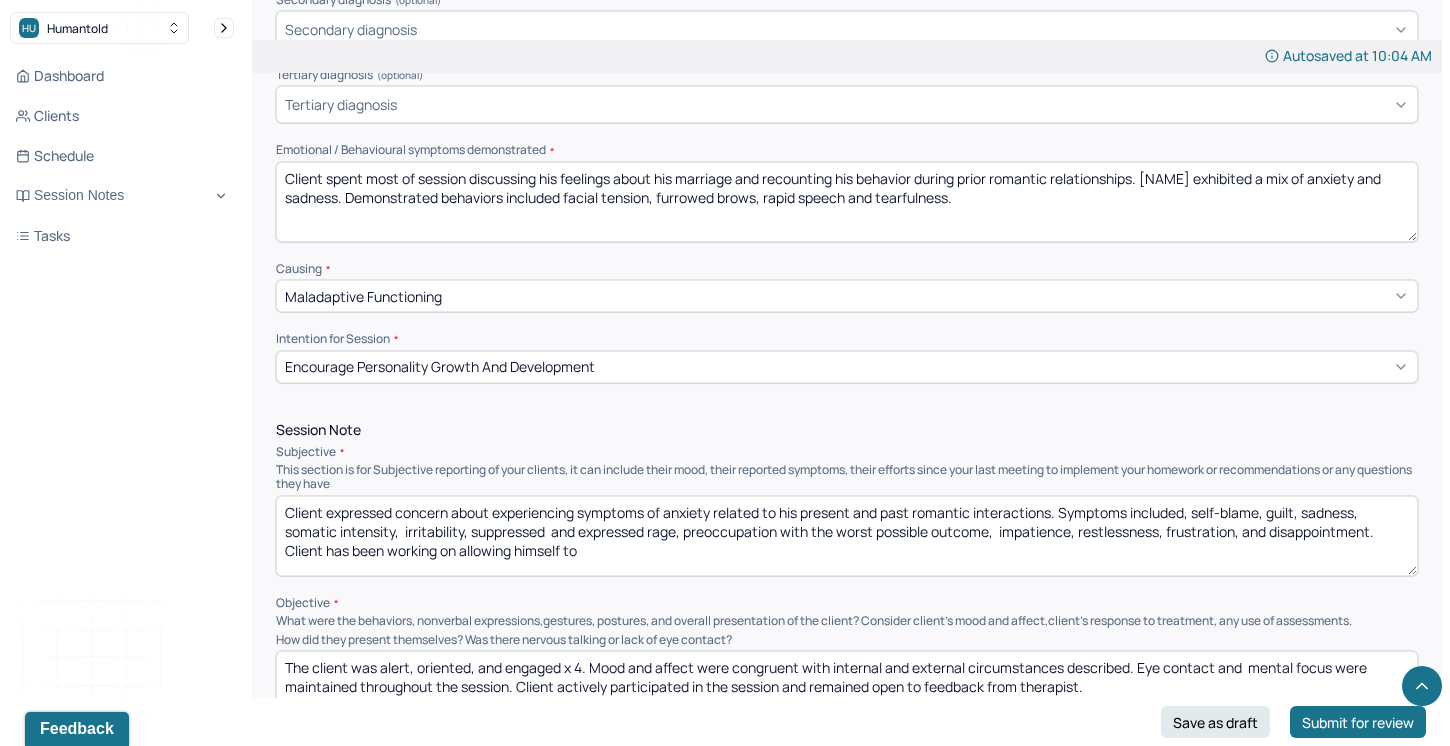 click on "Client expressed concern about experiencing symptoms of anxiety related to his present and past romantic interactions. Symptoms included, self-blame, guilt, sadness, somatic intensity,  irritability, suppressed  and expressed rage, preoccupation with the worst possible outcome,  impatience, restlessness, frustration, and disappointment. Client has been working on iallowing himself to" at bounding box center (847, 536) 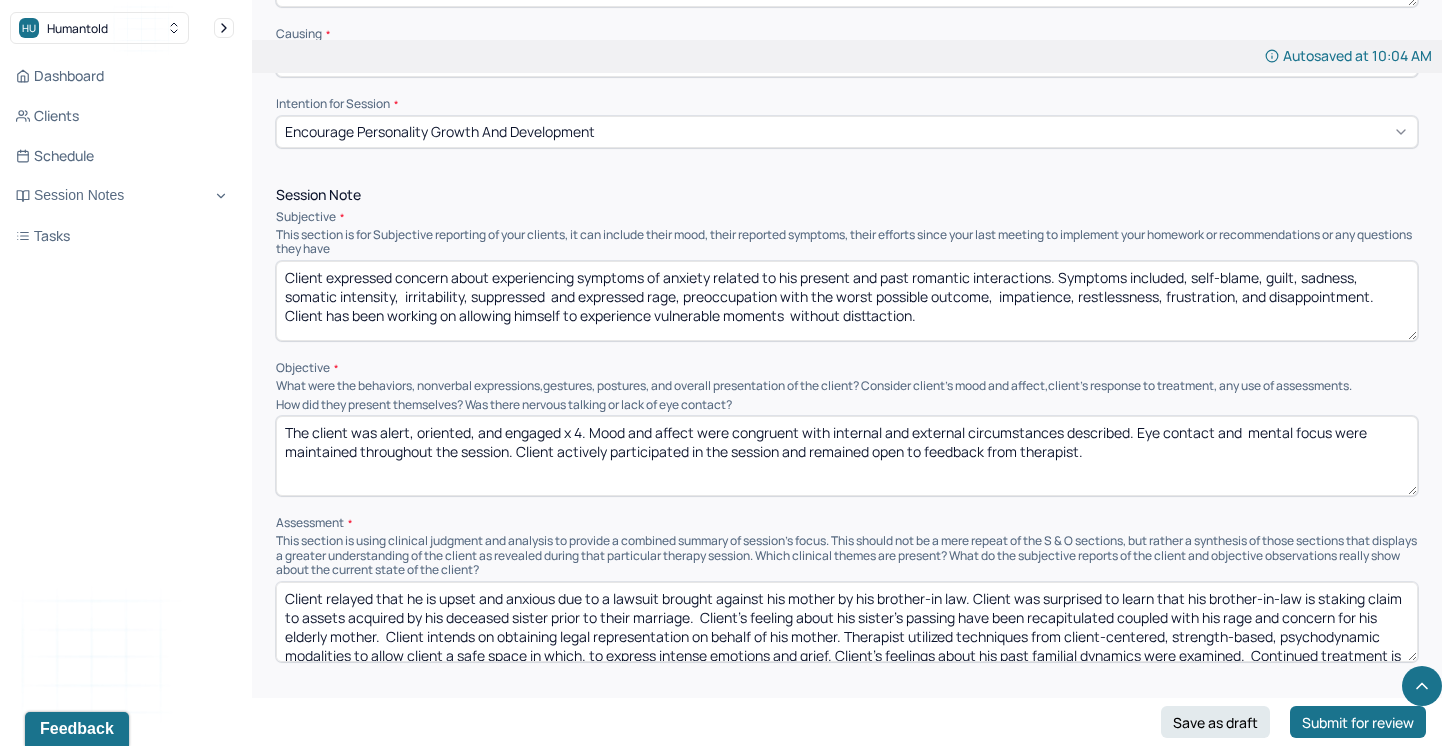 scroll, scrollTop: 1066, scrollLeft: 0, axis: vertical 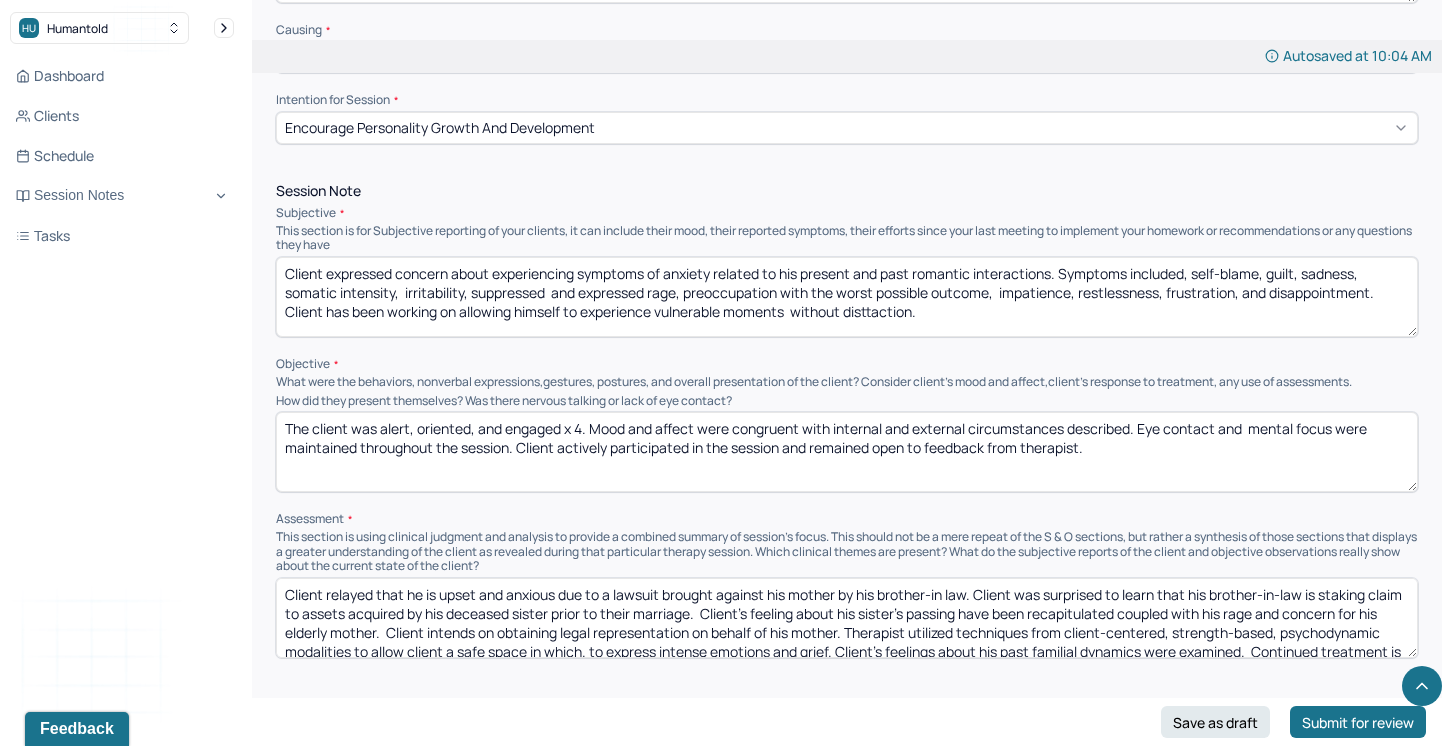 type on "Client expressed concern about experiencing symptoms of anxiety related to his present and past romantic interactions. Symptoms included, self-blame, guilt, sadness, somatic intensity,  irritability, suppressed  and expressed rage, preoccupation with the worst possible outcome,  impatience, restlessness, frustration, and disappointment. Client has been working on allowing himself to experience vulnerable moments  without disttaction." 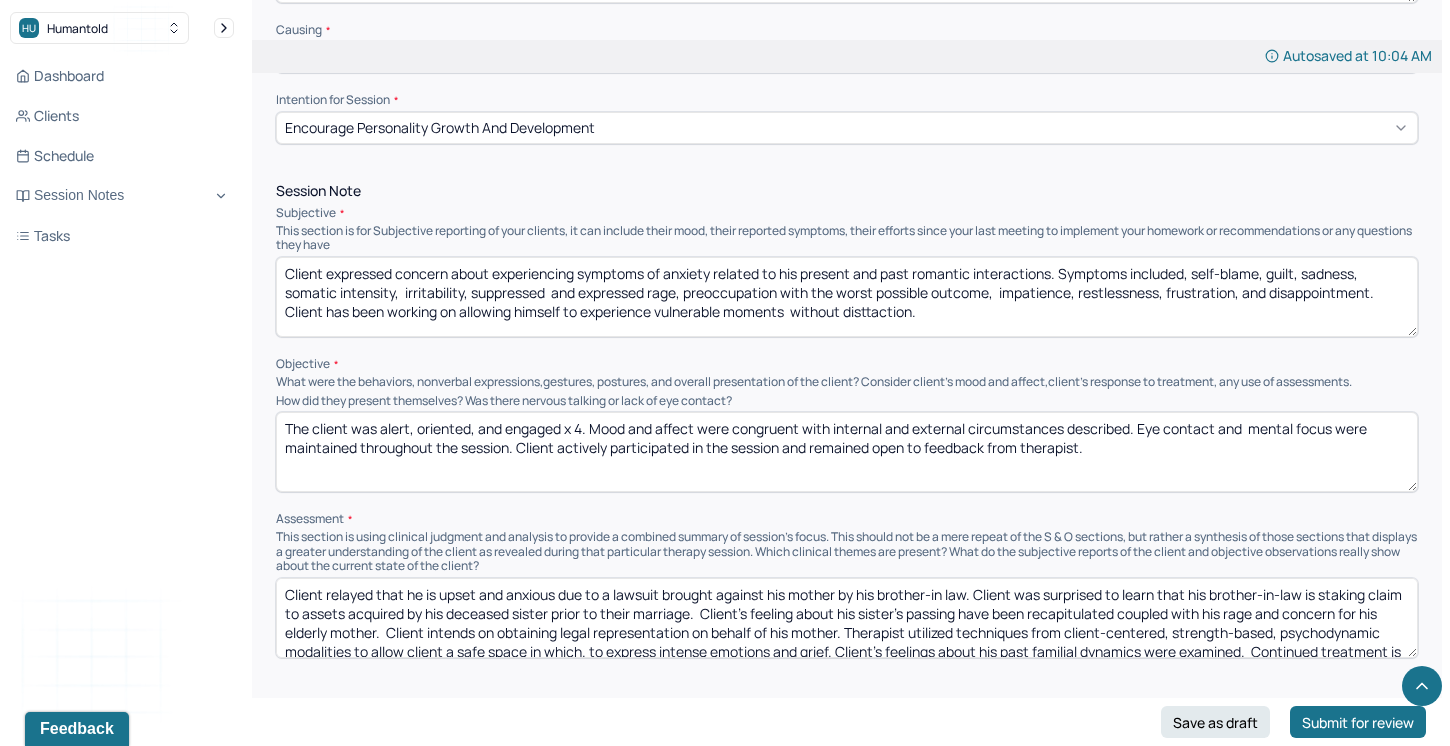drag, startPoint x: 1144, startPoint y: 425, endPoint x: 516, endPoint y: 443, distance: 628.25793 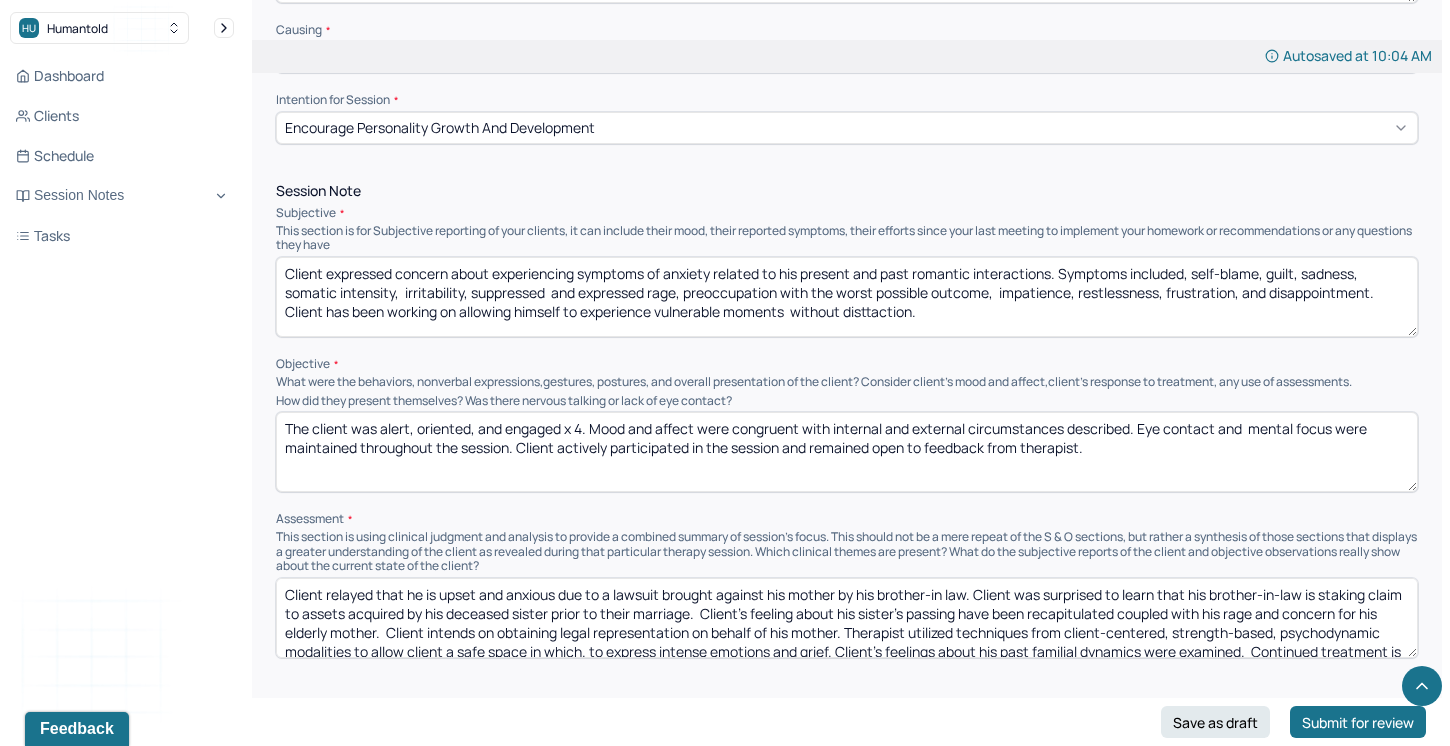 click on "The client was alert, oriented, and engaged x 4. Mood and affect were congruent with internal and external circumstances described. Eye contact and  mental focus were maintained throughout the session. Client actively participated in the session and remained open to feedback from therapist." at bounding box center [847, 452] 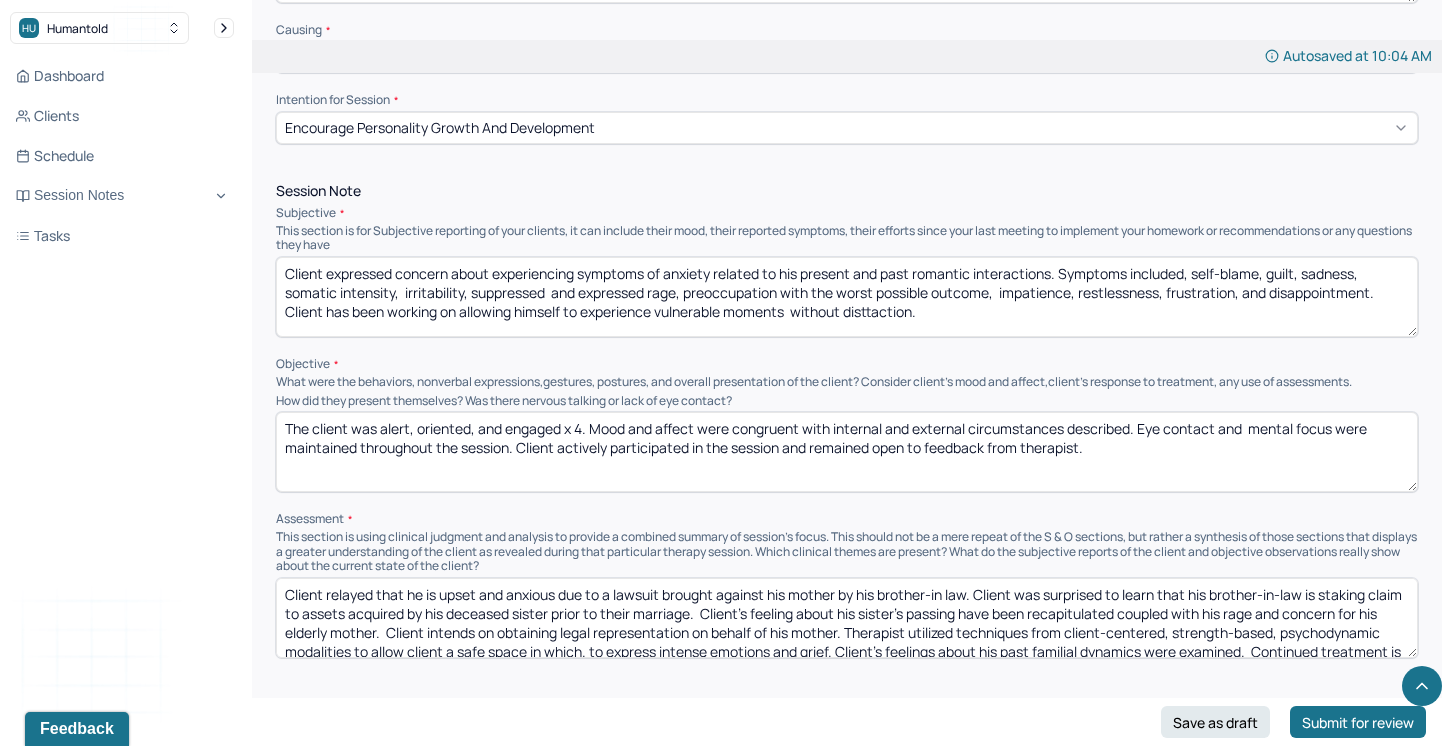 drag, startPoint x: 1139, startPoint y: 426, endPoint x: 515, endPoint y: 444, distance: 624.2596 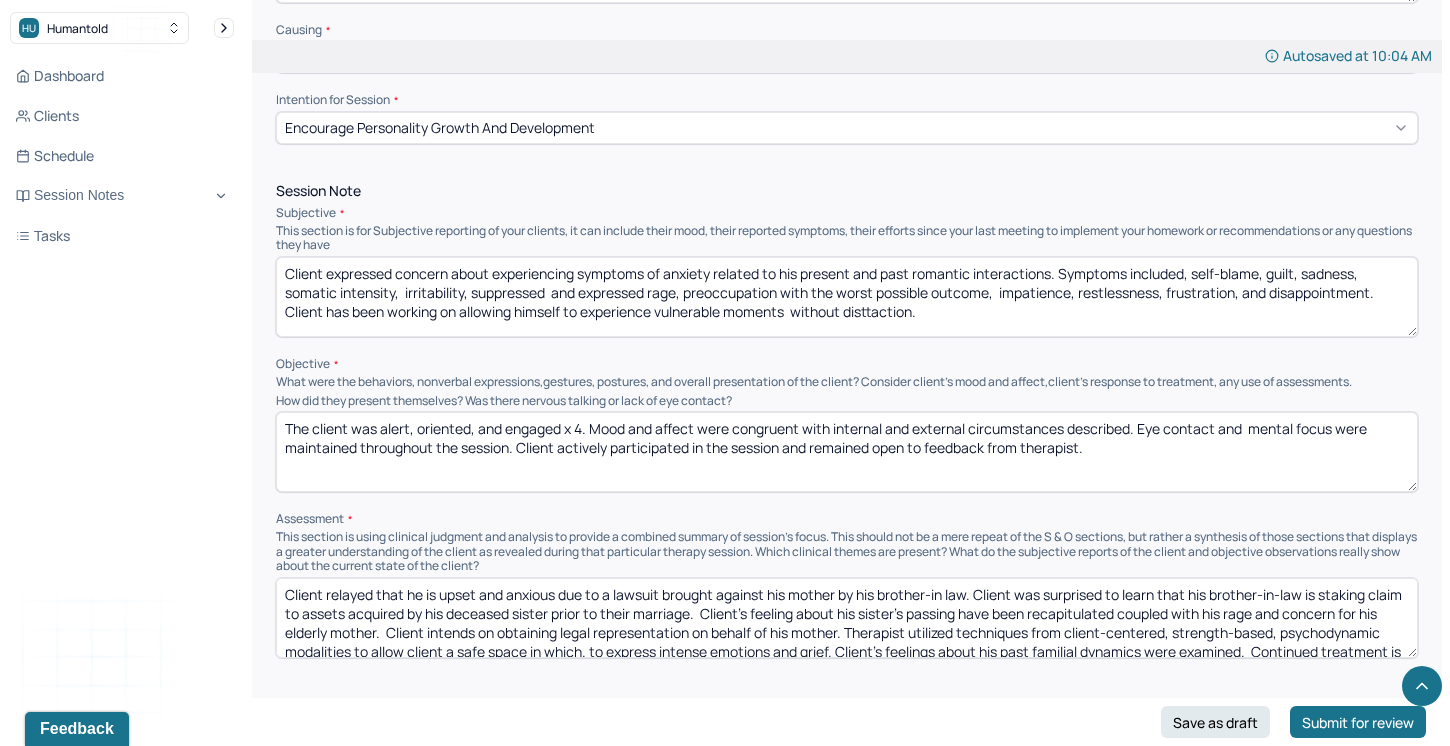 click on "The client was alert, oriented, and engaged x 4. Mood and affect were congruent with internal and external circumstances described. Eye contact and  mental focus were maintained throughout the session. Client actively participated in the session and remained open to feedback from therapist." at bounding box center (847, 452) 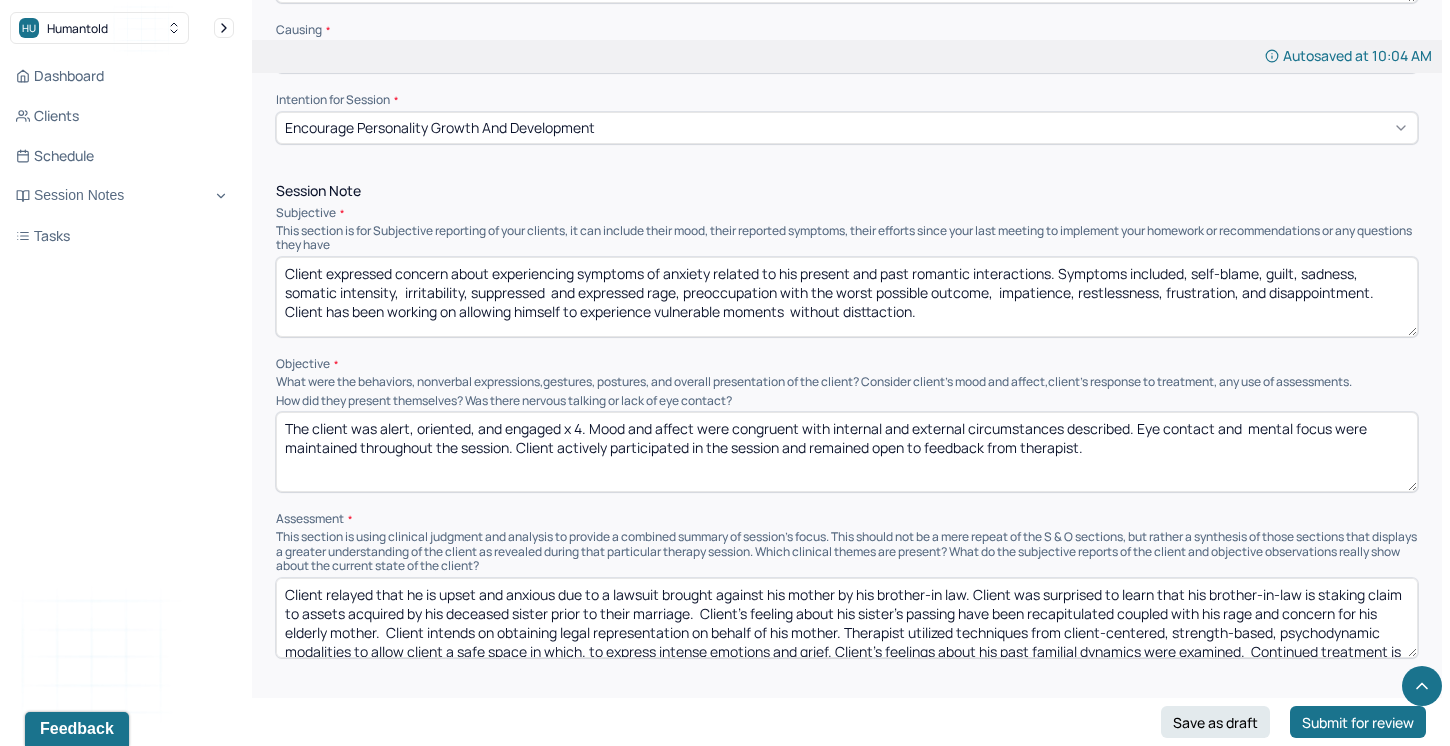 paste on "Eye contact and  mental focus were maintained throughout the session." 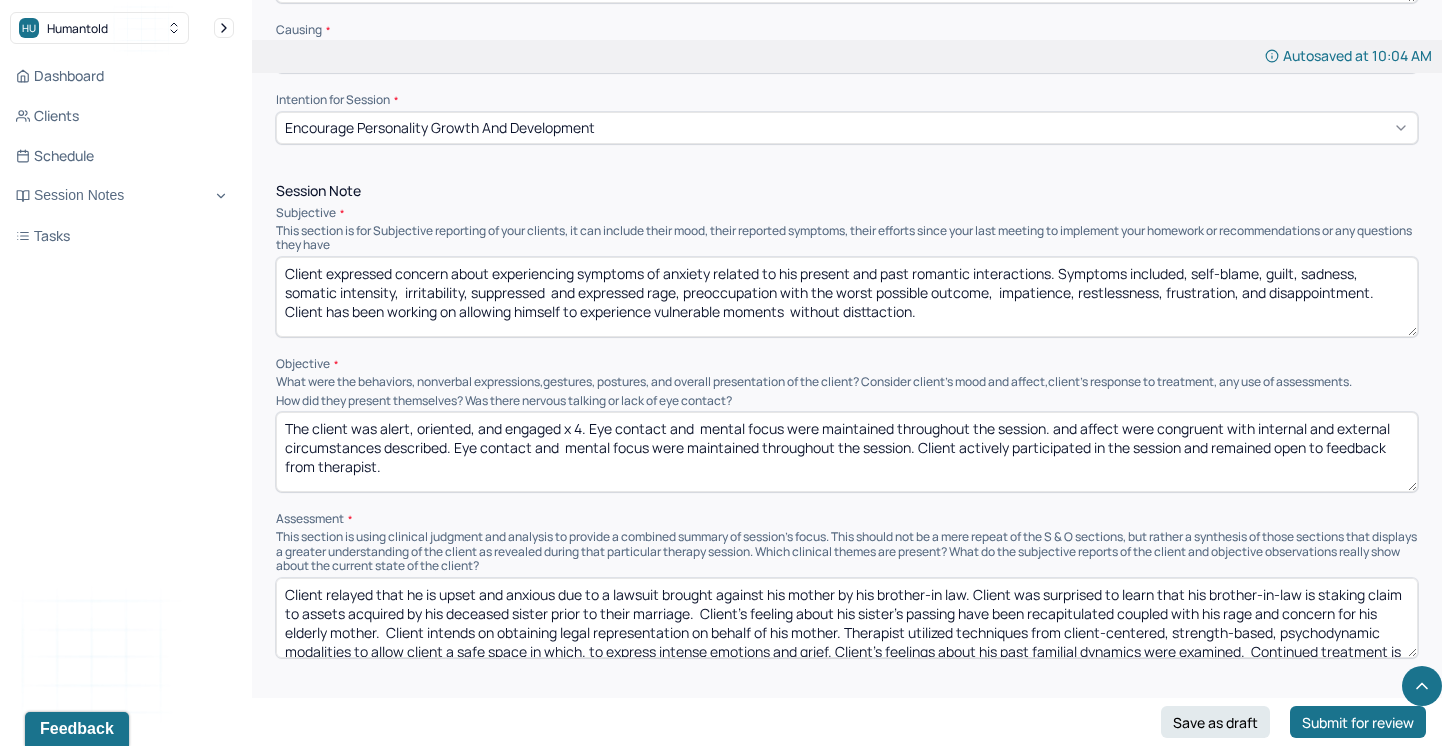 drag, startPoint x: 897, startPoint y: 424, endPoint x: 824, endPoint y: 422, distance: 73.02739 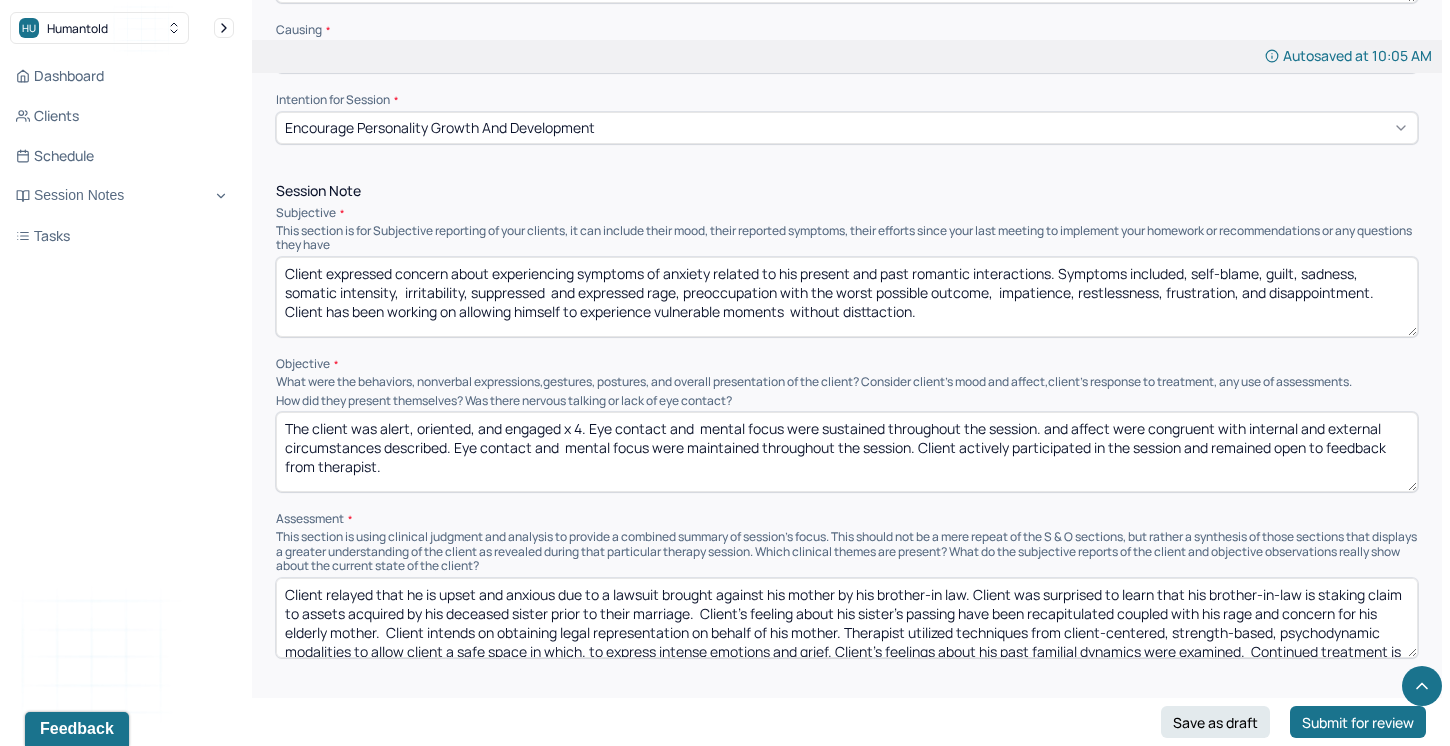 click on "The client was alert, oriented, and engaged x 4. Eye contact and  mental focus were sustained throughout the session. and affect were congruent with internal and external circumstances described. Eye contact and  mental focus were maintained throughout the session. Client actively participated in the session and remained open to feedback from therapist." at bounding box center [847, 452] 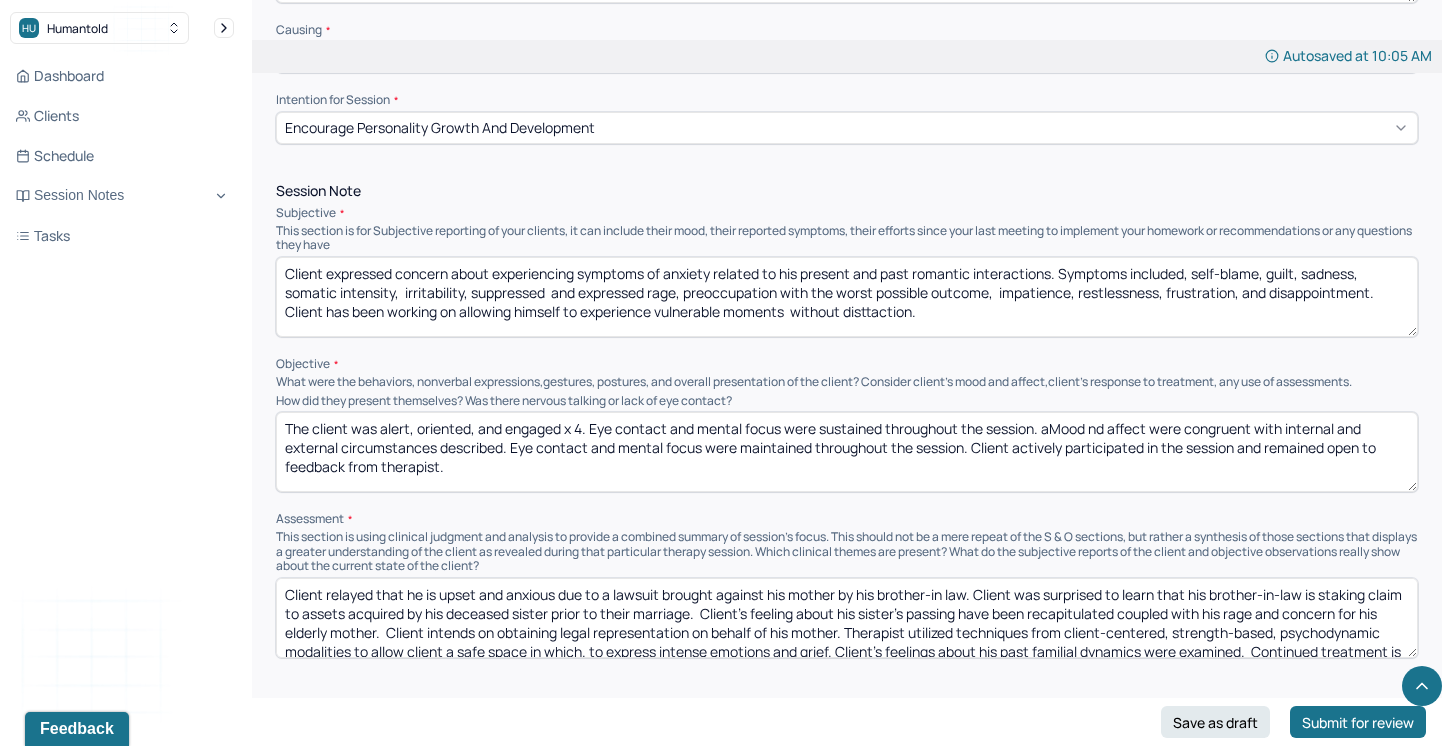 drag, startPoint x: 974, startPoint y: 445, endPoint x: 507, endPoint y: 446, distance: 467.00107 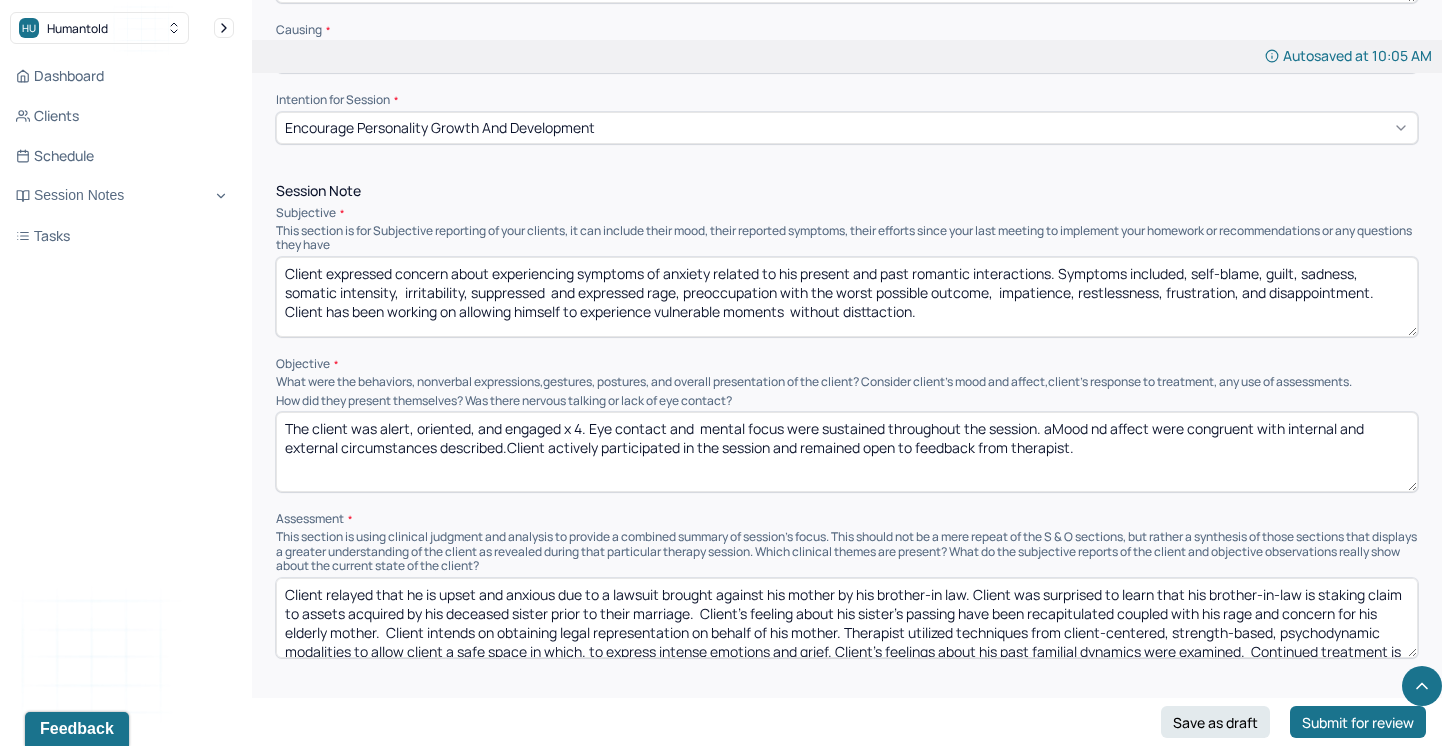 click on "The client was alert, oriented, and engaged x 4. Eye contact and  mental focus were sustained throughout the session. aMood nd affect were congruent with internal and external circumstances described.Client actively participated in the session and remained open to feedback from therapist." at bounding box center [847, 452] 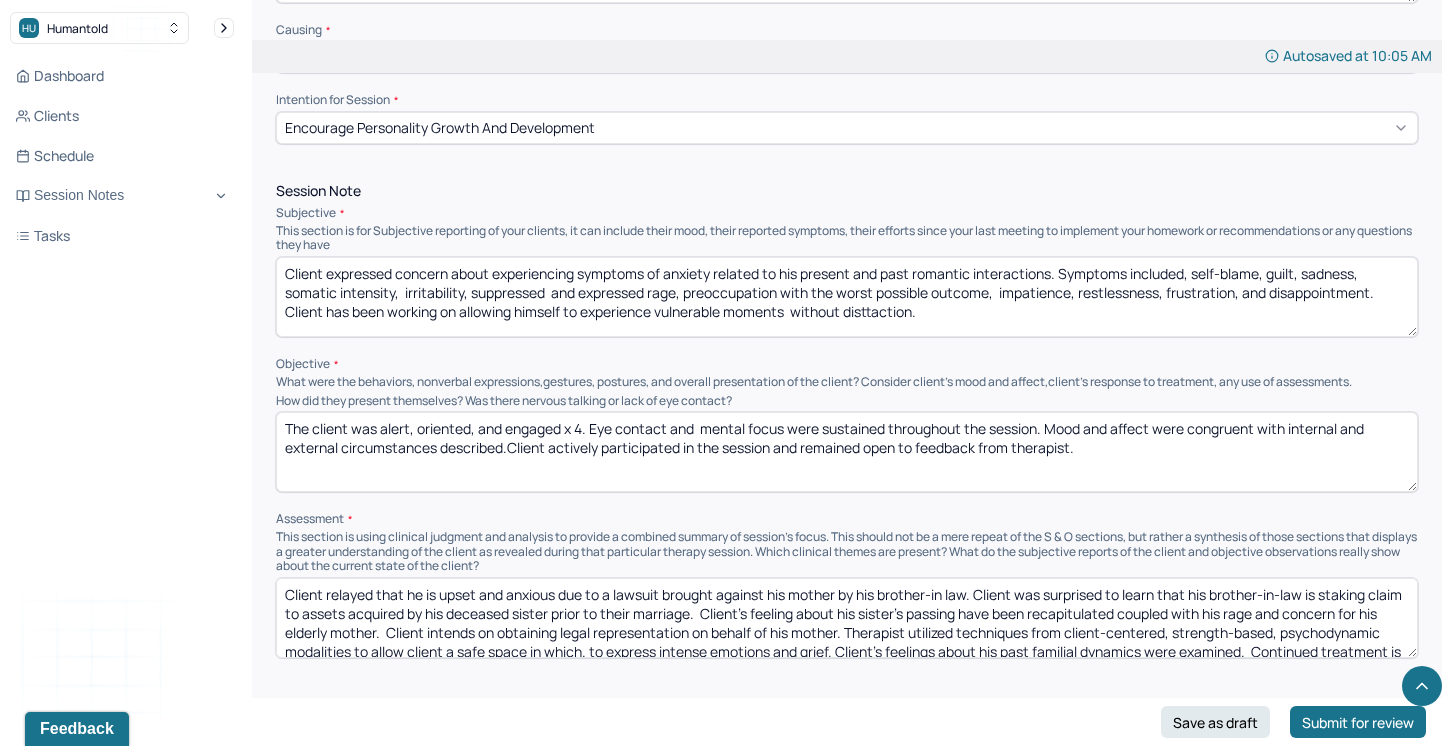drag, startPoint x: 1076, startPoint y: 436, endPoint x: 550, endPoint y: 436, distance: 526 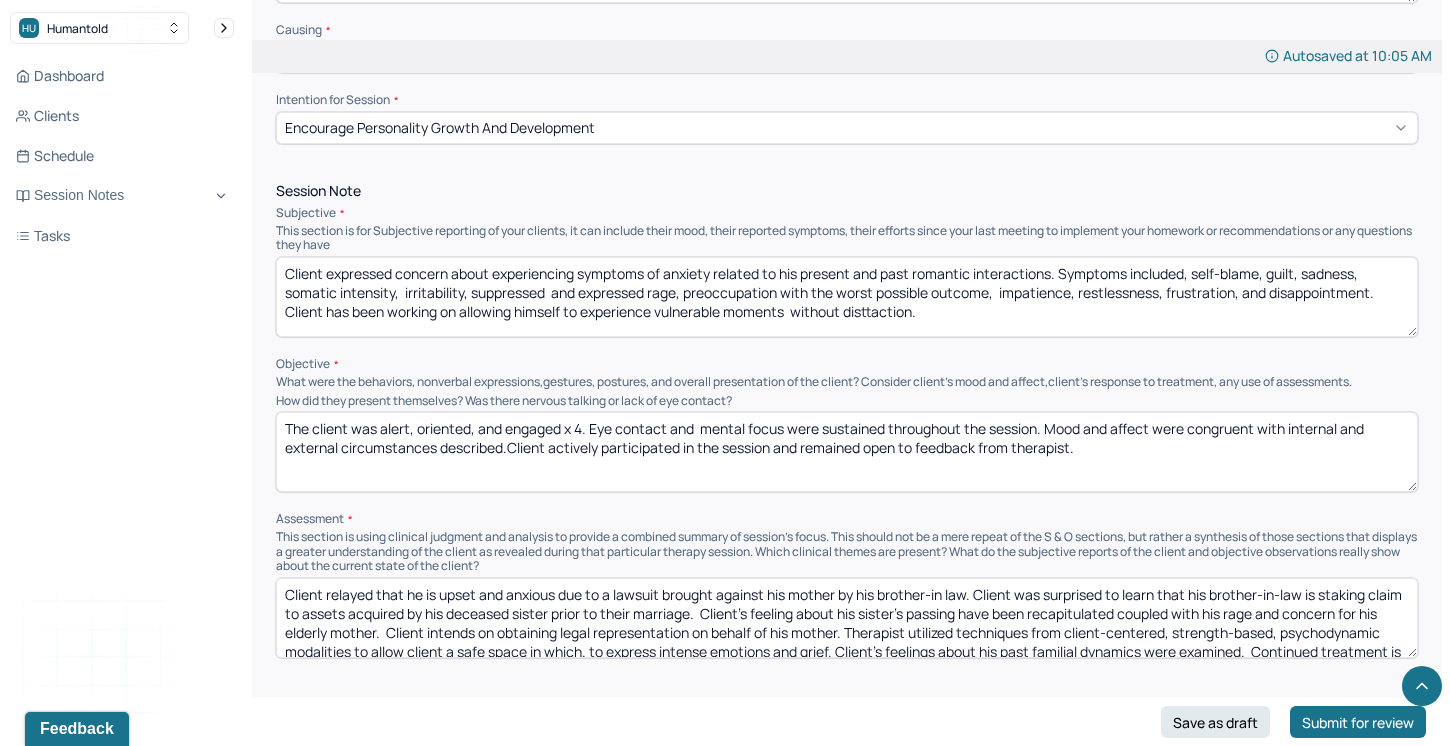 click on "The client was alert, oriented, and engaged x 4. Eye contact and  mental focus were sustained throughout the session. Mood and affect were congruent with internal and external circumstances described.Client actively participated in the session and remained open to feedback from therapist." at bounding box center [847, 452] 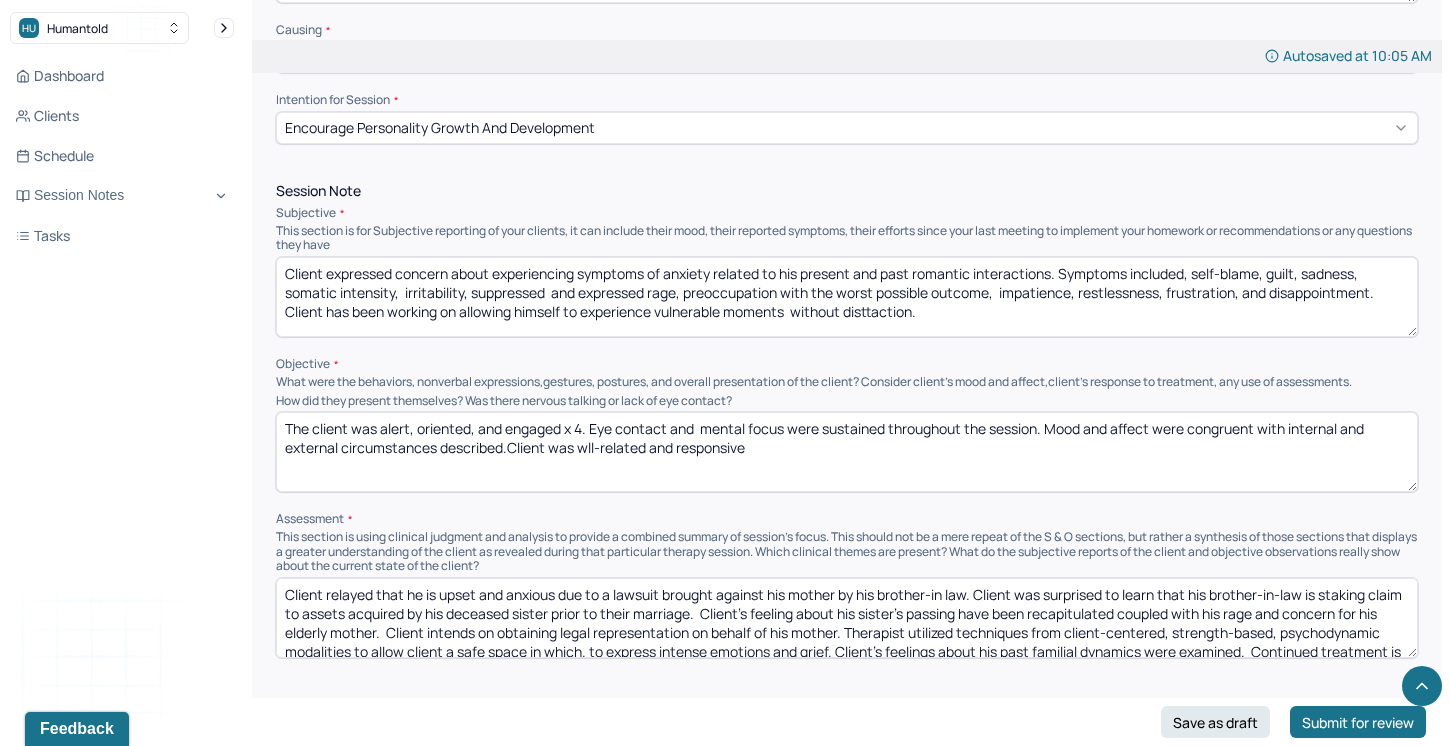 drag, startPoint x: 597, startPoint y: 440, endPoint x: 586, endPoint y: 441, distance: 11.045361 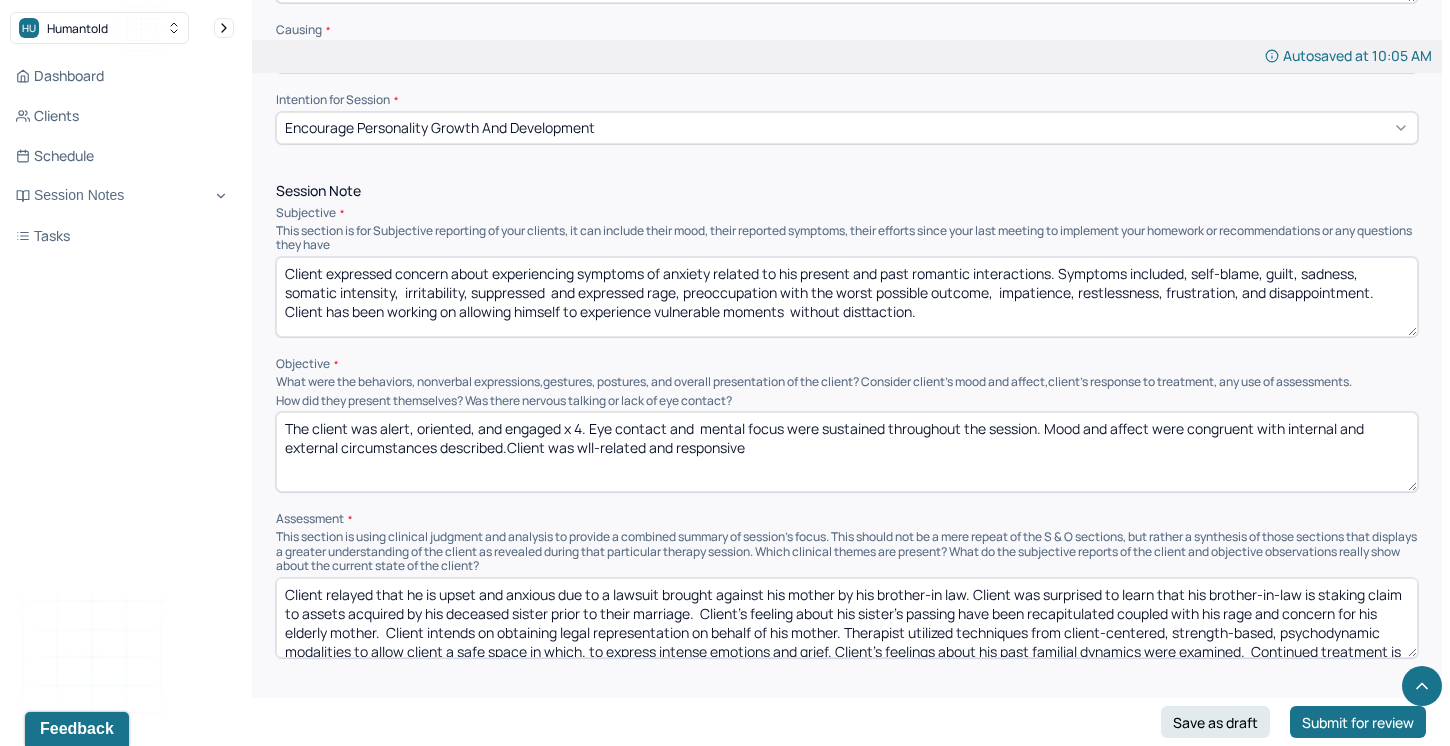 click on "The client was alert, oriented, and engaged x 4. Eye contact and  mental focus were sustained throughout the session. Mood and affect were congruent with internal and external circumstances described.Client was wll-related and responsive" at bounding box center (847, 452) 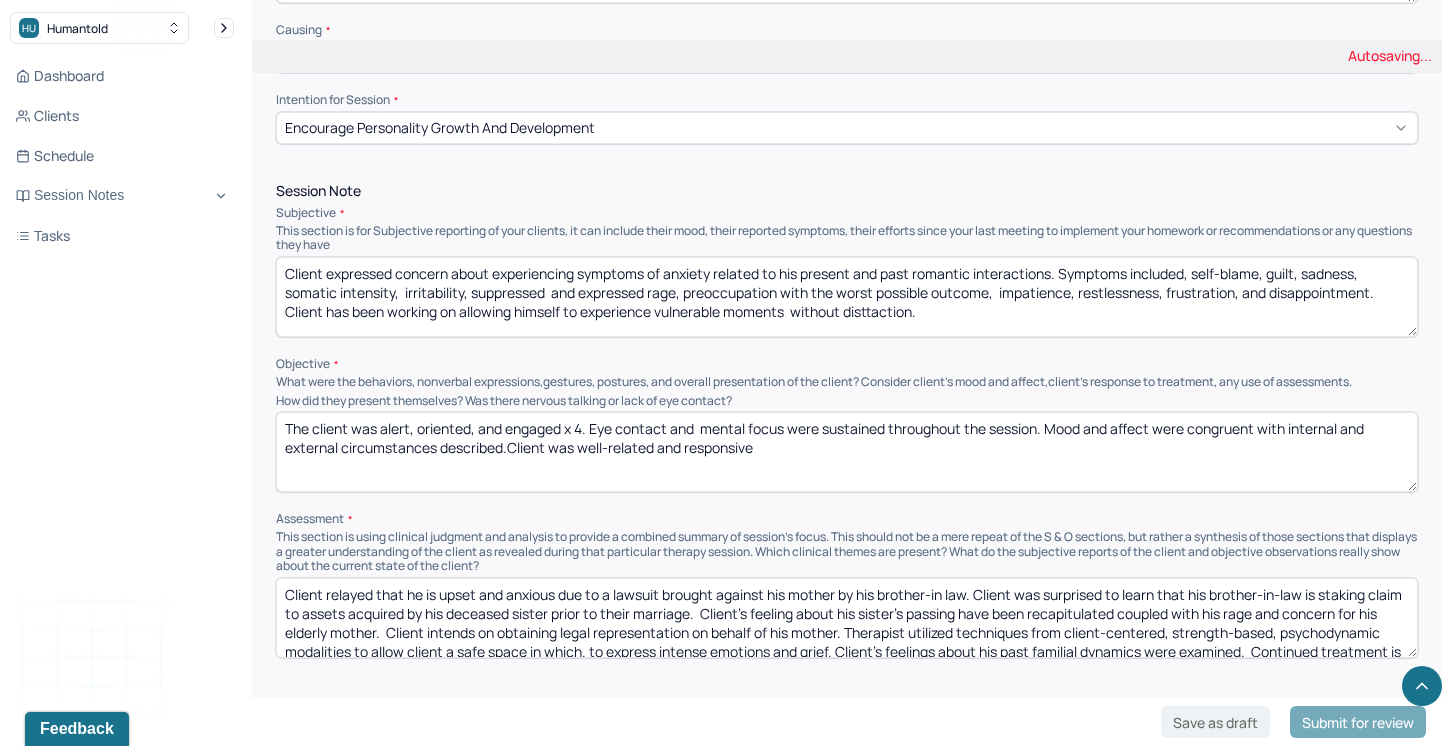 click on "The client was alert, oriented, and engaged x 4. Eye contact and  mental focus were sustained throughout the session. Mood and affect were congruent with internal and external circumstances described.Client was wellrelated and responsive" at bounding box center (847, 452) 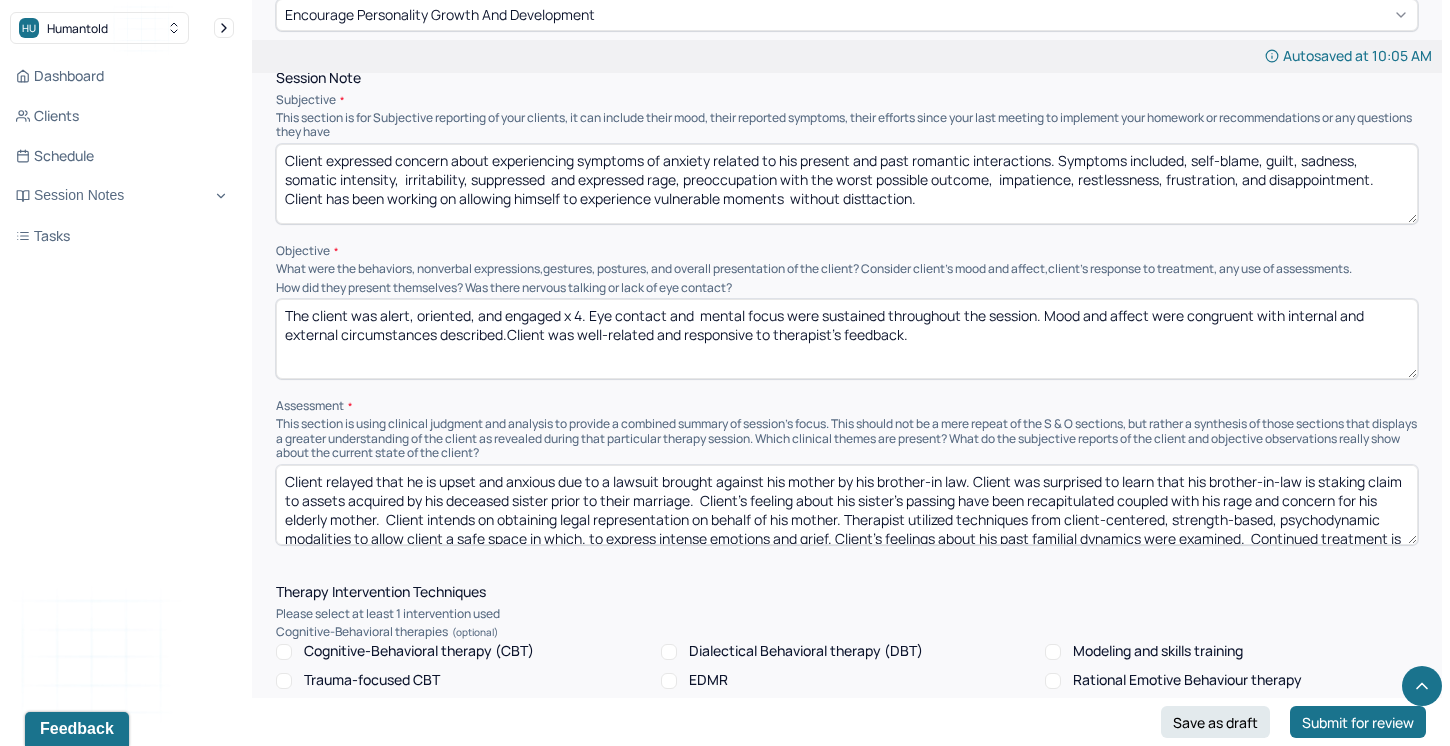 scroll, scrollTop: 1190, scrollLeft: 0, axis: vertical 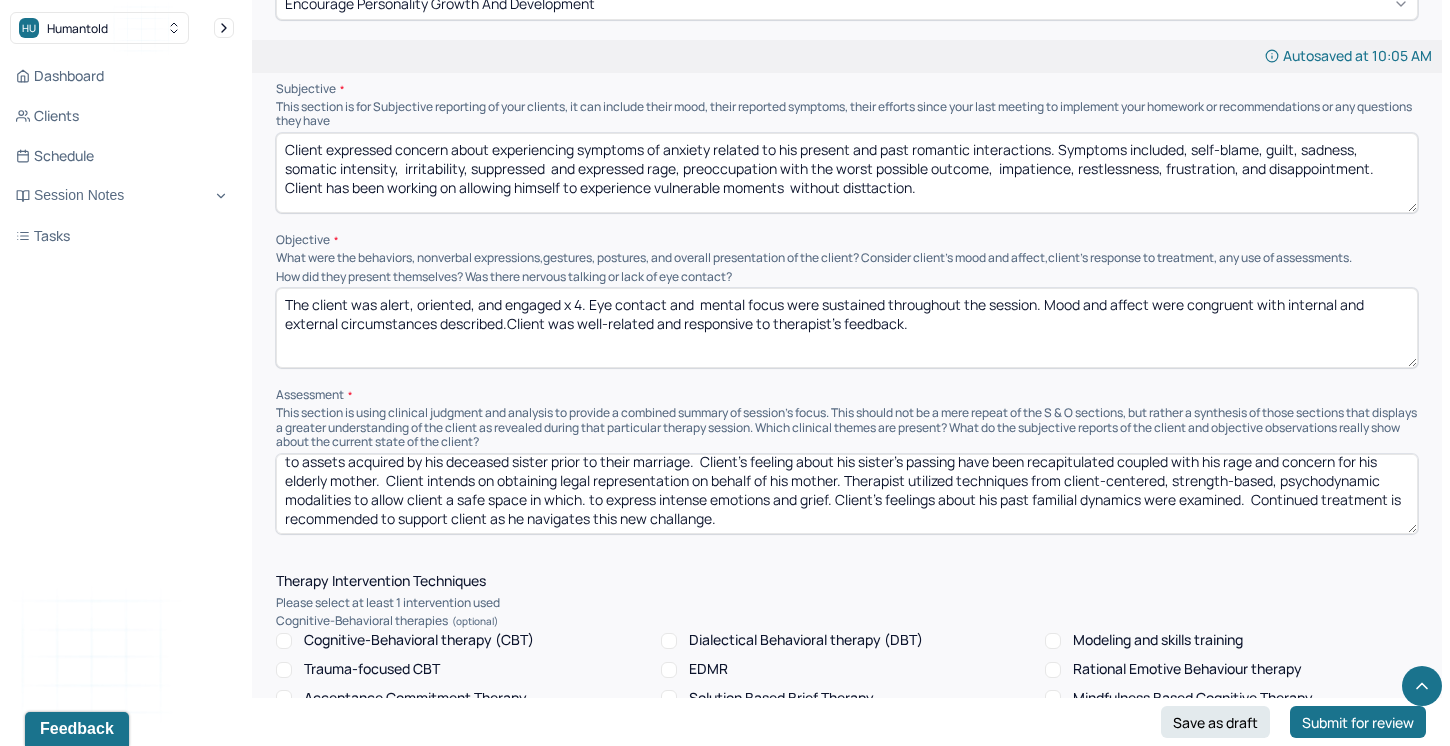 type on "The client was alert, oriented, and engaged x 4. Eye contact and  mental focus were sustained throughout the session. Mood and affect were congruent with internal and external circumstances described.Client was well-related and responsive to therapist's feedback." 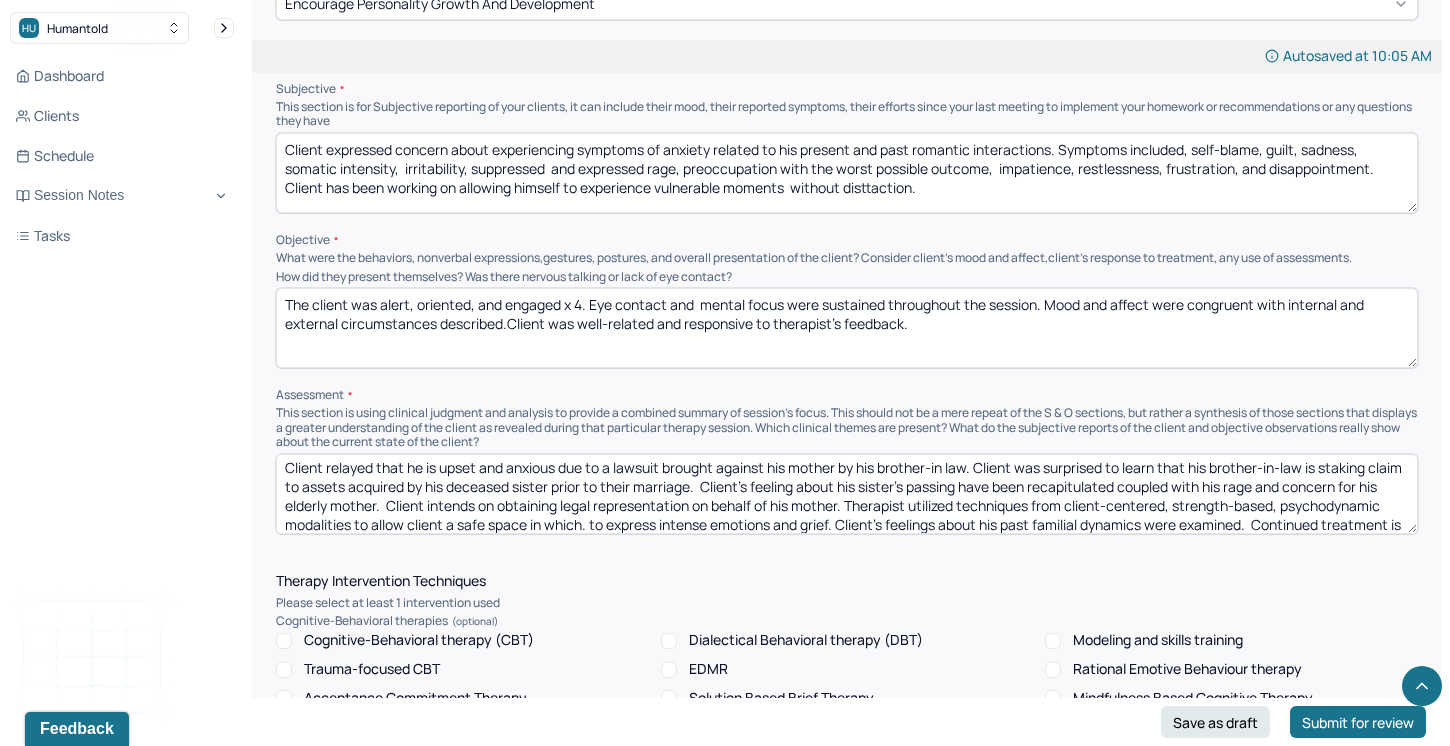 scroll, scrollTop: 0, scrollLeft: 0, axis: both 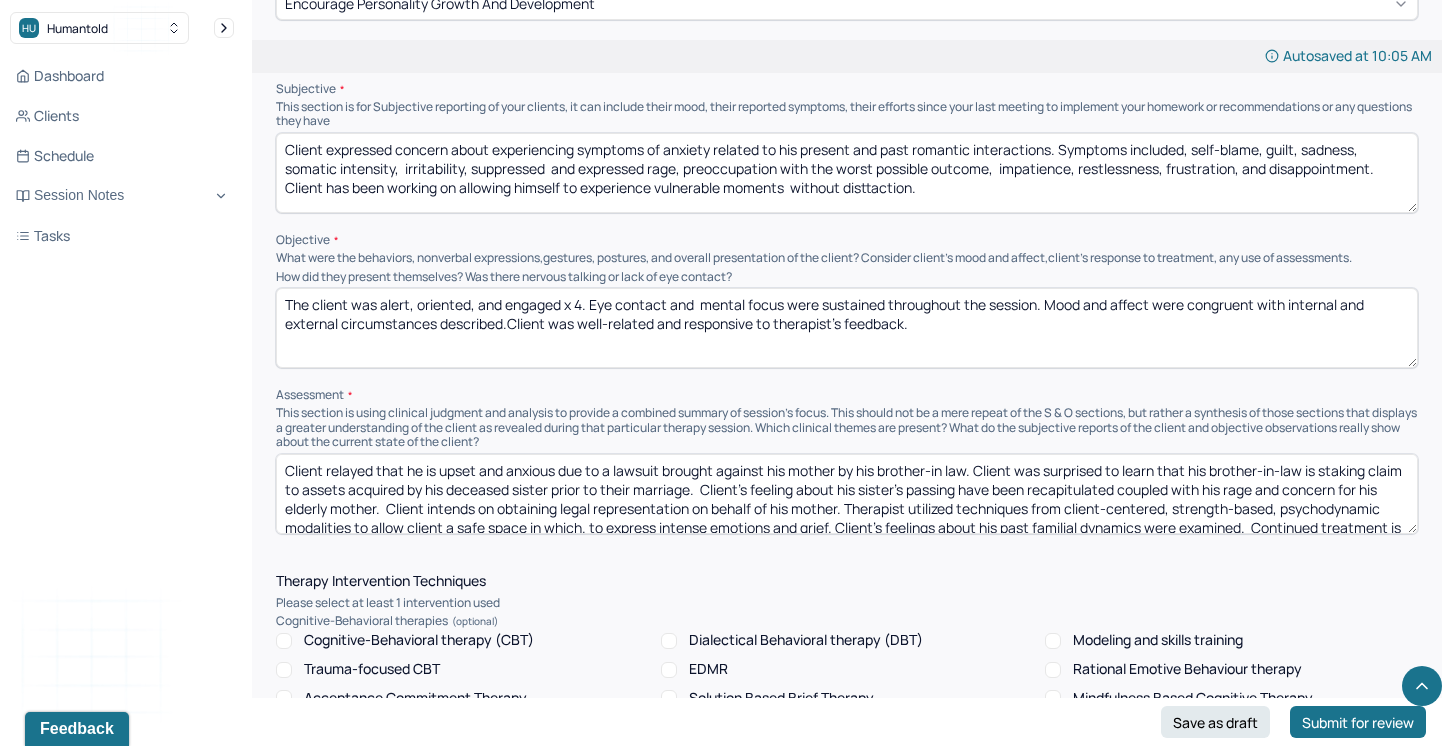 drag, startPoint x: 839, startPoint y: 476, endPoint x: 278, endPoint y: 452, distance: 561.5131 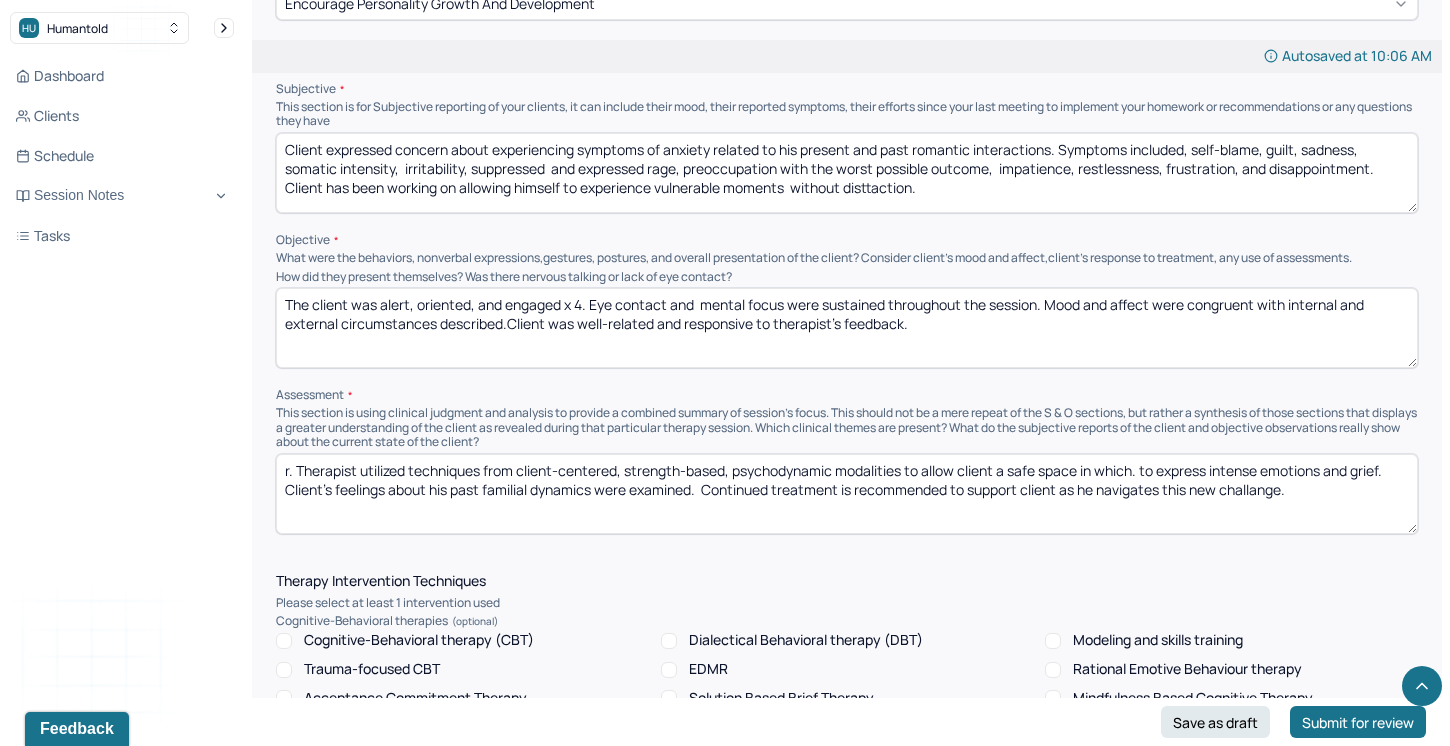 drag, startPoint x: 293, startPoint y: 463, endPoint x: 257, endPoint y: 463, distance: 36 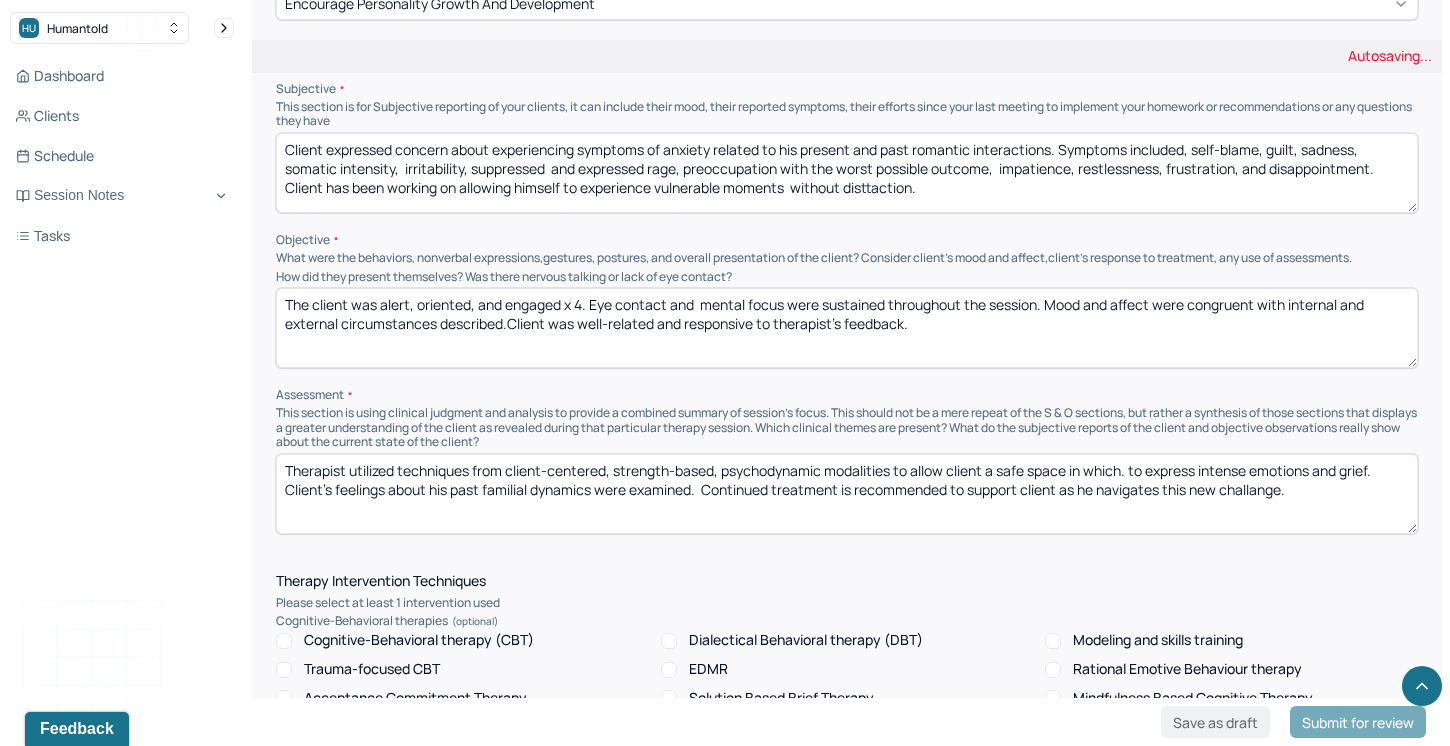 click on "r. Therapist utilized techniques from client-centered, strength-based, psychodynamic modalities to allow client a safe space in which. to express intense emotions and grief. Client's feelings about his past familial dynamics were examined.  Continued treatment is recommended to support client as he navigates this new challange." at bounding box center [847, 494] 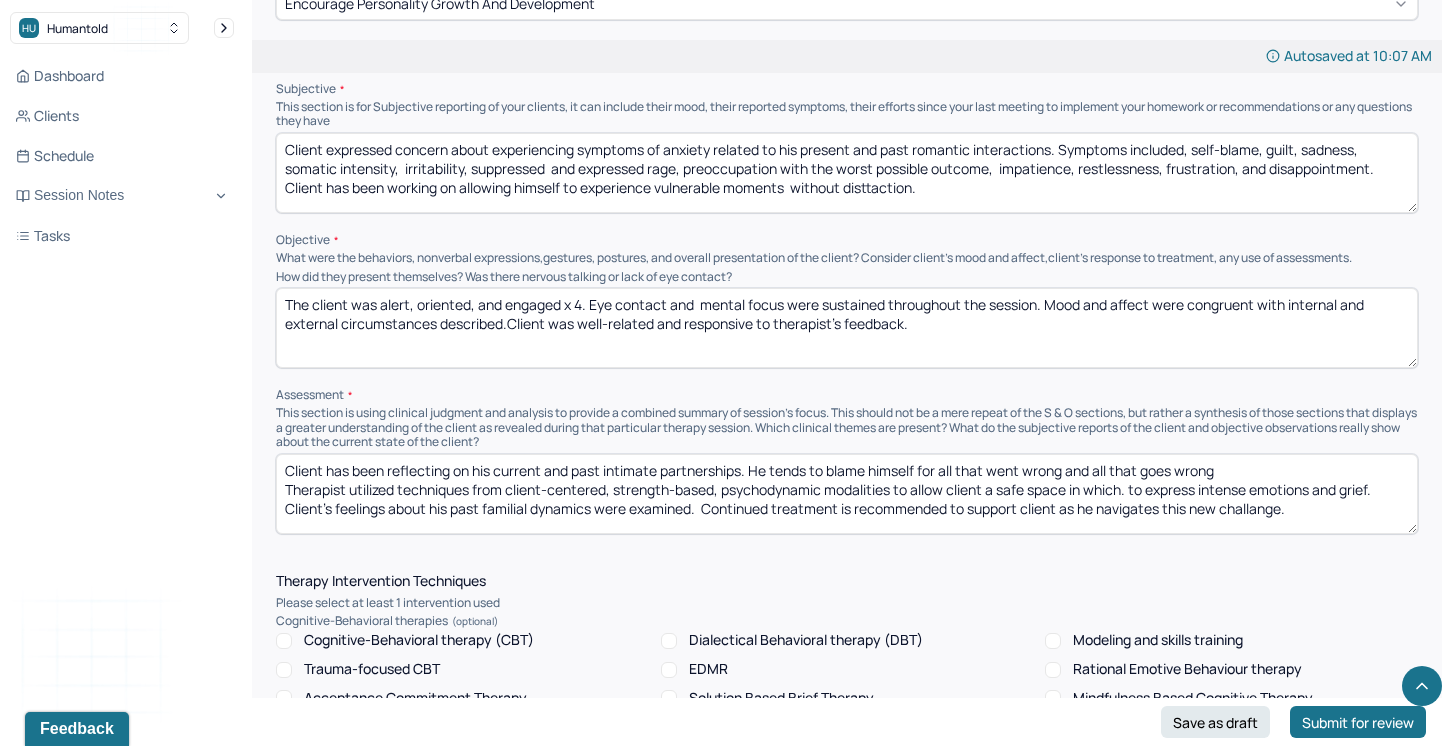 click on "Client has been reflecting on his current and past intimate partnerships. He tends to blame himself for all that went wrong and all that goes wrong
Therapist utilized techniques from client-centered, strength-based, psychodynamic modalities to allow client a safe space in which. to express intense emotions and grief. Client's feelings about his past familial dynamics were examined.  Continued treatment is recommended to support client as he navigates this new challange." at bounding box center [847, 494] 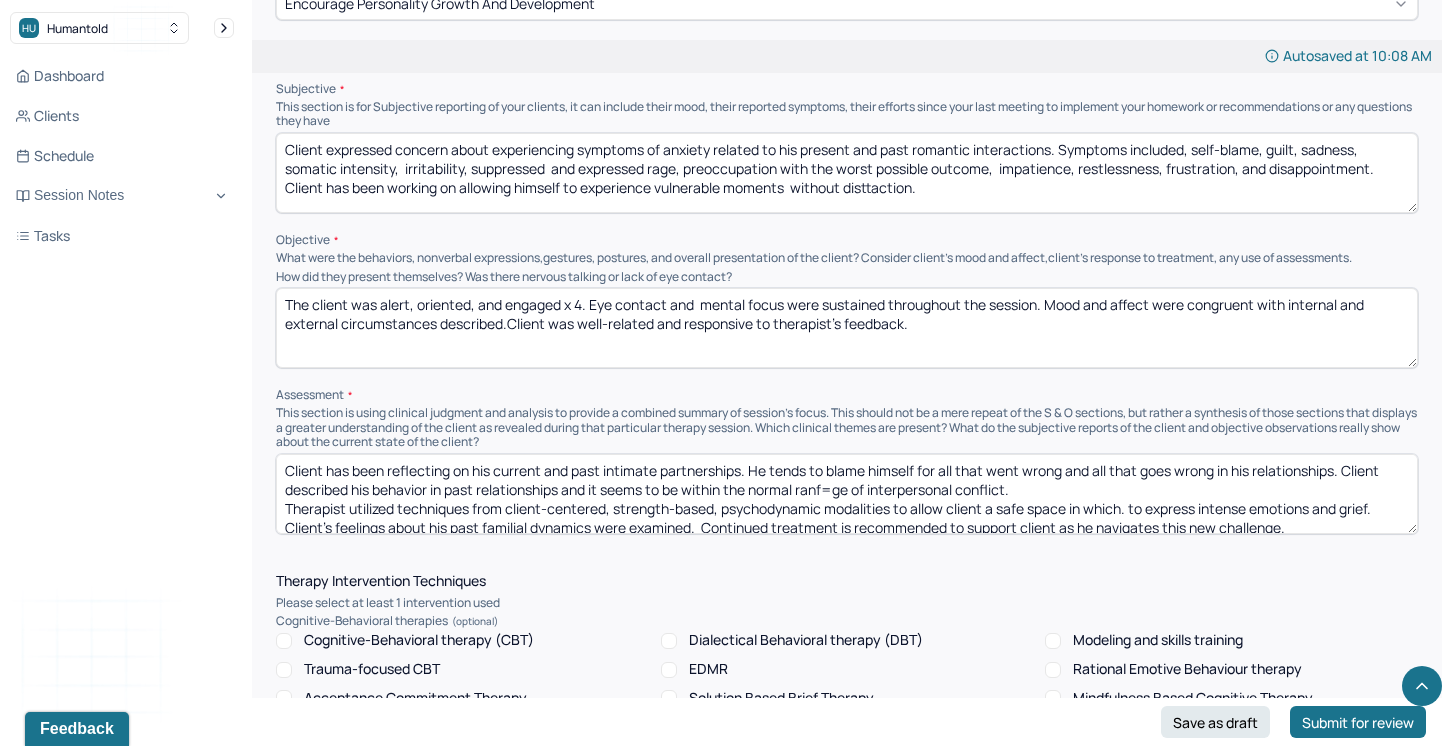 drag, startPoint x: 857, startPoint y: 483, endPoint x: 824, endPoint y: 482, distance: 33.01515 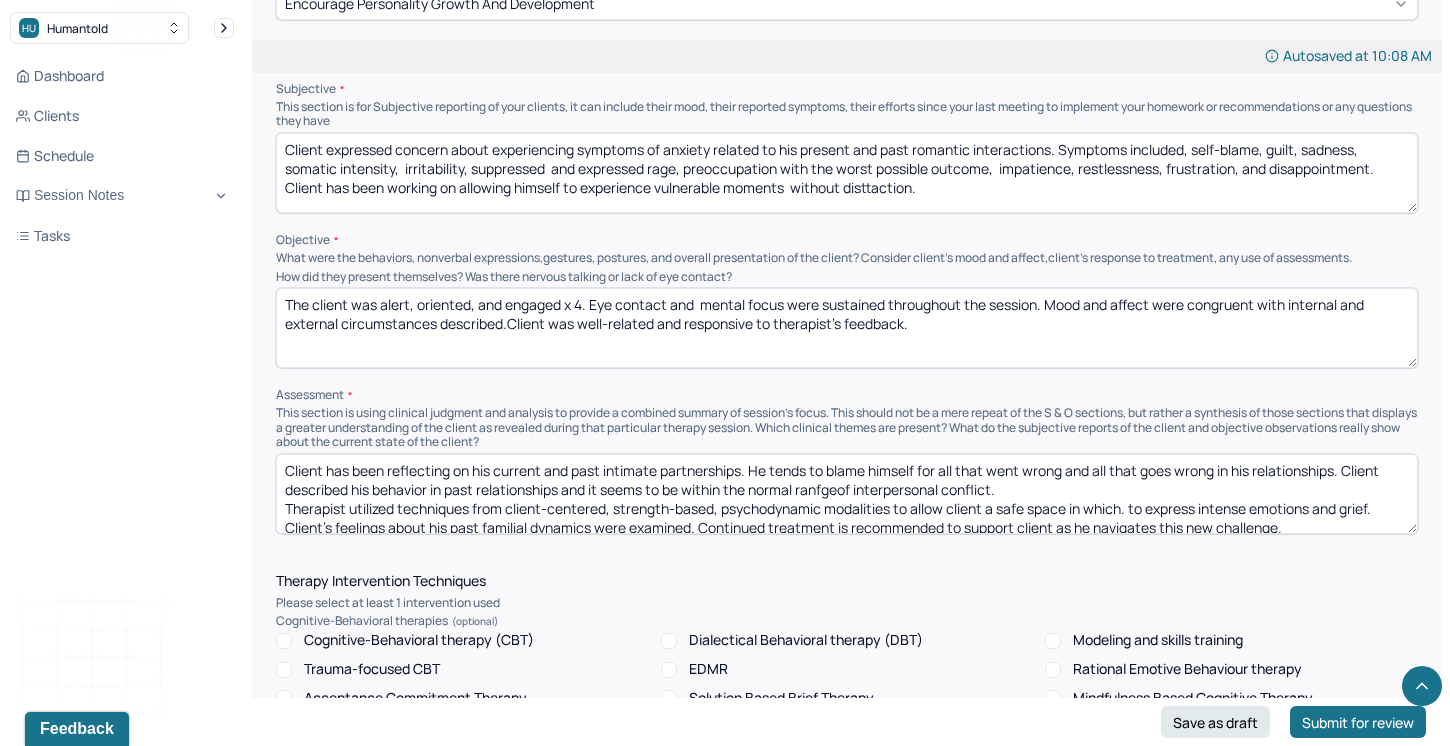 drag, startPoint x: 840, startPoint y: 483, endPoint x: 819, endPoint y: 483, distance: 21 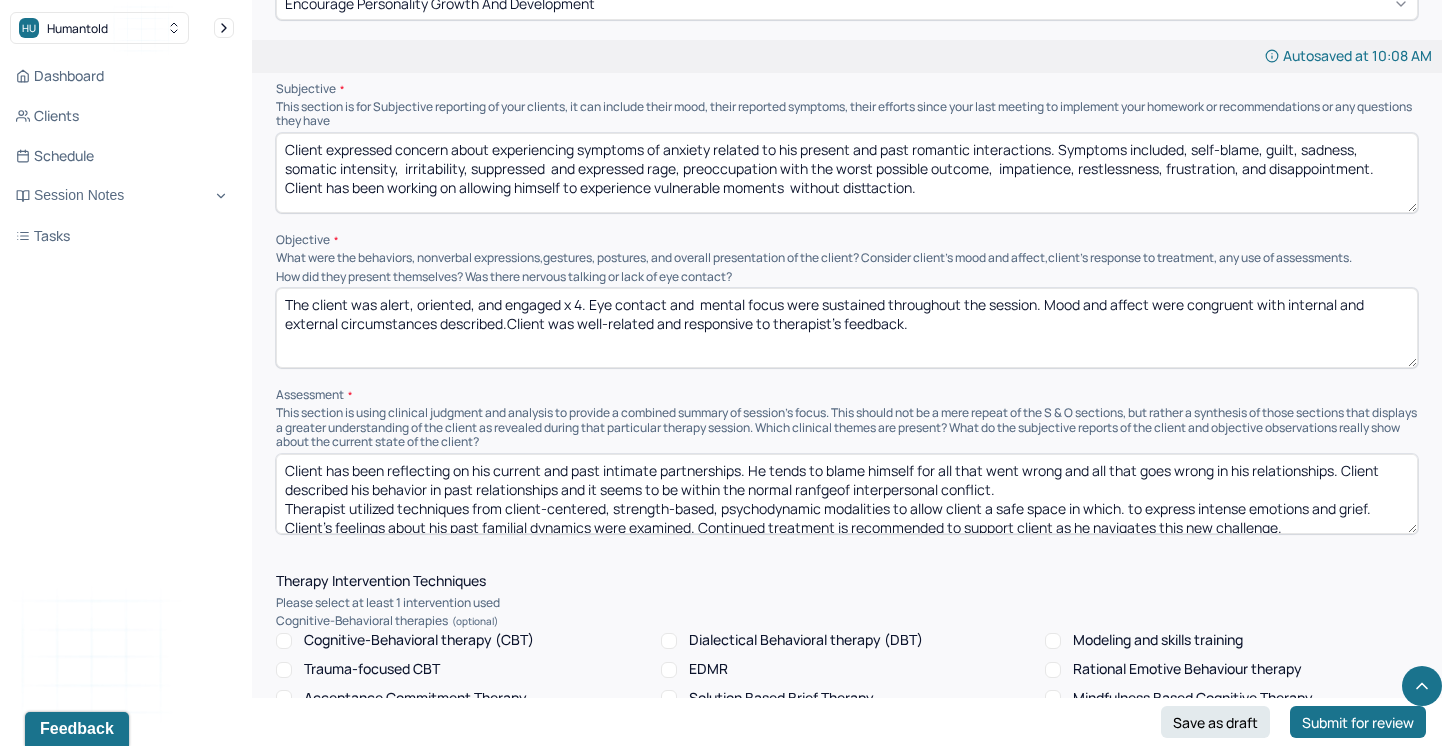 click on "Client has been reflecting on his current and past intimate partnerships. He tends to blame himself for all that went wrong and all that goes wrong in his relationships. Client described his behavior in past relationships and it seems to be within the normal ranfgeof interpersonal conflict.
Therapist utilized techniques from client-centered, strength-based, psychodynamic modalities to allow client a safe space in which. to express intense emotions and grief. Client's feelings about his past familial dynamics were examined. Continued treatment is recommended to support client as he navigates this new challenge." at bounding box center [847, 494] 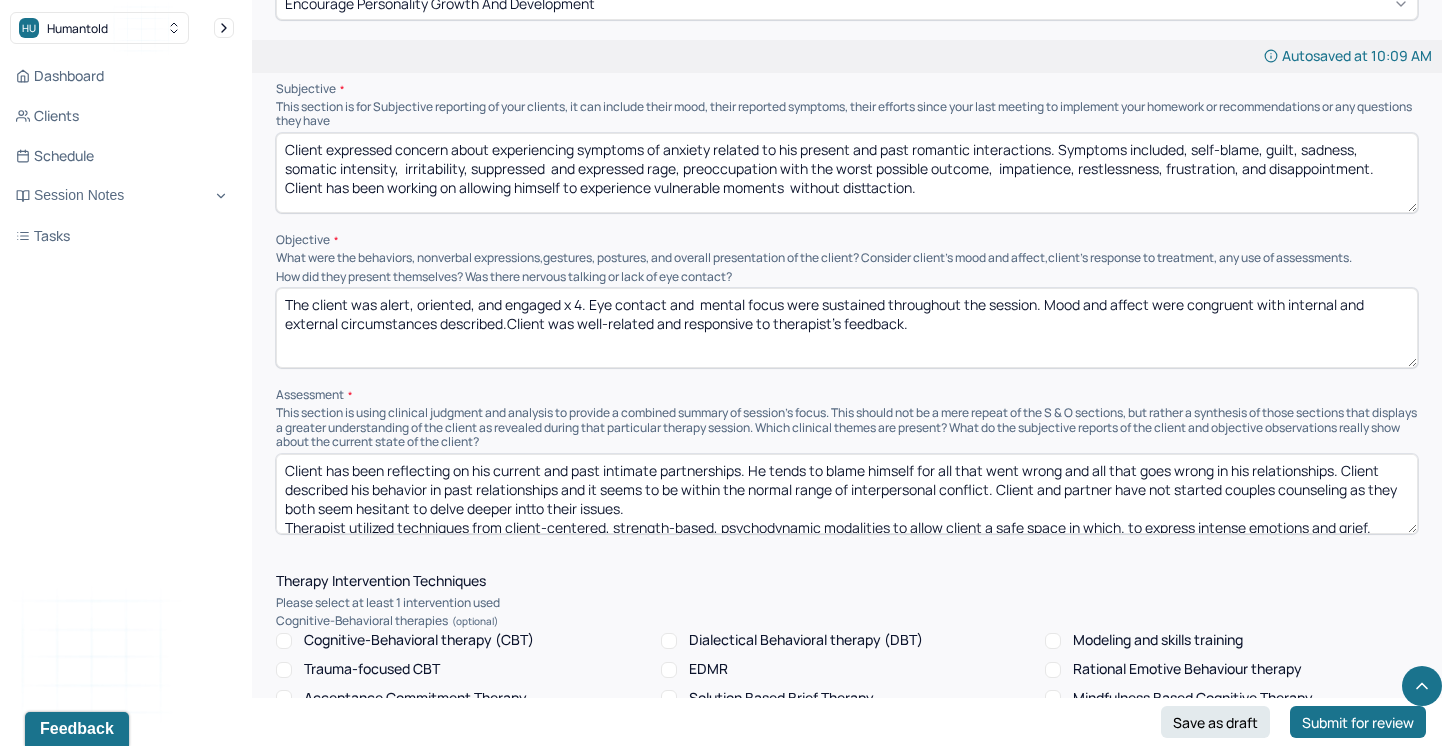 drag, startPoint x: 550, startPoint y: 504, endPoint x: 534, endPoint y: 503, distance: 16.03122 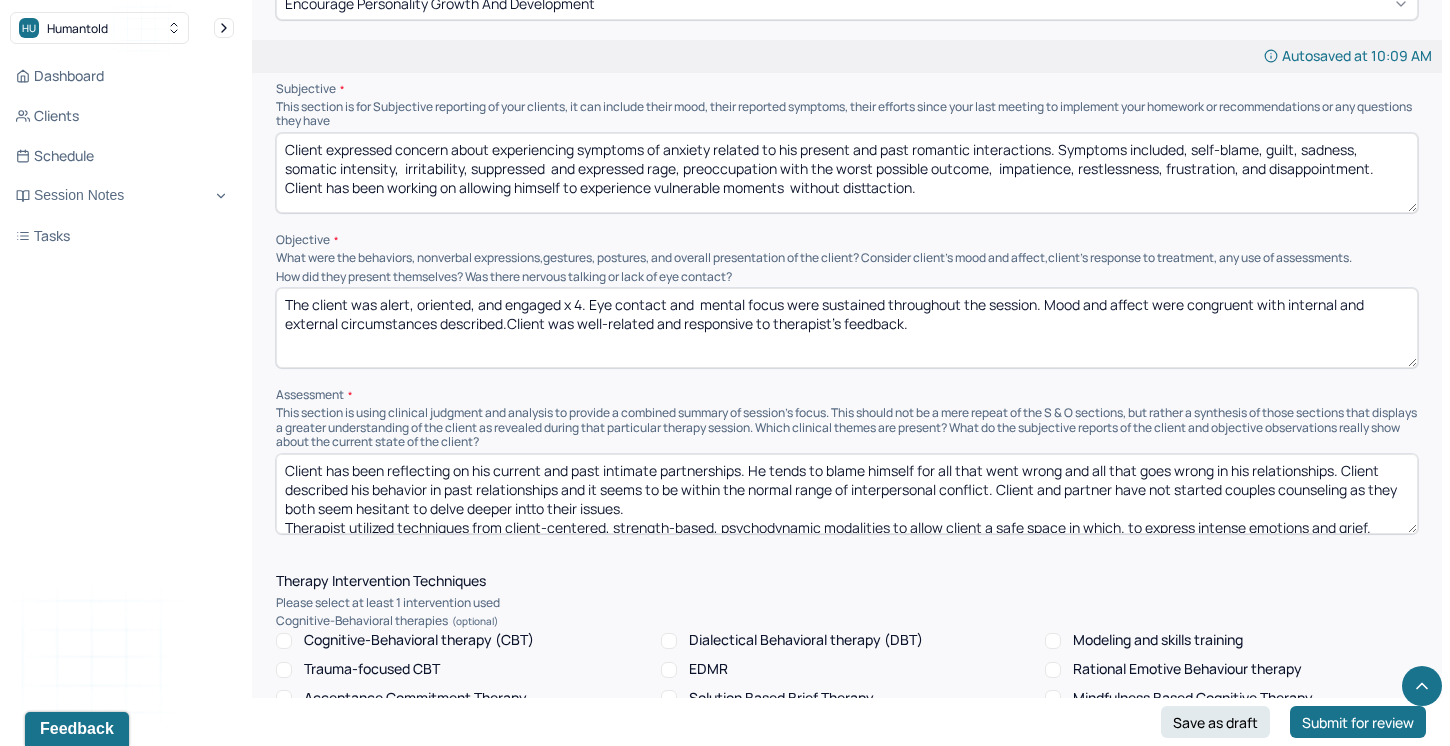 click on "Client has been reflecting on his current and past intimate partnerships. He tends to blame himself for all that went wrong and all that goes wrong in his relationships. Client described his behavior in past relationships and it seems to be within the normal range of interpersonal conflict. Client and partner have not started couples counseling as they both seem hesitant to delve deeper intto their issues.
Therapist utilized techniques from client-centered, strength-based, psychodynamic modalities to allow client a safe space in which. to express intense emotions and grief. Client's feelings about his past familial dynamics were examined.  Continued treatment is recommended to support client as he navigates this new challenge." at bounding box center [847, 494] 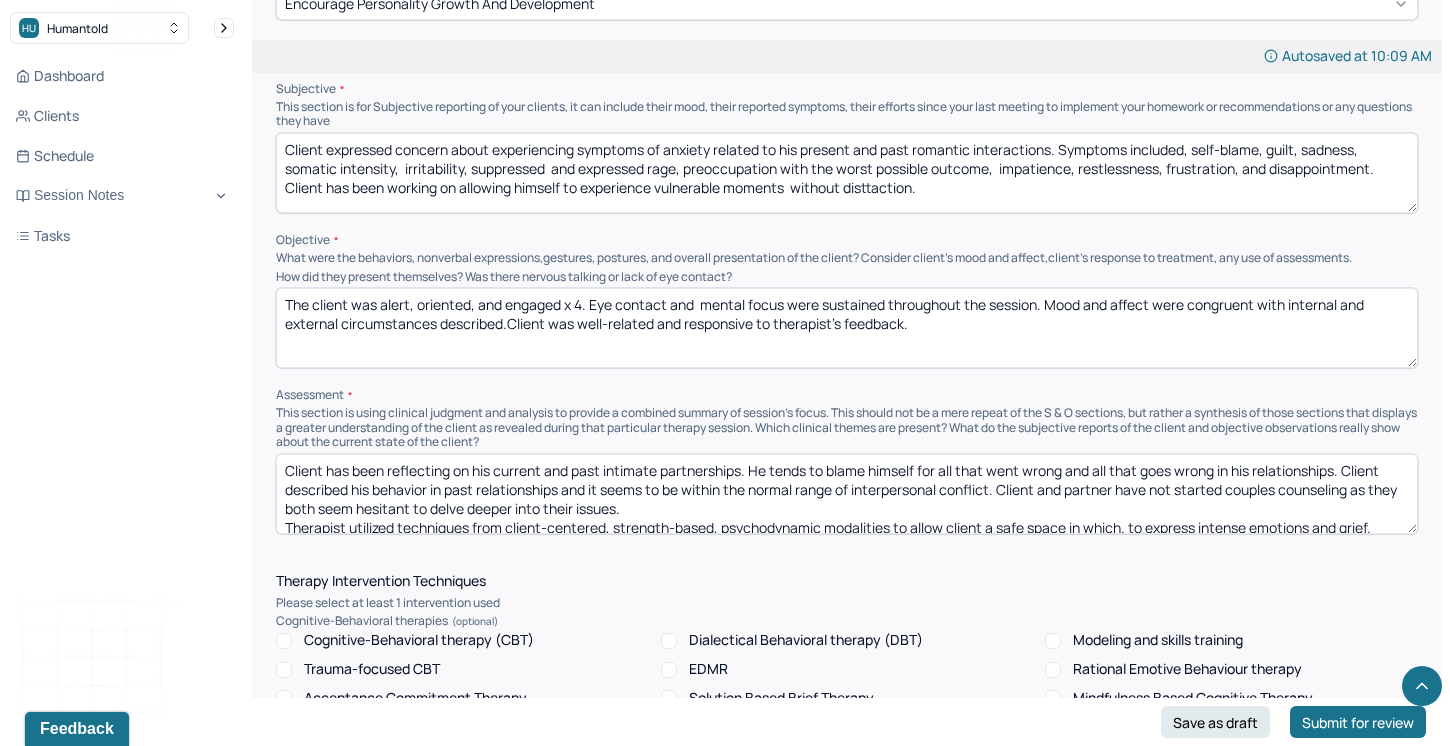 click on "Client has been reflecting on his current and past intimate partnerships. He tends to blame himself for all that went wrong and all that goes wrong in his relationships. Client described his behavior in past relationships and it seems to be within the normal range of interpersonal conflict. Client and partner have not started couples counseling as they both seem hesitant to delve deeper into their issues.
Therapist utilized techniques from client-centered, strength-based, psychodynamic modalities to allow client a safe space in which. to express intense emotions and grief. Client's feelings about his past familial dynamics were examined. Continued treatment is recommended to support client as he navigates this new challenge." at bounding box center (847, 494) 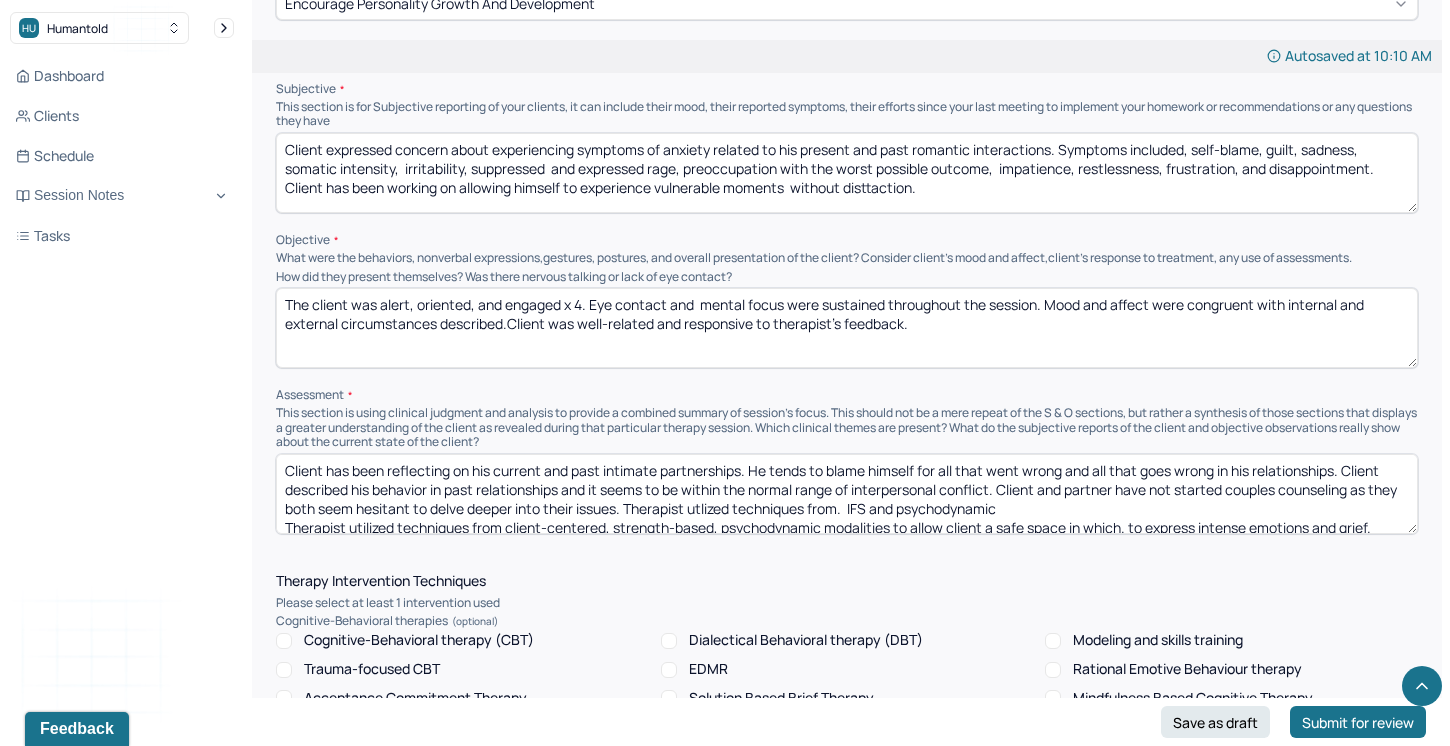 drag, startPoint x: 734, startPoint y: 503, endPoint x: 693, endPoint y: 504, distance: 41.01219 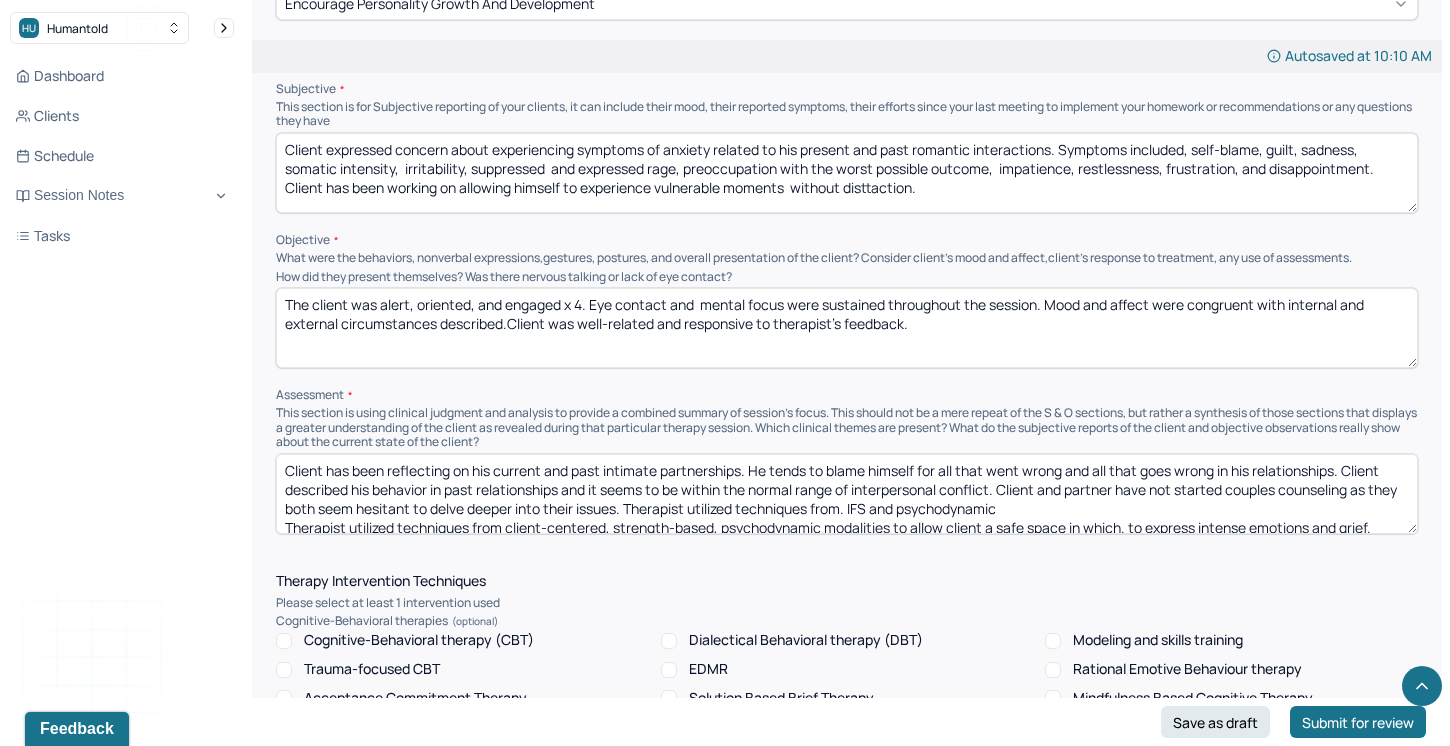 click on "Client has been reflecting on his current and past intimate partnerships. He tends to blame himself for all that went wrong and all that goes wrong in his relationships. Client described his behavior in past relationships and it seems to be within the normal range of interpersonal conflict. Client and partner have not started couples counseling as they both seem hesitant to delve deeper into their issues. Therapist utilized techniques from. IFS and psychodynamic
Therapist utilized techniques from client-centered, strength-based, psychodynamic modalities to allow client a safe space in which. to express intense emotions and grief. Client's feelings about his past familial dynamics were examined. Continued treatment is recommended to support client as he navigates this new challenge." at bounding box center [847, 494] 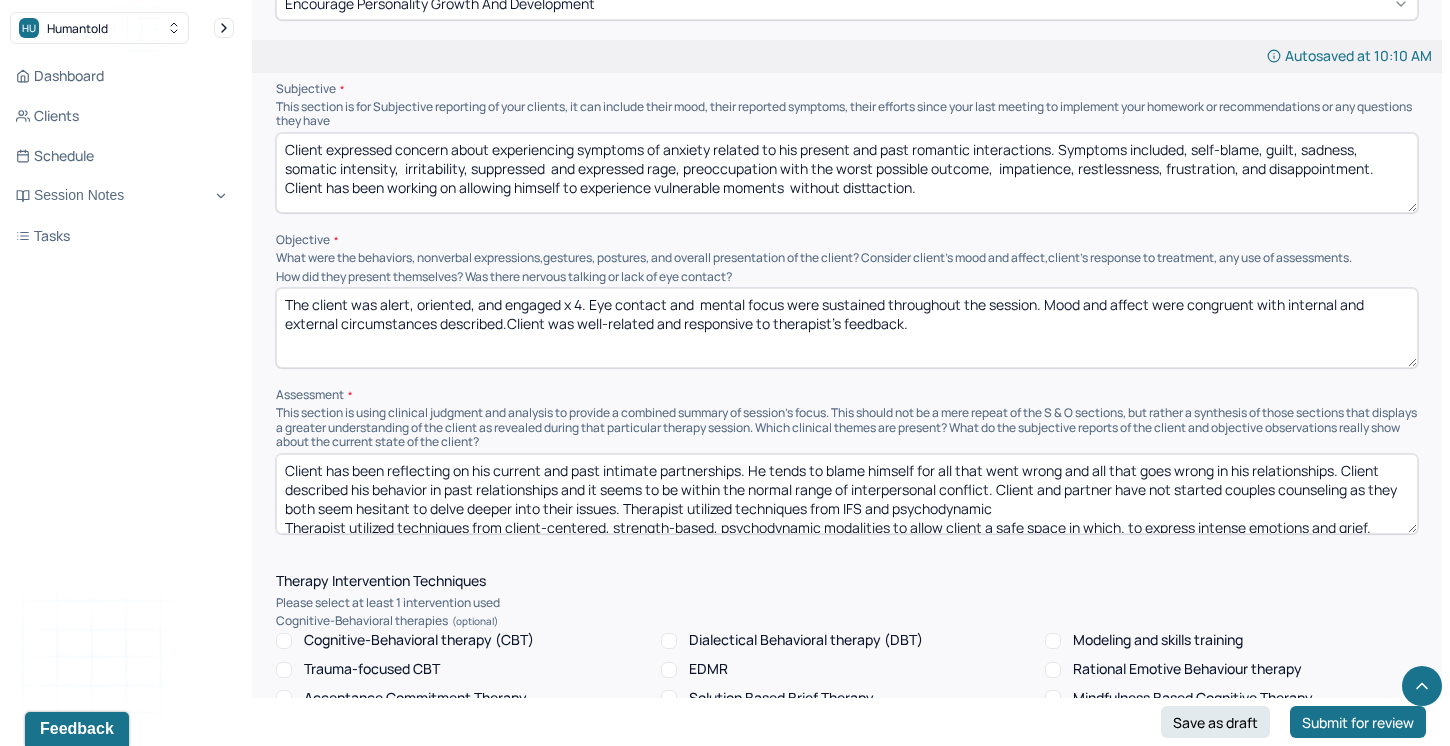 click on "Client has been reflecting on his current and past intimate partnerships. He tends to blame himself for all that went wrong and all that goes wrong in his relationships. Client described his behavior in past relationships and it seems to be within the normal range of interpersonal conflict. Client and partner have not started couples counseling as they both seem hesitant to delve deeper into their issues. Therapist utilized techniques from.IFS and psychodynamic
Therapist utilized techniques from client-centered, strength-based, psychodynamic modalities to allow client a safe space in which. to express intense emotions and grief. Client's feelings about his past familial dynamics were examined.  Continued treatment is recommended to support client as he navigates this new challenge." at bounding box center (847, 494) 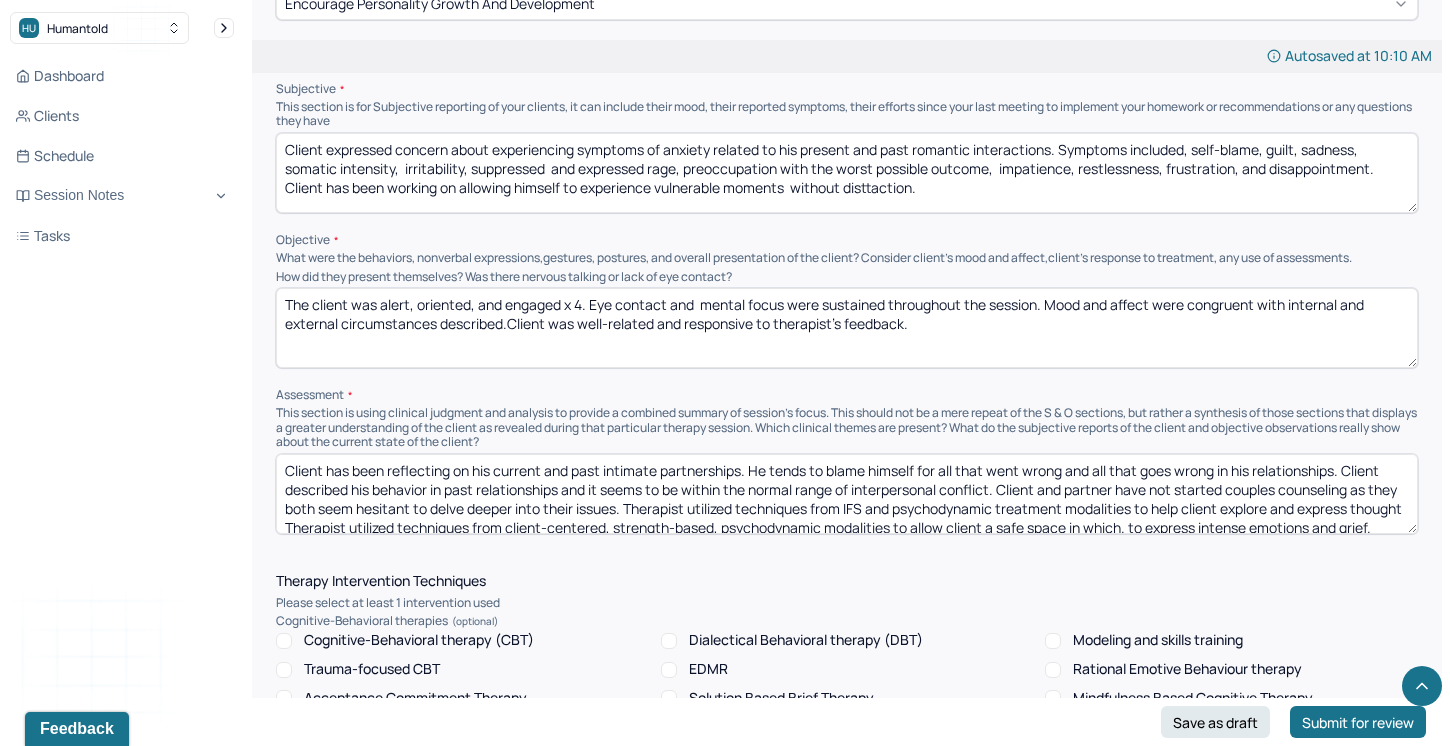 scroll, scrollTop: 3, scrollLeft: 0, axis: vertical 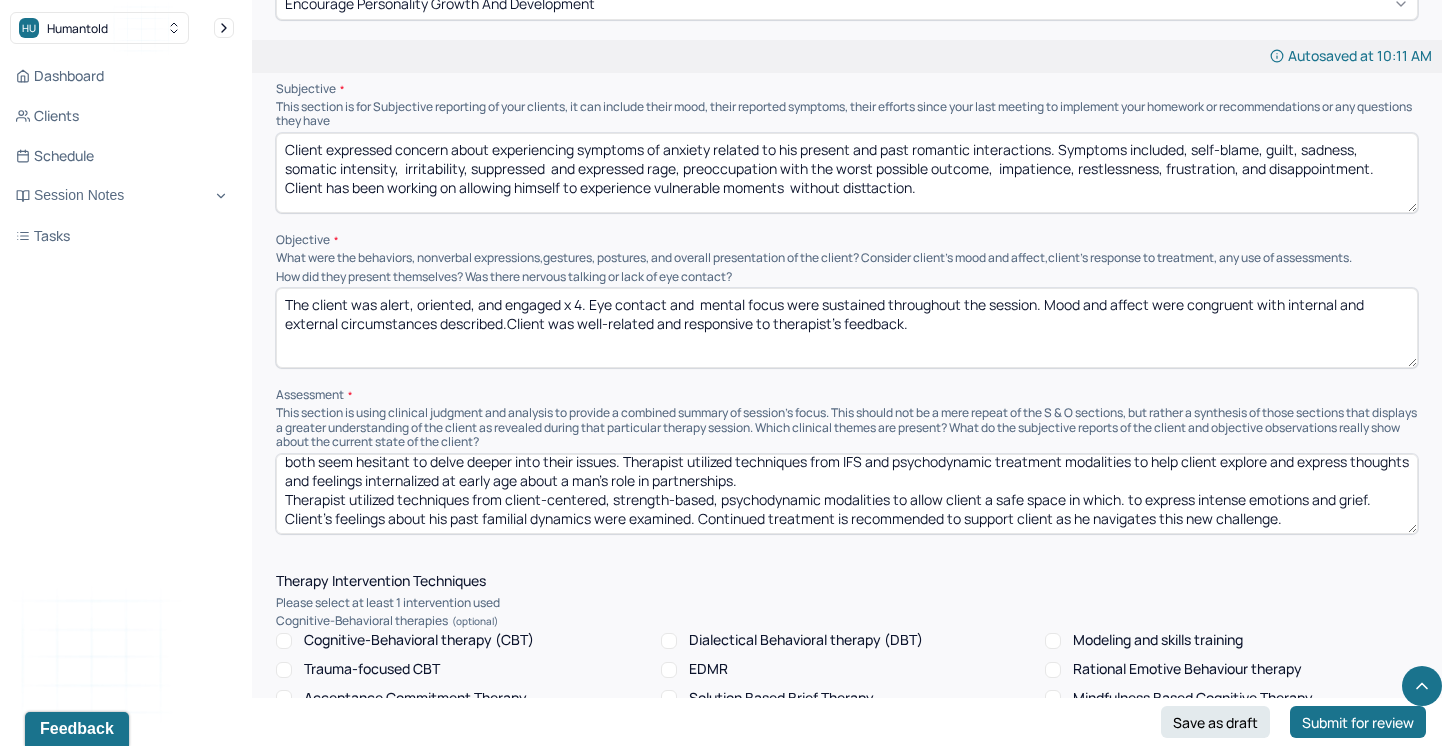 drag, startPoint x: 700, startPoint y: 512, endPoint x: 272, endPoint y: 494, distance: 428.37833 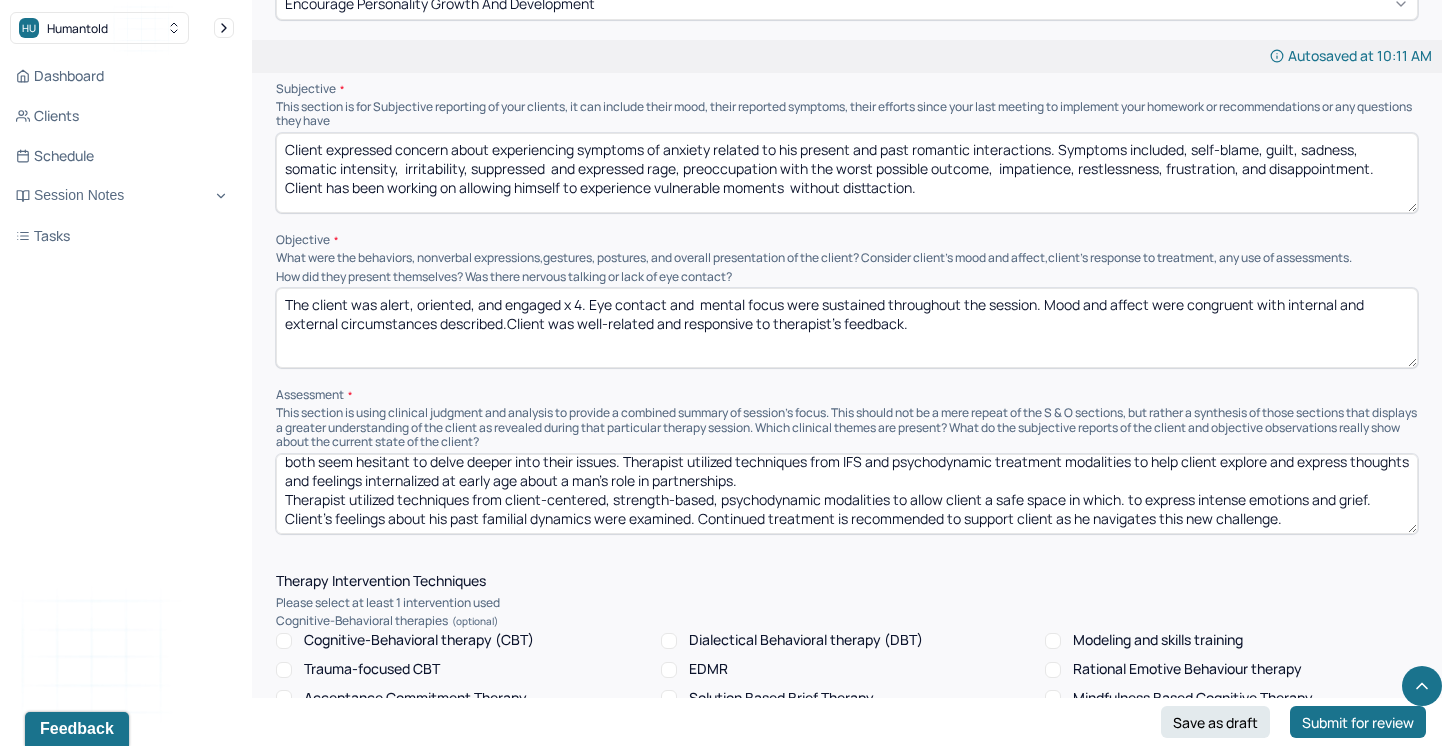 click on "Autosaved at 10:11 AM Appointment Details Client name [FIRST] [LAST] Date of service 08/02/2025 Time 9:00am - 10:00am Duration 1hr Appointment type individual therapy Provider name Diana Naftal Modifier 1 95 Telemedicine Note type Individual soap note Load previous session note Instructions The fields marked with an asterisk ( * ) are required before you can submit your notes. Before you can submit your session notes, they must be signed. You have the option to save your notes as a draft before making a submission. Appointment location * Teletherapy Client Teletherapy Location here Home Office Other Provider Teletherapy Location Home Office Other Consent was received for the teletherapy session The teletherapy session was conducted via video Primary diagnosis * F41.1 GENERALIZED ANXIETY DISORDER Secondary diagnosis (optional) Secondary diagnosis Tertiary diagnosis (optional) Tertiary diagnosis Emotional / Behavioural symptoms demonstrated * Causing * Maladaptive Functioning Intention for Session * Subjective" at bounding box center [847, 642] 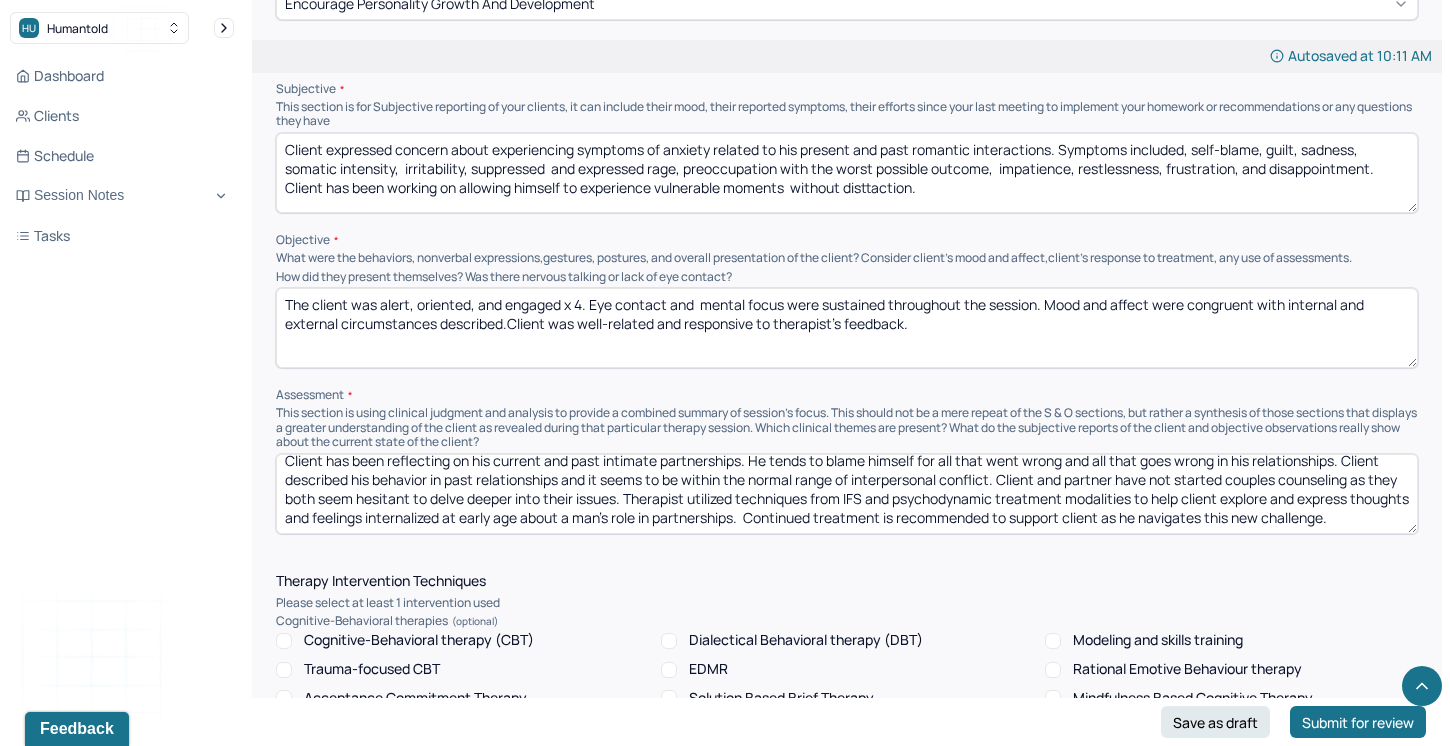 scroll, scrollTop: 9, scrollLeft: 0, axis: vertical 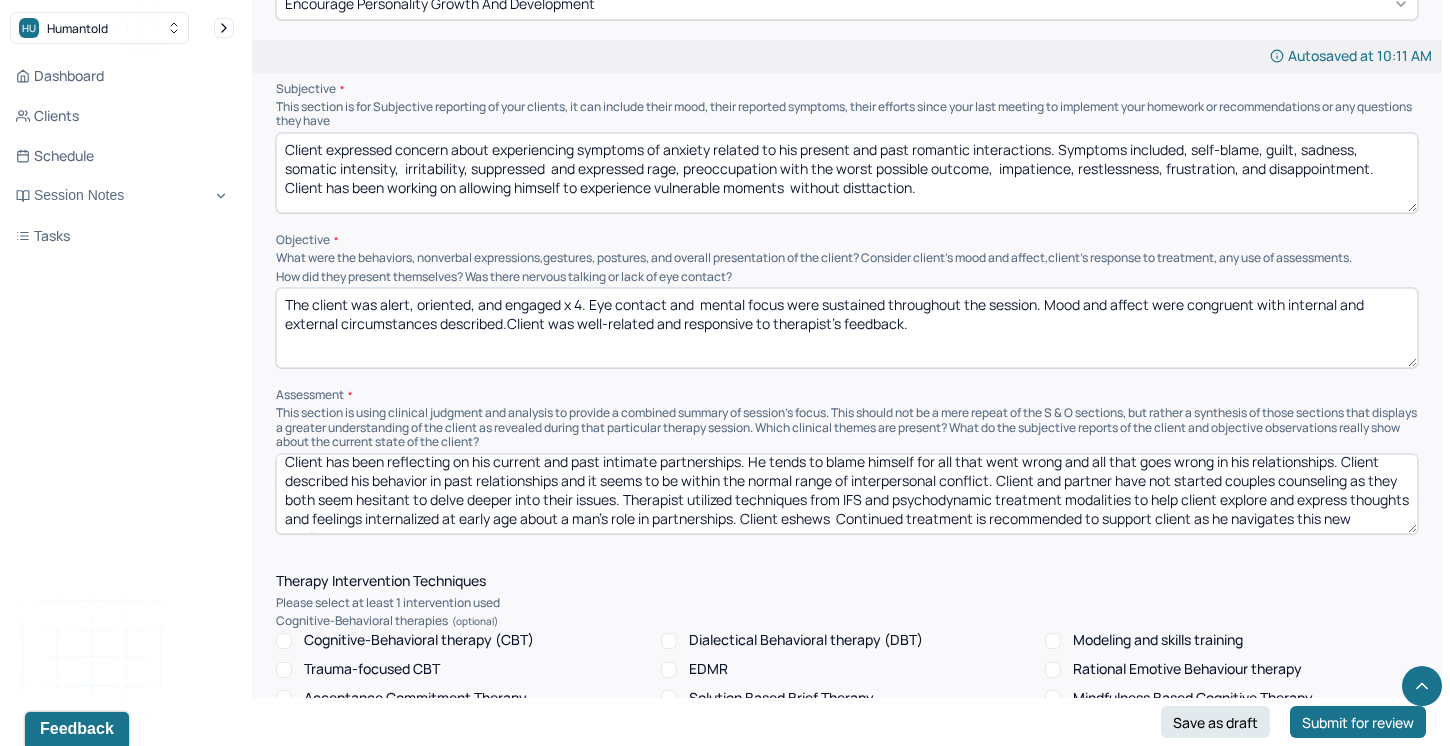 click on "Client has been reflecting on his current and past intimate partnerships. He tends to blame himself for all that went wrong and all that goes wrong in his relationships. Client described his behavior in past relationships and it seems to be within the normal range of interpersonal conflict. Client and partner have not started couples counseling as they both seem hesitant to delve deeper into their issues. Therapist utilized techniques from IFS and psychodynamic treatment modalities to help client explore and express thoughts and feelings internalized at early age about a man's role in partnerships. Client eshews  Continued treatment is recommended to support client as he navigates this new challenge." at bounding box center (847, 494) 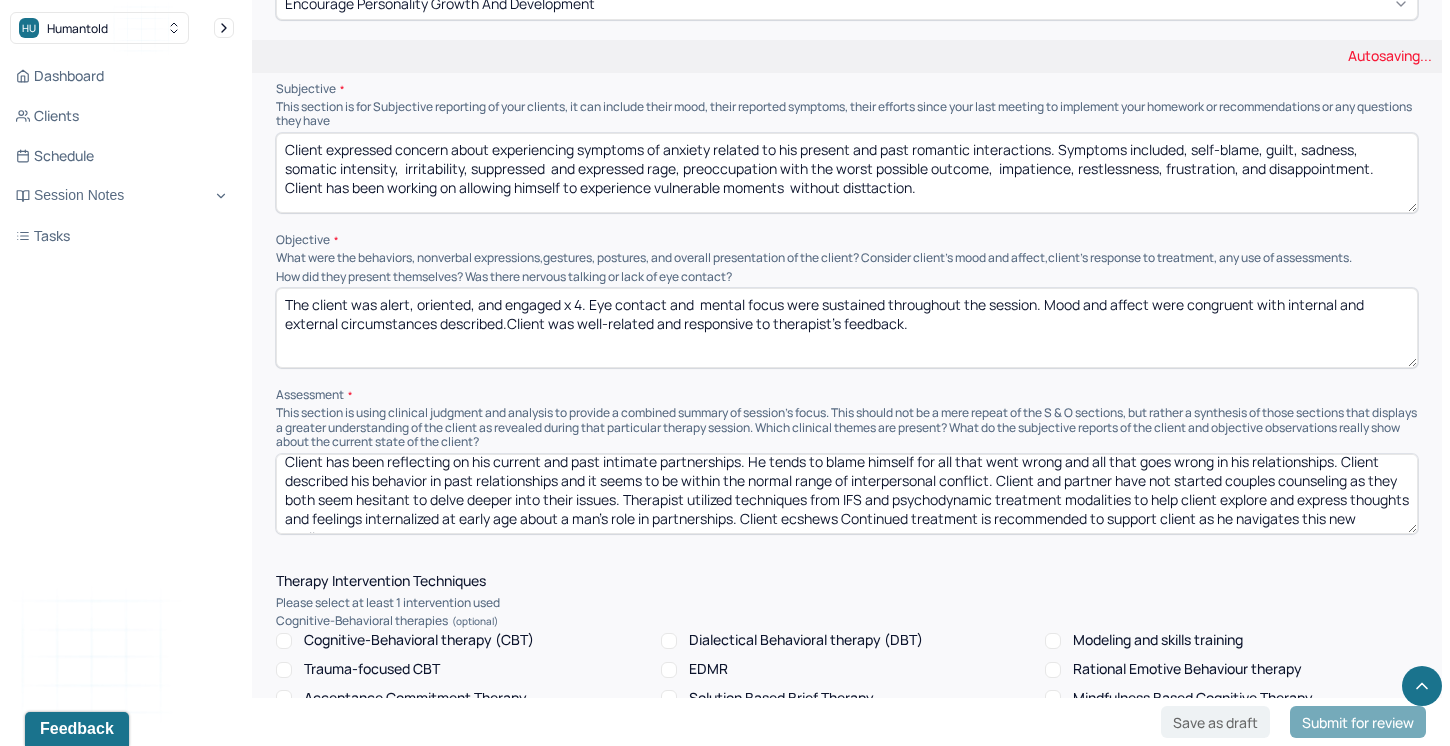 click on "Client has been reflecting on his current and past intimate partnerships. He tends to blame himself for all that went wrong and all that goes wrong in his relationships. Client described his behavior in past relationships and it seems to be within the normal range of interpersonal conflict. Client and partner have not started couples counseling as they both seem hesitant to delve deeper into their issues. Therapist utilized techniques from IFS and psychodynamic treatment modalities to help client explore and express thoughts and feelings internalized at early age about a man's role in partnerships. Client eshews  Continued treatment is recommended to support client as he navigates this new challenge." at bounding box center [847, 494] 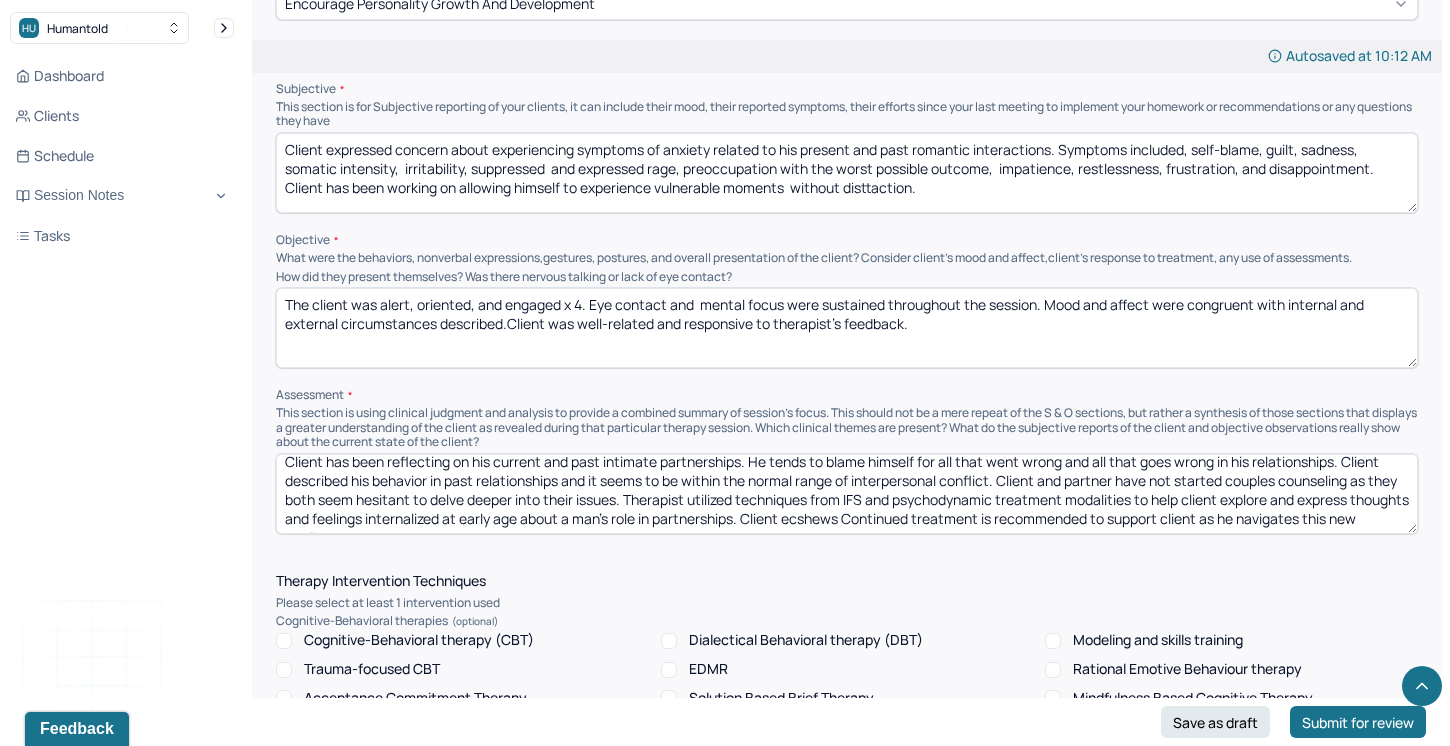 drag, startPoint x: 874, startPoint y: 514, endPoint x: 859, endPoint y: 516, distance: 15.132746 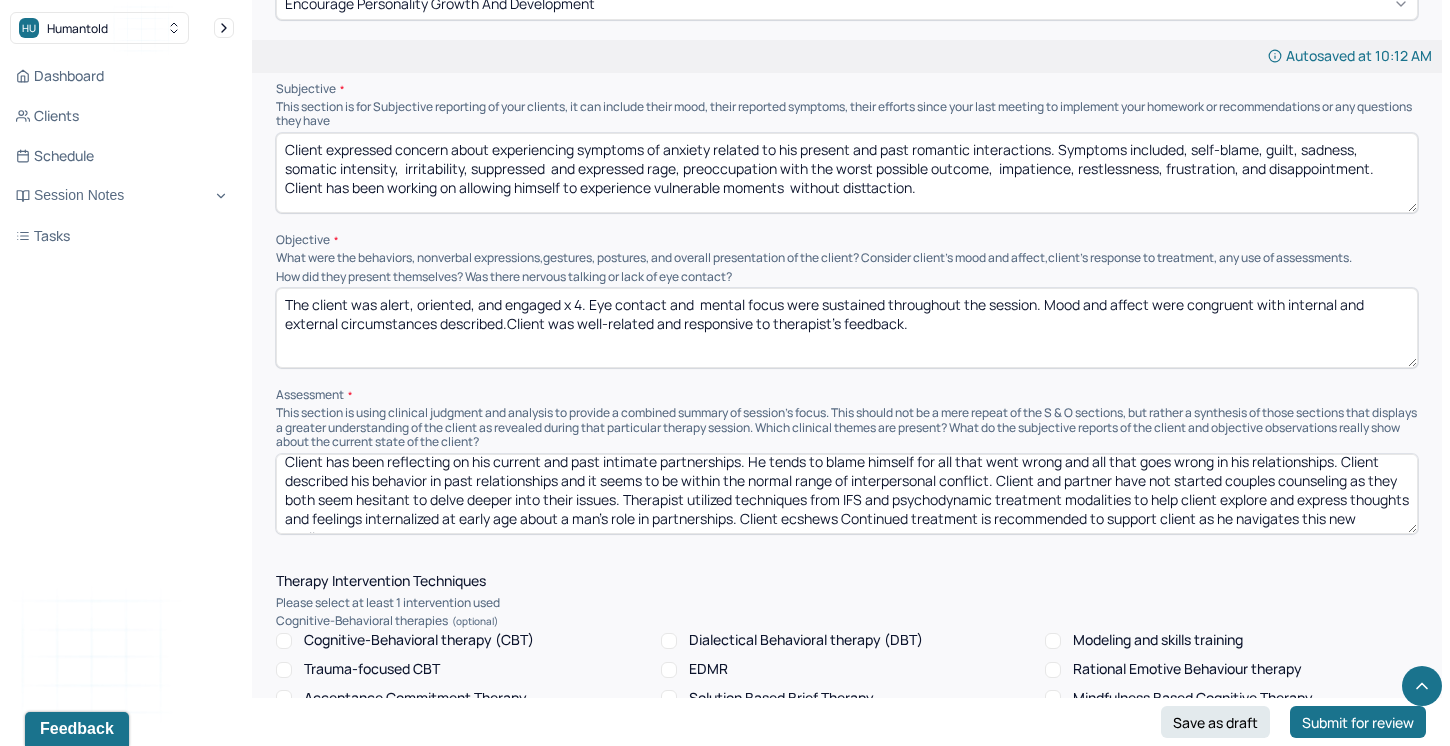 click on "Client has been reflecting on his current and past intimate partnerships. He tends to blame himself for all that went wrong and all that goes wrong in his relationships. Client described his behavior in past relationships and it seems to be within the normal range of interpersonal conflict. Client and partner have not started couples counseling as they both seem hesitant to delve deeper into their issues. Therapist utilized techniques from IFS and psychodynamic treatment modalities to help client explore and express thoughts and feelings internalized at early age about a man's role in partnerships. Client ecshews Continued treatment is recommended to support client as he navigates this new challenge." at bounding box center (847, 494) 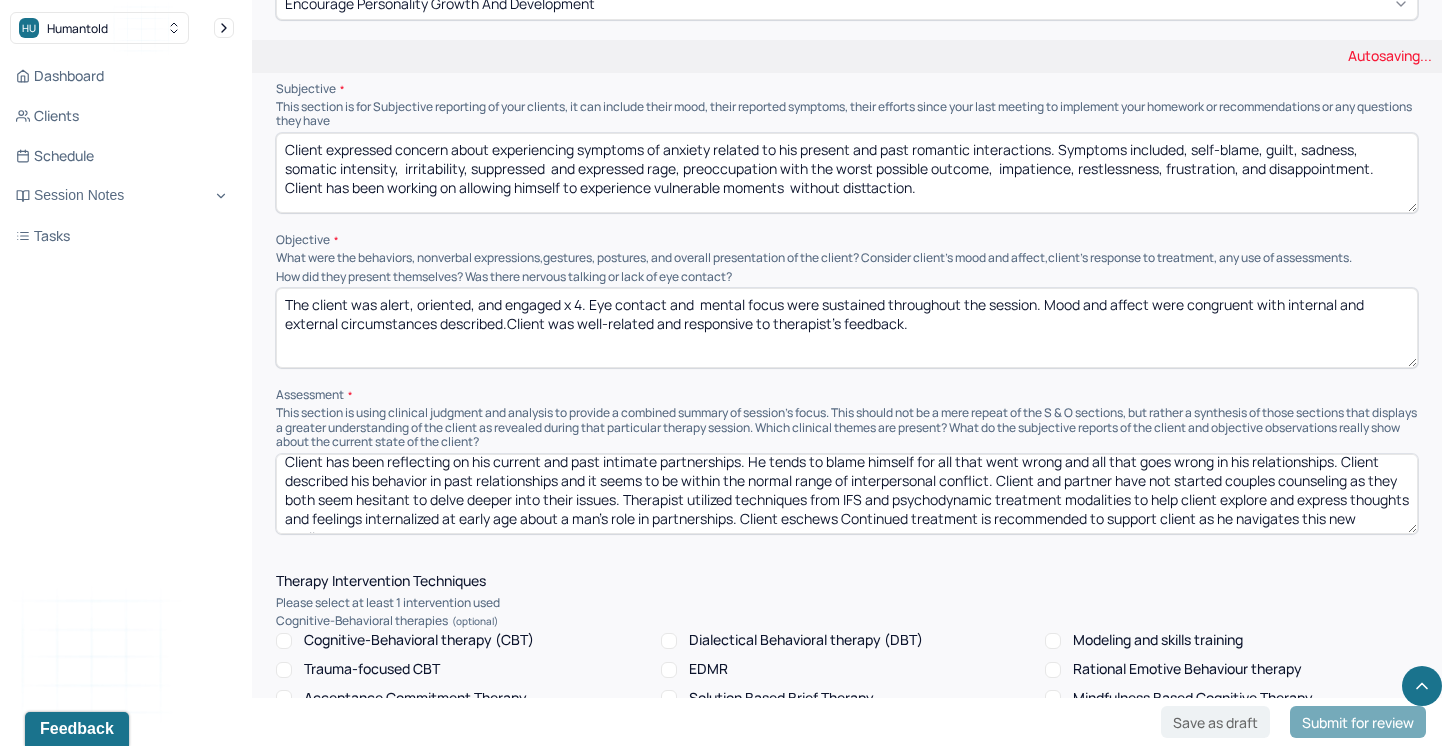 click on "Client has been reflecting on his current and past intimate partnerships. He tends to blame himself for all that went wrong and all that goes wrong in his relationships. Client described his behavior in past relationships and it seems to be within the normal range of interpersonal conflict. Client and partner have not started couples counseling as they both seem hesitant to delve deeper into their issues. Therapist utilized techniques from IFS and psychodynamic treatment modalities to help client explore and express thoughts and feelings internalized at early age about a man's role in partnerships. Client ecshews Continued treatment is recommended to support client as he navigates this new challenge." at bounding box center [847, 494] 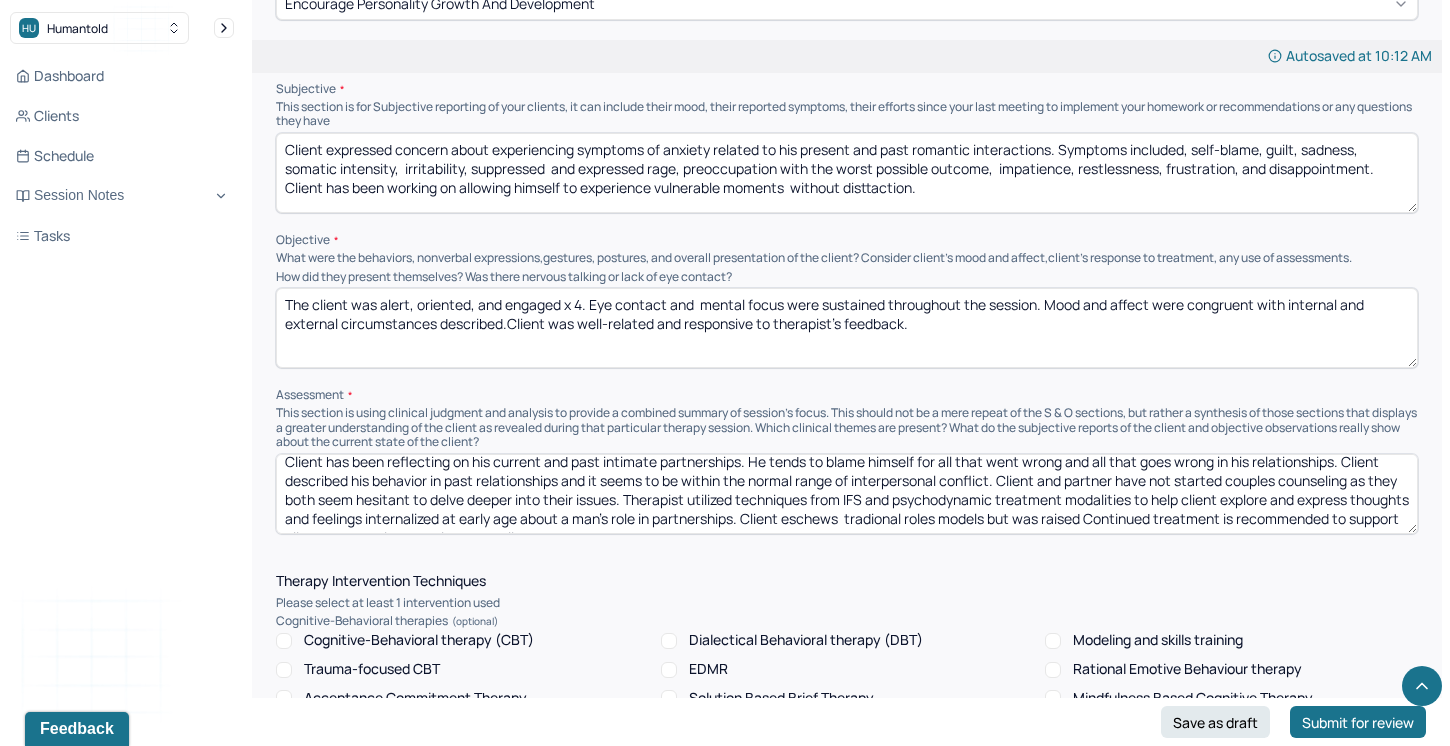 click on "Client has been reflecting on his current and past intimate partnerships. He tends to blame himself for all that went wrong and all that goes wrong in his relationships. Client described his behavior in past relationships and it seems to be within the normal range of interpersonal conflict. Client and partner have not started couples counseling as they both seem hesitant to delve deeper into their issues. Therapist utilized techniques from IFS and psychodynamic treatment modalities to help client explore and express thoughts and feelings internalized at early age about a man's role in partnerships. Client eschews  tradional roles models but was raised Continued treatment is recommended to support client as he navigates this new challenge." at bounding box center (847, 494) 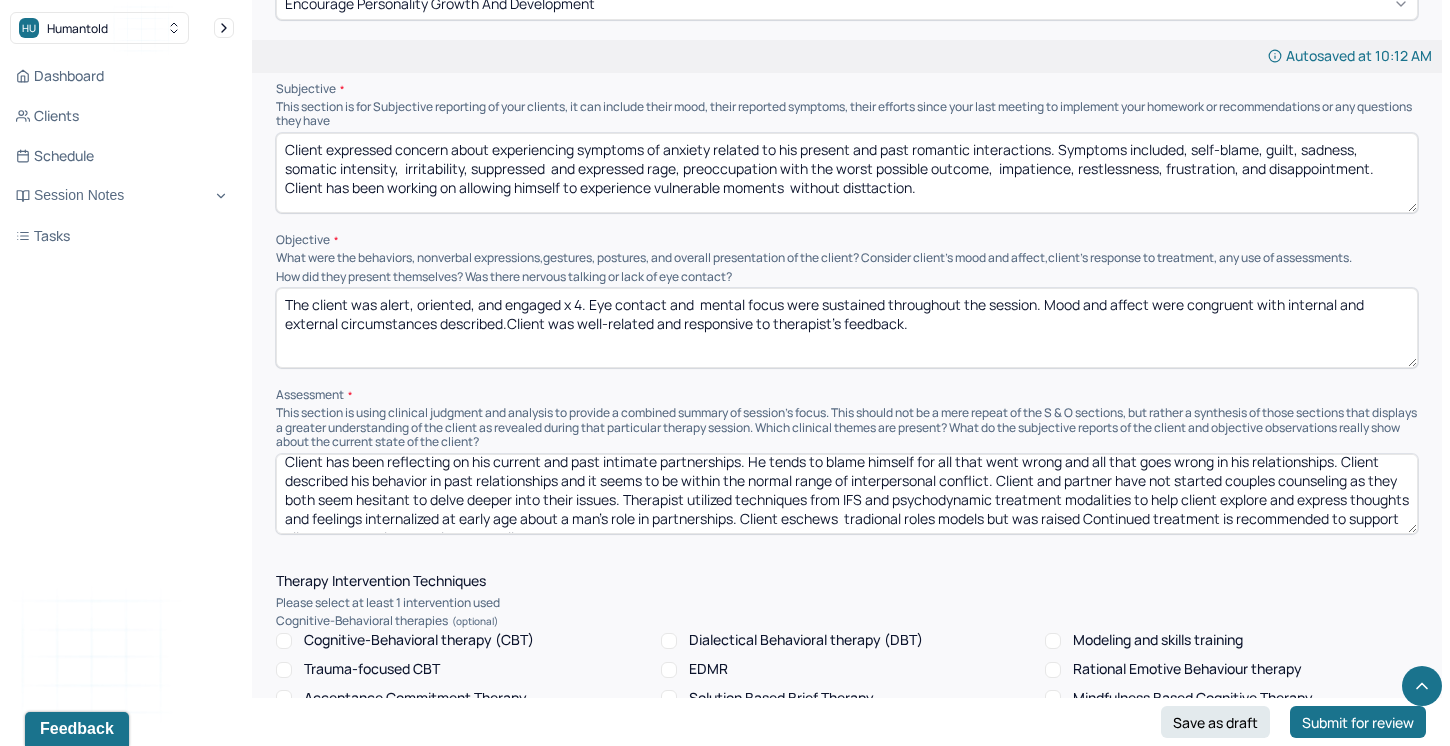 drag, startPoint x: 969, startPoint y: 514, endPoint x: 938, endPoint y: 514, distance: 31 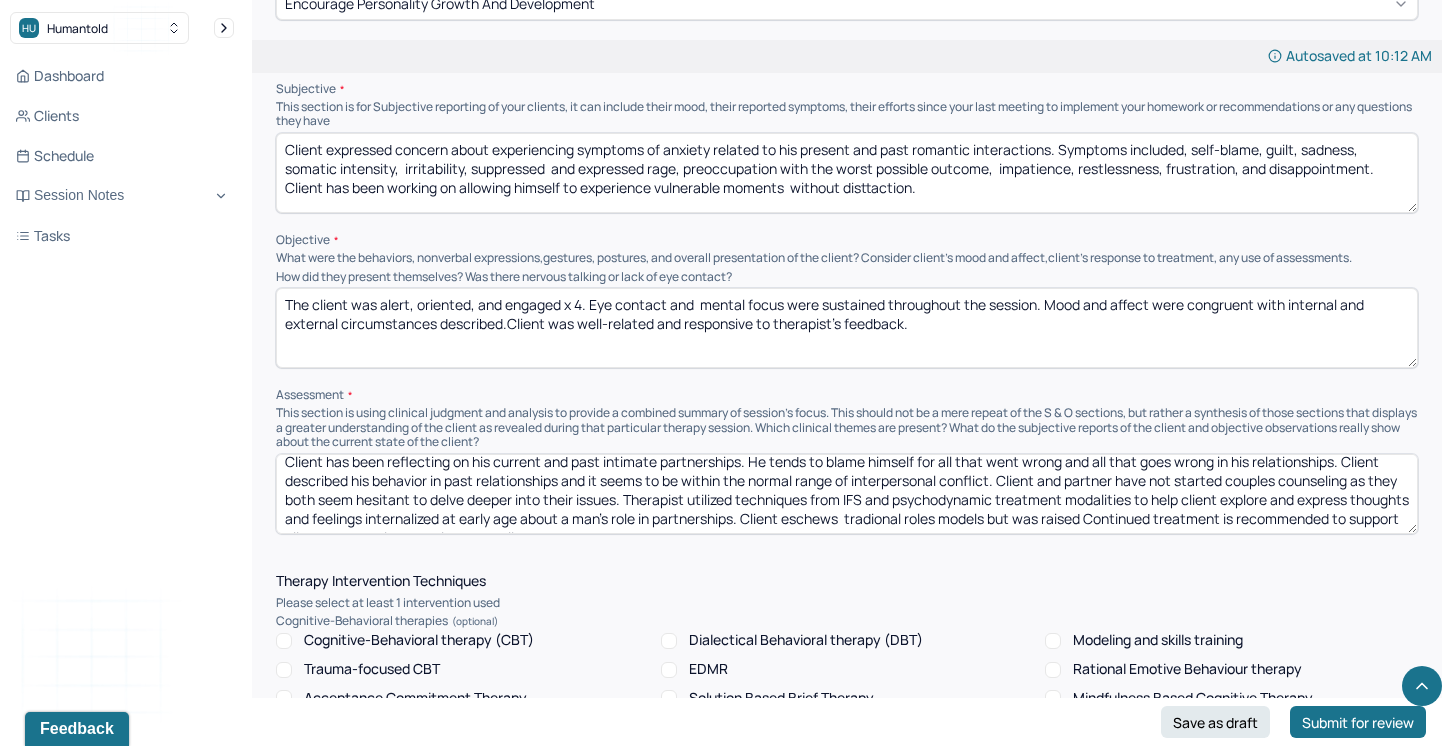click on "Client has been reflecting on his current and past intimate partnerships. He tends to blame himself for all that went wrong and all that goes wrong in his relationships. Client described his behavior in past relationships and it seems to be within the normal range of interpersonal conflict. Client and partner have not started couples counseling as they both seem hesitant to delve deeper into their issues. Therapist utilized techniques from IFS and psychodynamic treatment modalities to help client explore and express thoughts and feelings internalized at early age about a man's role in partnerships. Client eschews  tradional roles models but was raised Continued treatment is recommended to support client as he navigates this new challenge." at bounding box center (847, 494) 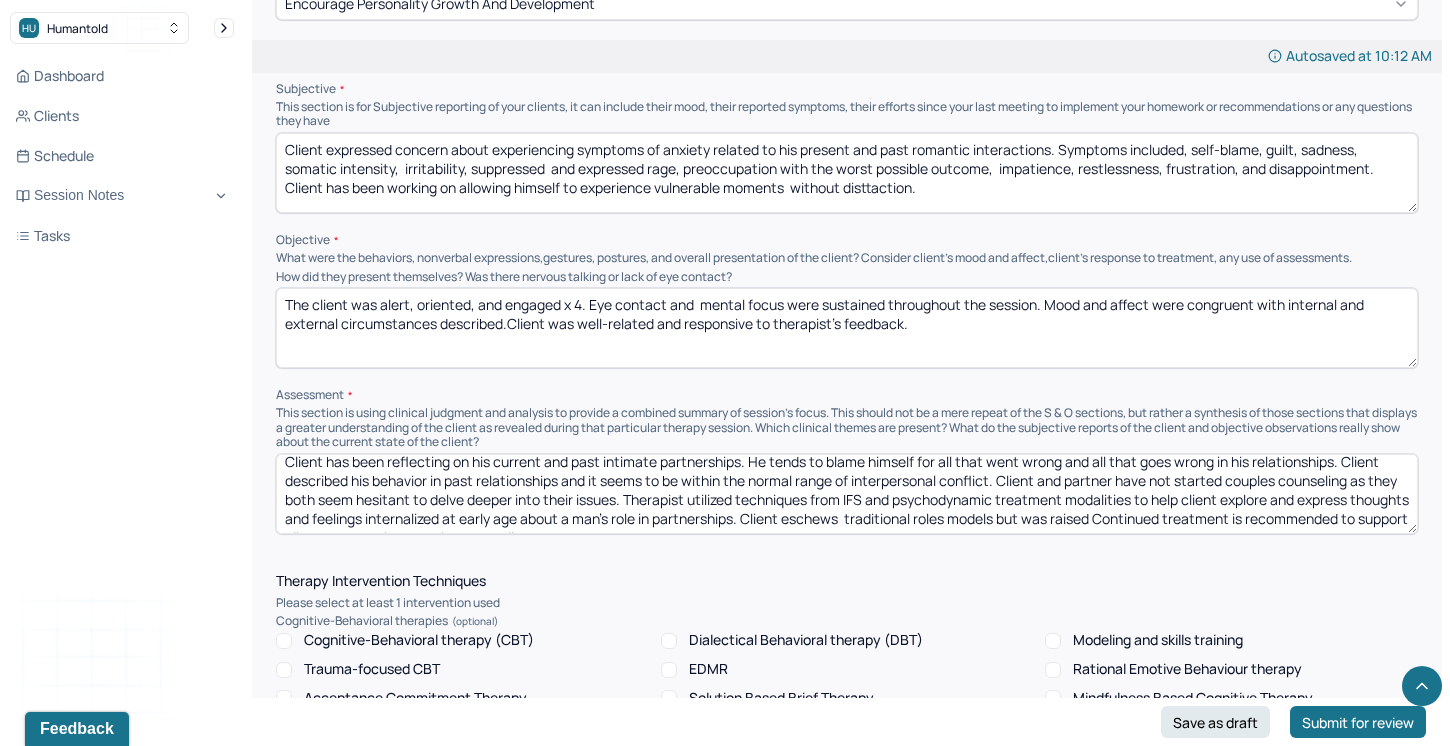 click on "Client has been reflecting on his current and past intimate partnerships. He tends to blame himself for all that went wrong and all that goes wrong in his relationships. Client described his behavior in past relationships and it seems to be within the normal range of interpersonal conflict. Client and partner have not started couples counseling as they both seem hesitant to delve deeper into their issues. Therapist utilized techniques from IFS and psychodynamic treatment modalities to help client explore and express thoughts and feelings internalized at early age about a man's role in partnerships. Client eschews  traditional roles models but was raised Continued treatment is recommended to support client as he navigates this new challenge." at bounding box center (847, 494) 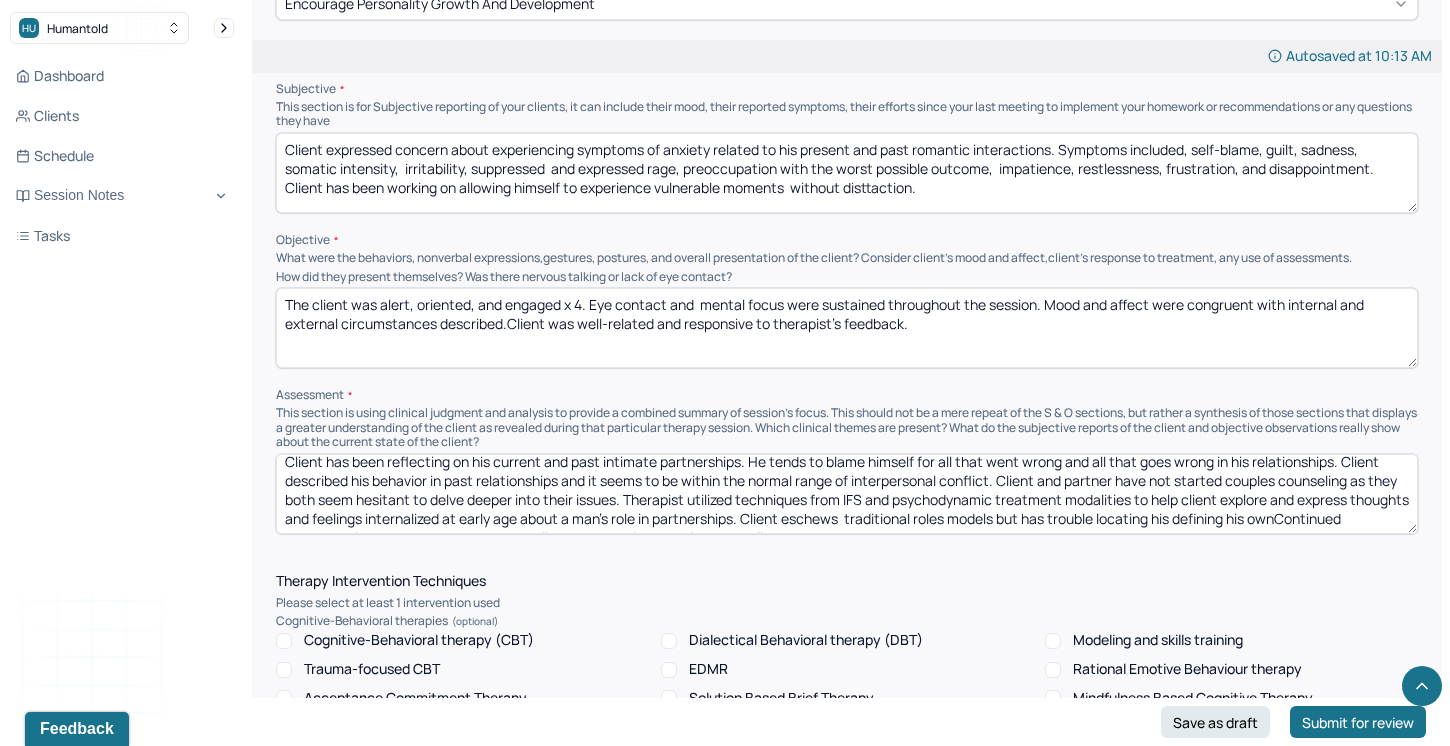 scroll, scrollTop: 22, scrollLeft: 0, axis: vertical 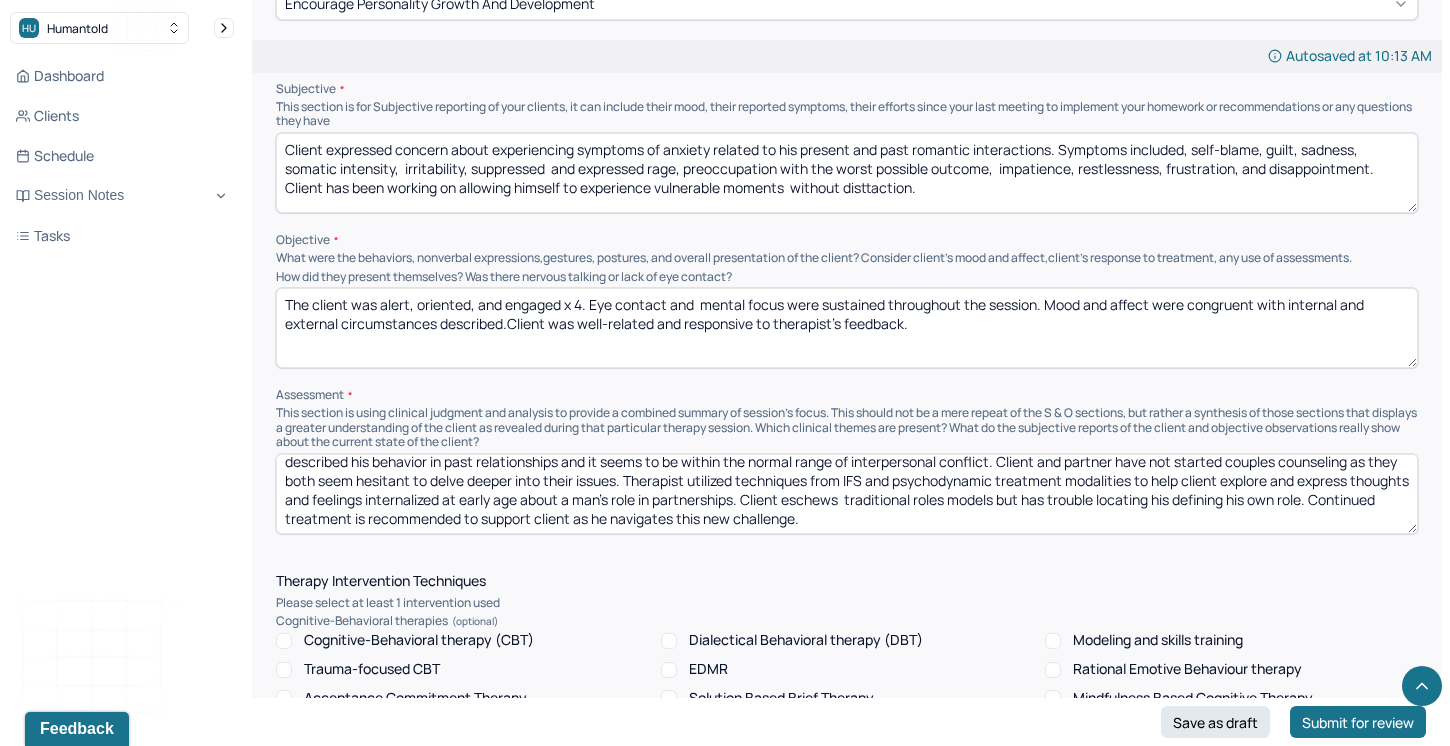 drag, startPoint x: 911, startPoint y: 522, endPoint x: 551, endPoint y: 513, distance: 360.1125 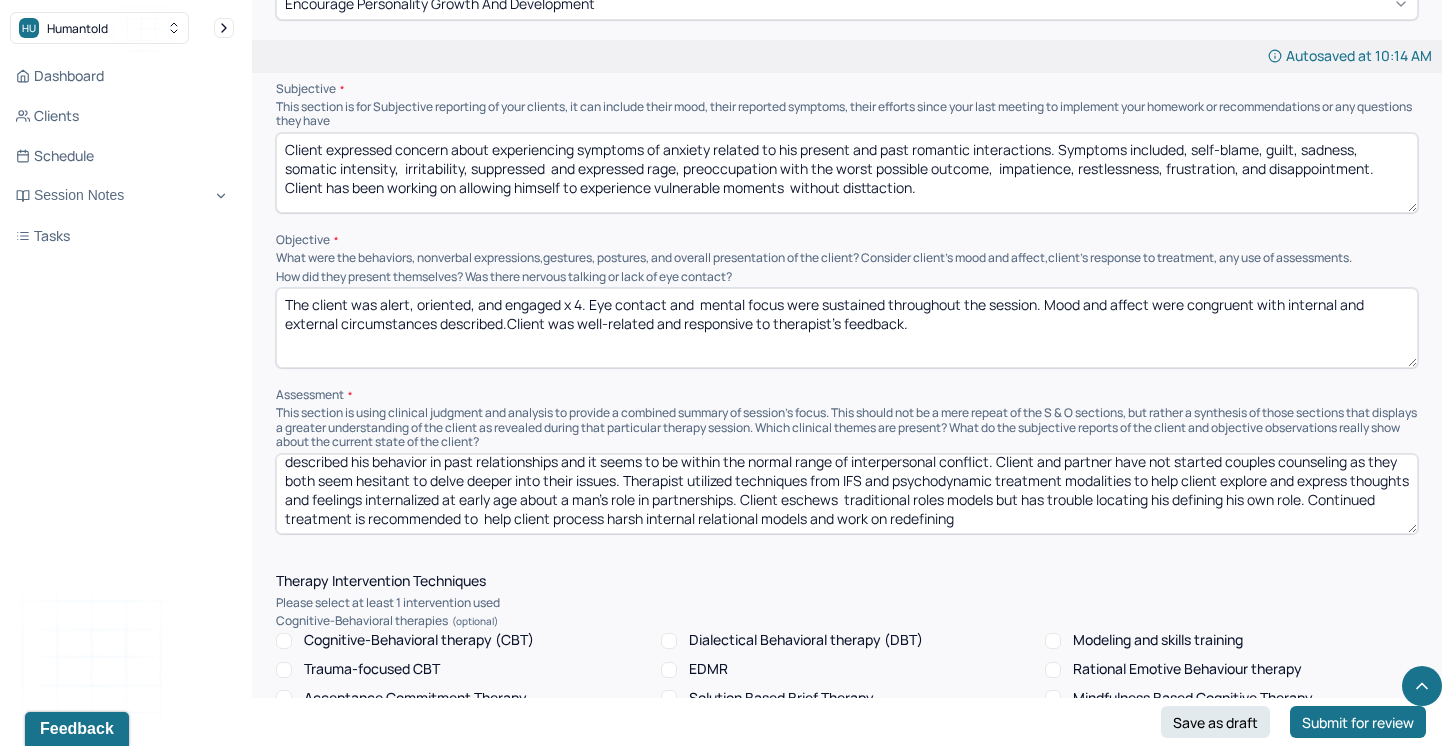 drag, startPoint x: 1041, startPoint y: 514, endPoint x: 967, endPoint y: 511, distance: 74.06078 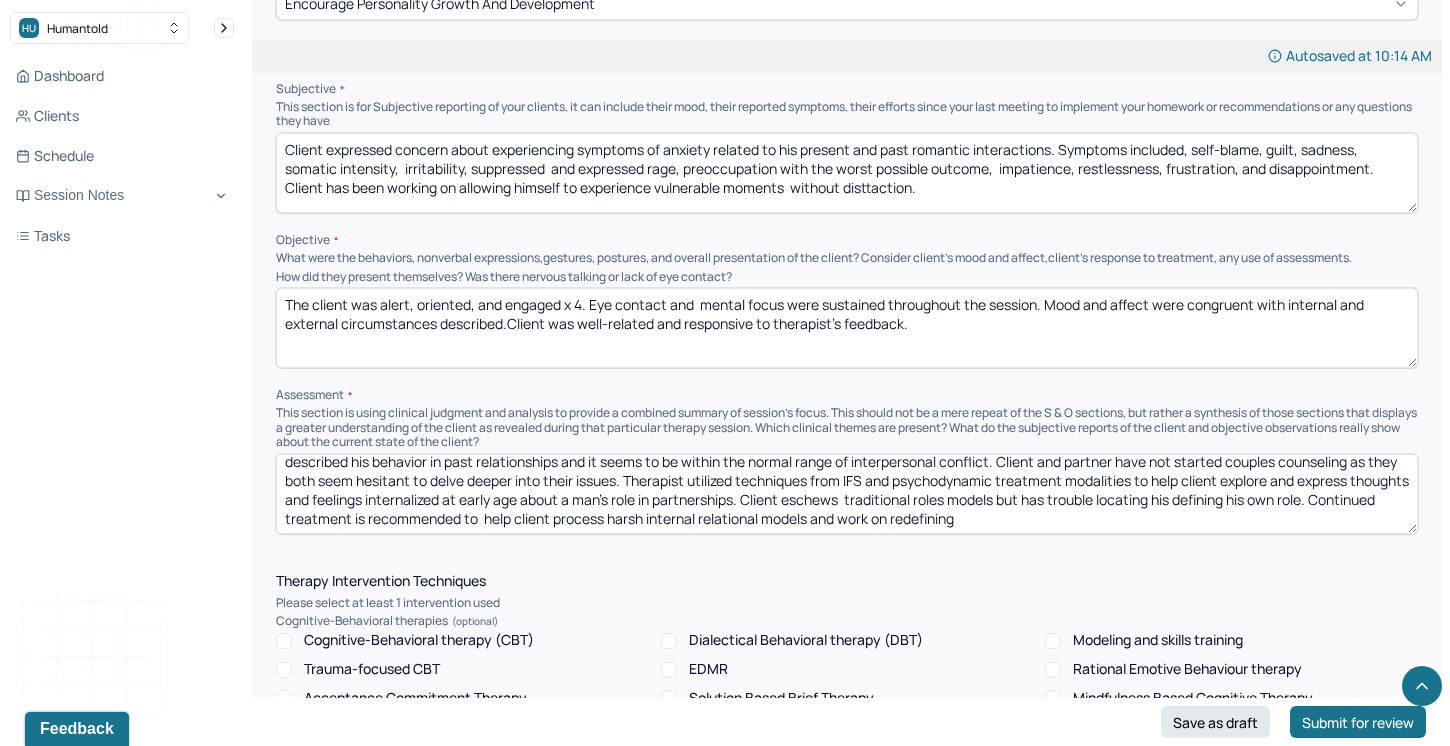 click on "Client has been reflecting on his current and past intimate partnerships. He tends to blame himself for all that went wrong and all that goes wrong in his relationships. Client described his behavior in past relationships and it seems to be within the normal range of interpersonal conflict. Client and partner have not started couples counseling as they both seem hesitant to delve deeper into their issues. Therapist utilized techniques from IFS and psychodynamic treatment modalities to help client explore and express thoughts and feelings internalized at early age about a man's role in partnerships. Client eschews  traditional roles models but has trouble locating his defining his own role. Continued treatment is recommended to  help client process harsh internal relational models and work on redefining" at bounding box center (847, 494) 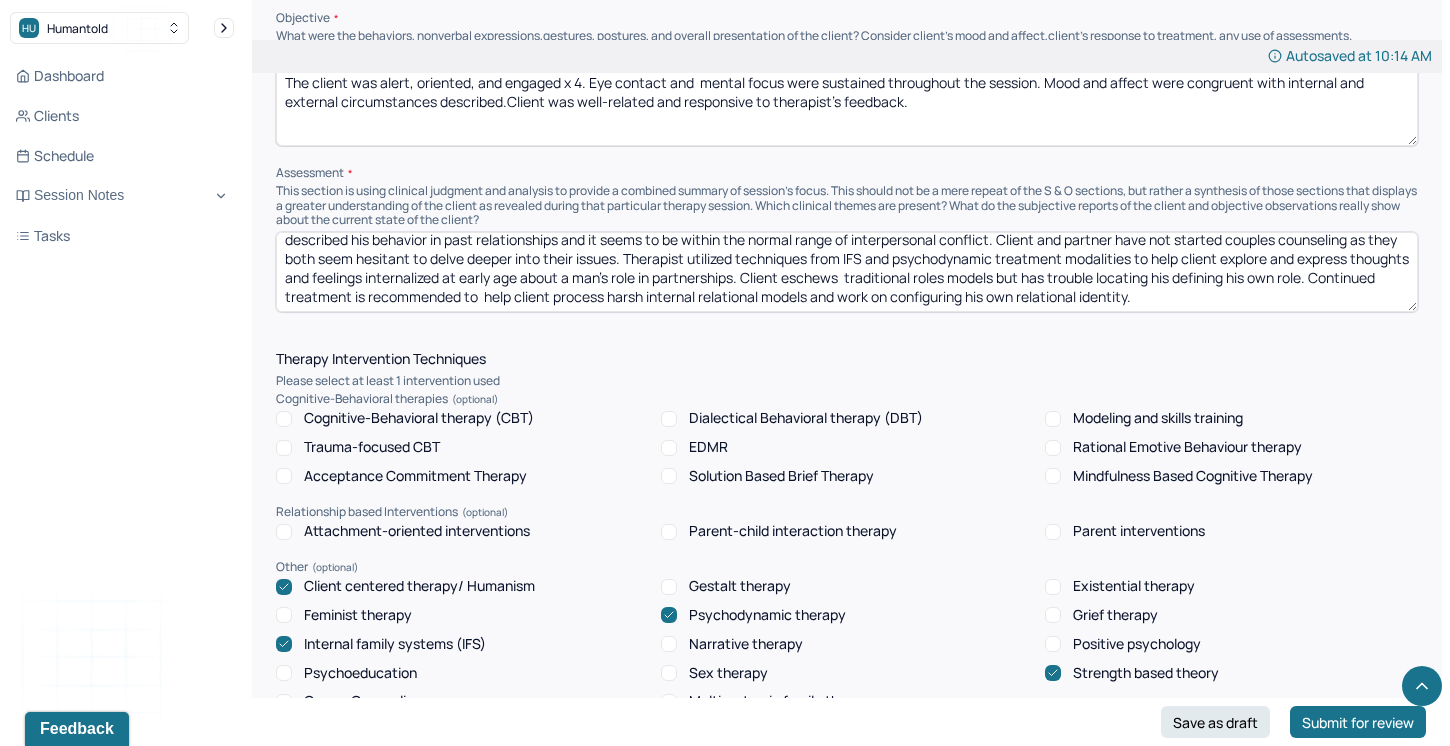scroll, scrollTop: 1426, scrollLeft: 0, axis: vertical 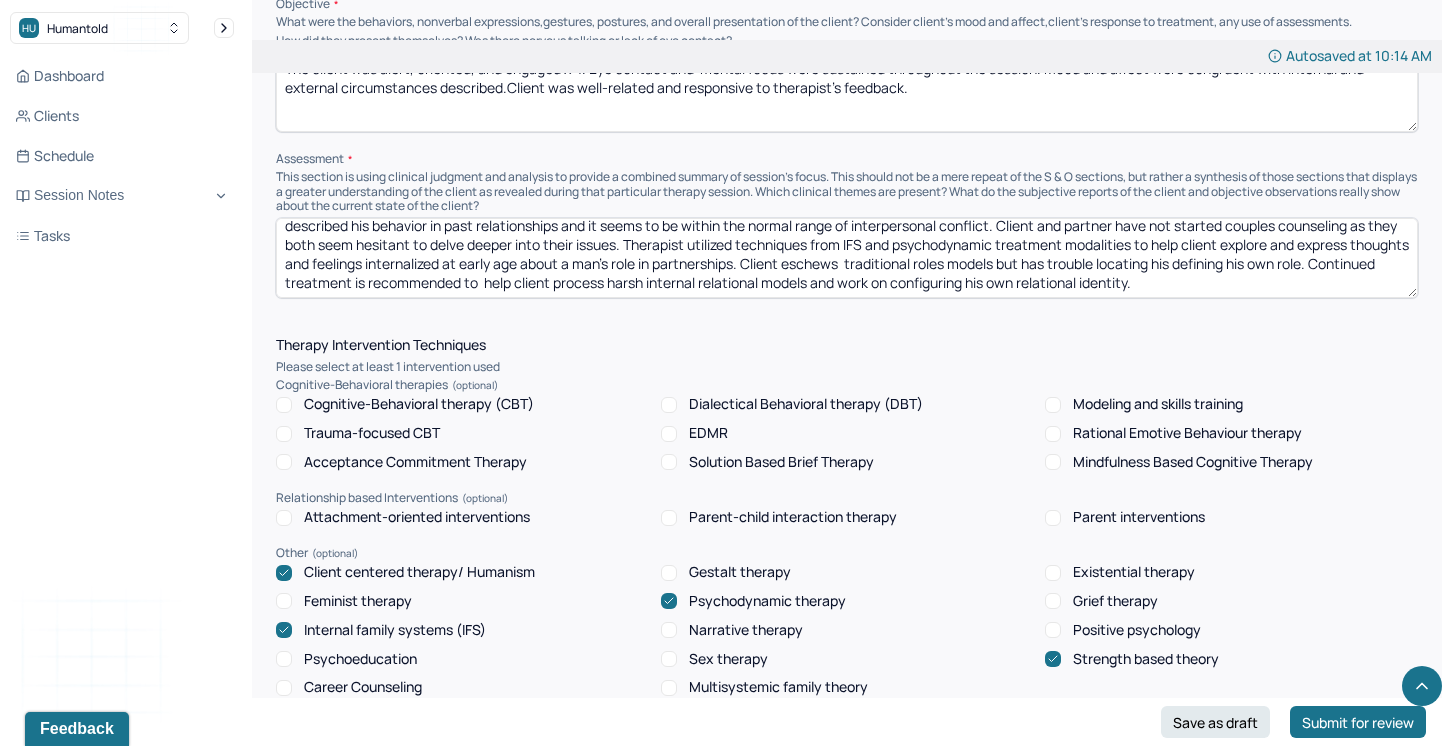 type on "Client has been reflecting on his current and past intimate partnerships. He tends to blame himself for all that went wrong and all that goes wrong in his relationships. Client described his behavior in past relationships and it seems to be within the normal range of interpersonal conflict. Client and partner have not started couples counseling as they both seem hesitant to delve deeper into their issues. Therapist utilized techniques from IFS and psychodynamic treatment modalities to help client explore and express thoughts and feelings internalized at early age about a man's role in partnerships. Client eschews  traditional roles models but has trouble locating his defining his own role. Continued treatment is recommended to  help client process harsh internal relational models and work on configuring his own relational identity." 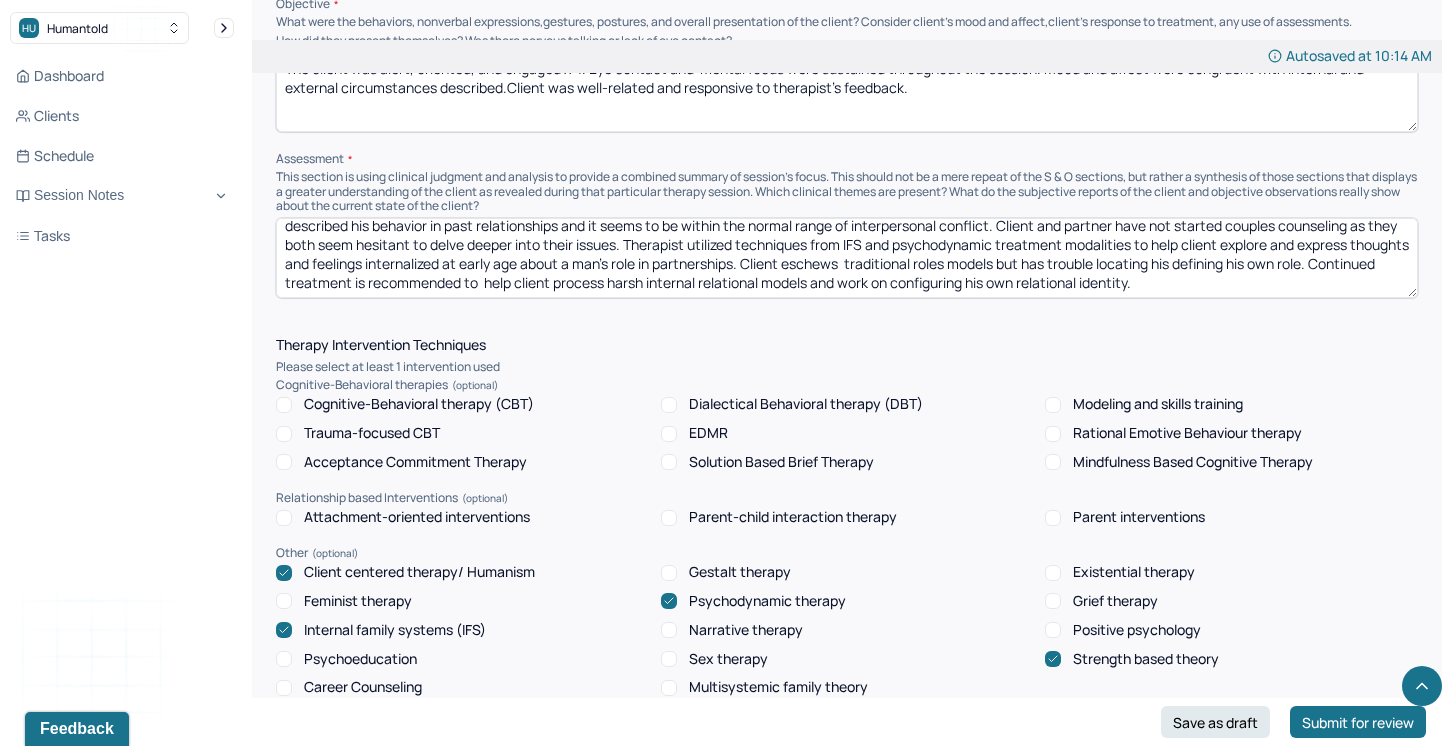 click 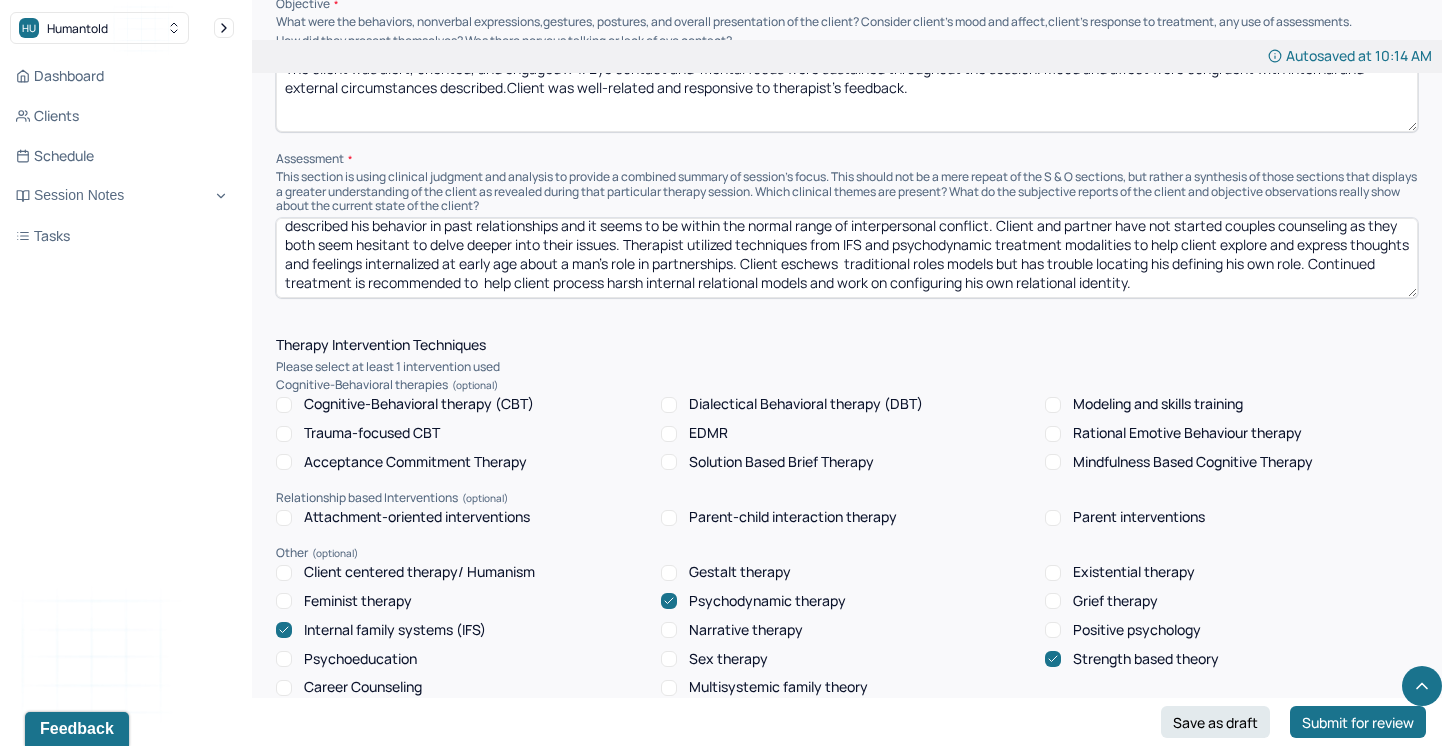 click 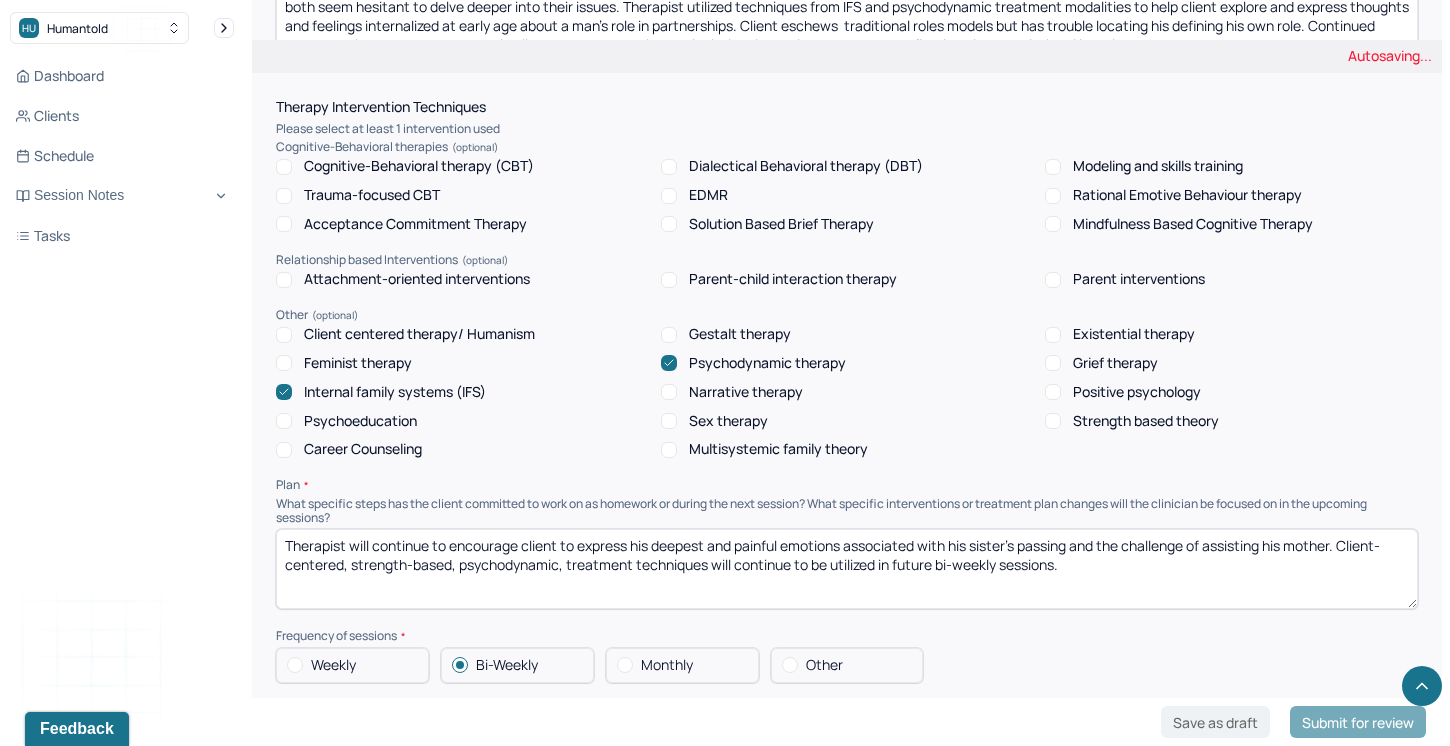 scroll, scrollTop: 1669, scrollLeft: 0, axis: vertical 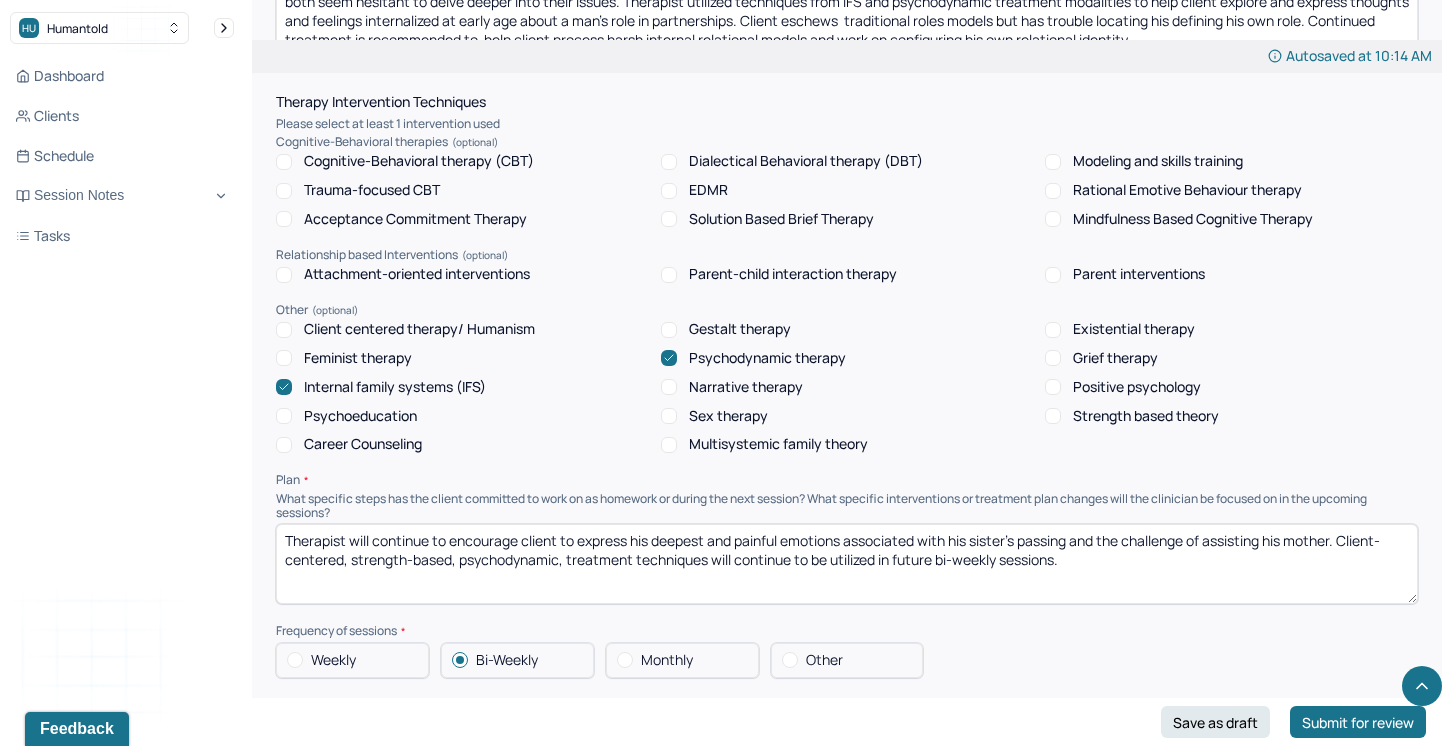 drag, startPoint x: 1342, startPoint y: 538, endPoint x: 467, endPoint y: 535, distance: 875.0051 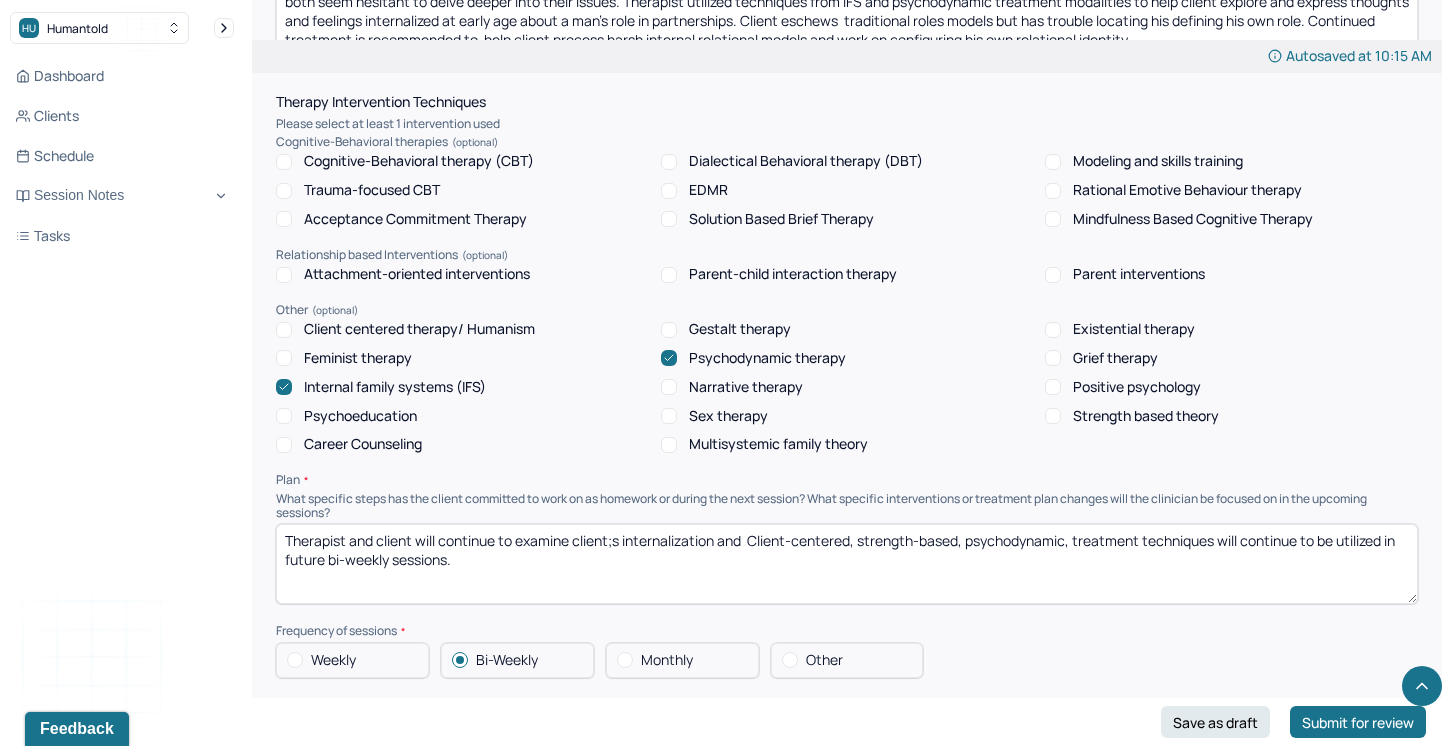 drag, startPoint x: 622, startPoint y: 536, endPoint x: 610, endPoint y: 535, distance: 12.0415945 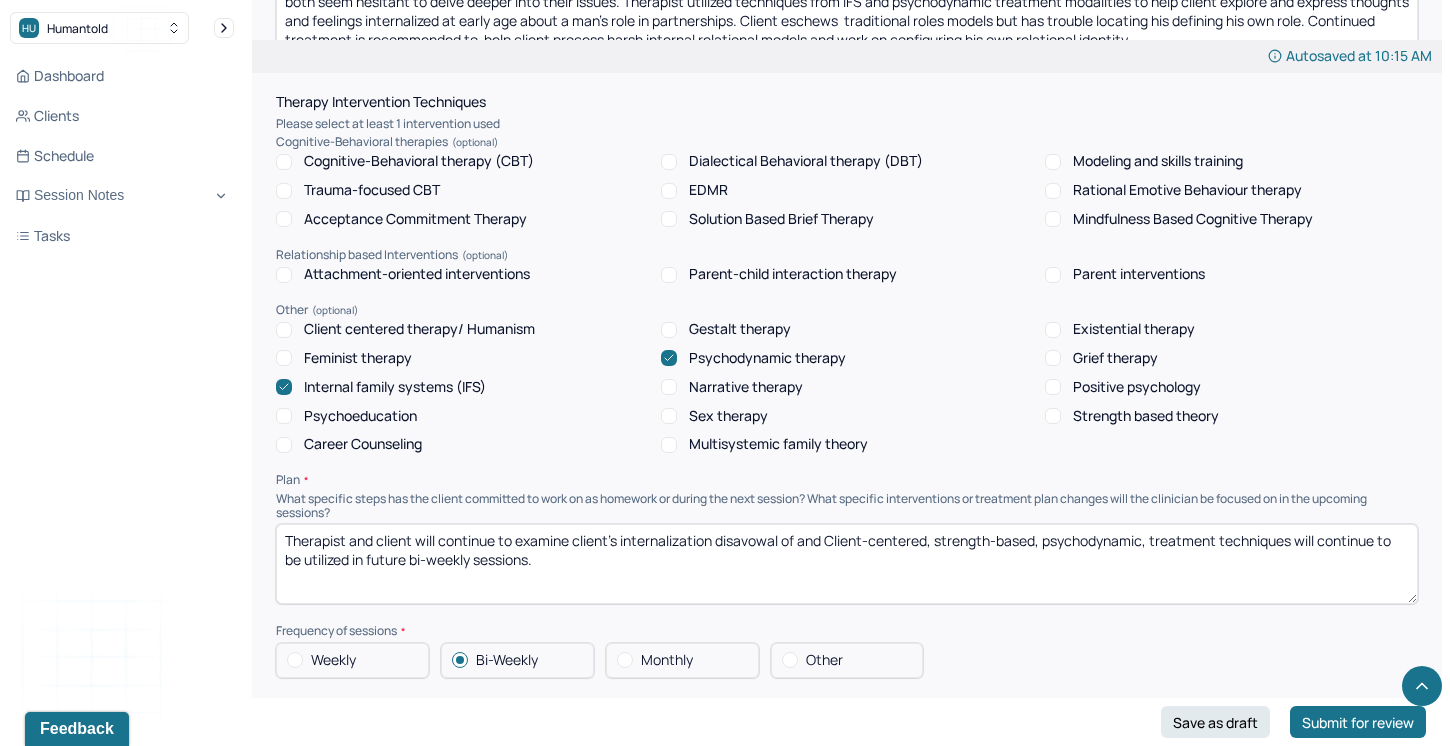 drag, startPoint x: 831, startPoint y: 531, endPoint x: 802, endPoint y: 529, distance: 29.068884 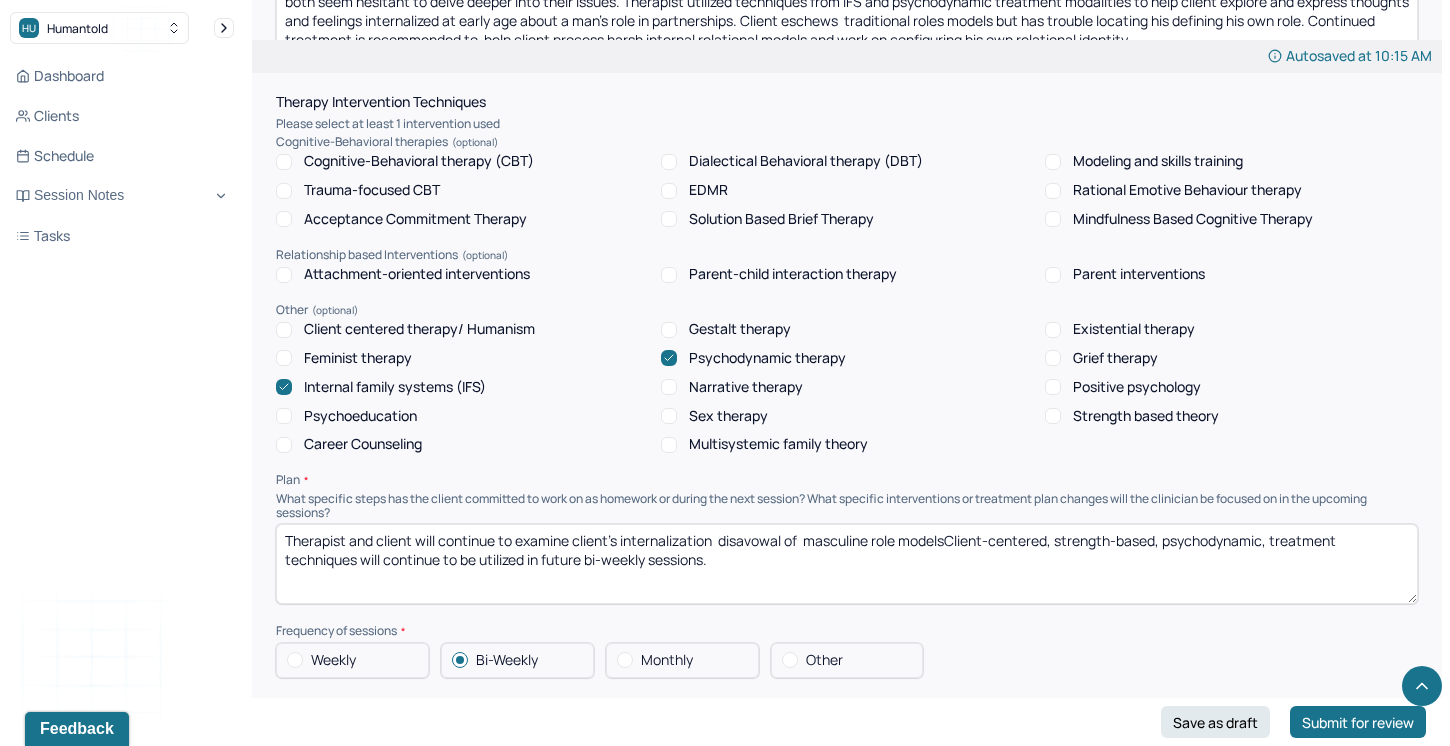 click on "Therapist and client will continue to examine client's internalization  disavowal of  masculine role modelsClient-centered, strength-based, psychodynamic, treatment techniques will continue to be utilized in future bi-weekly sessions." at bounding box center (847, 564) 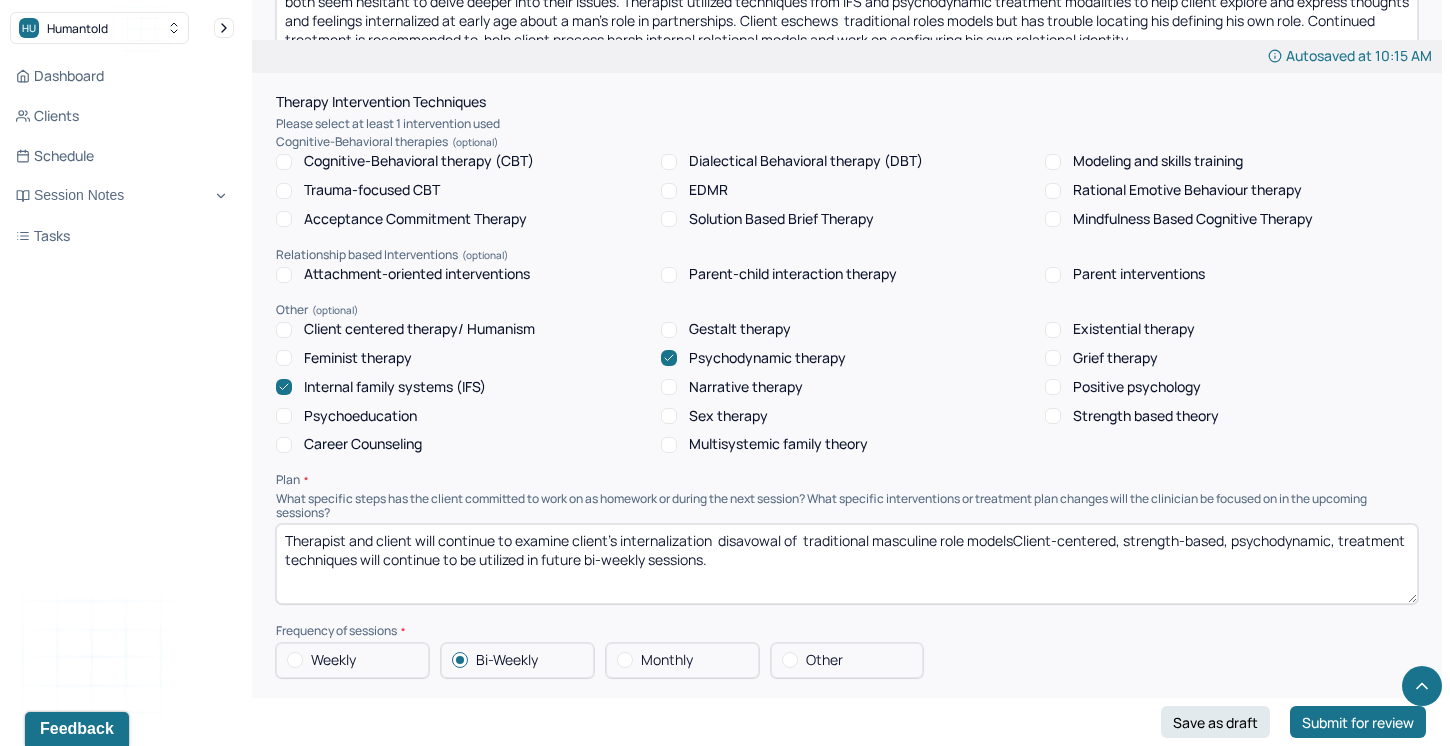 click on "Therapist and client will continue to examine client's internalization  disavowal of  traditional masculine role modelsClient-centered, strength-based, psychodynamic, treatment techniques will continue to be utilized in future bi-weekly sessions." at bounding box center (847, 564) 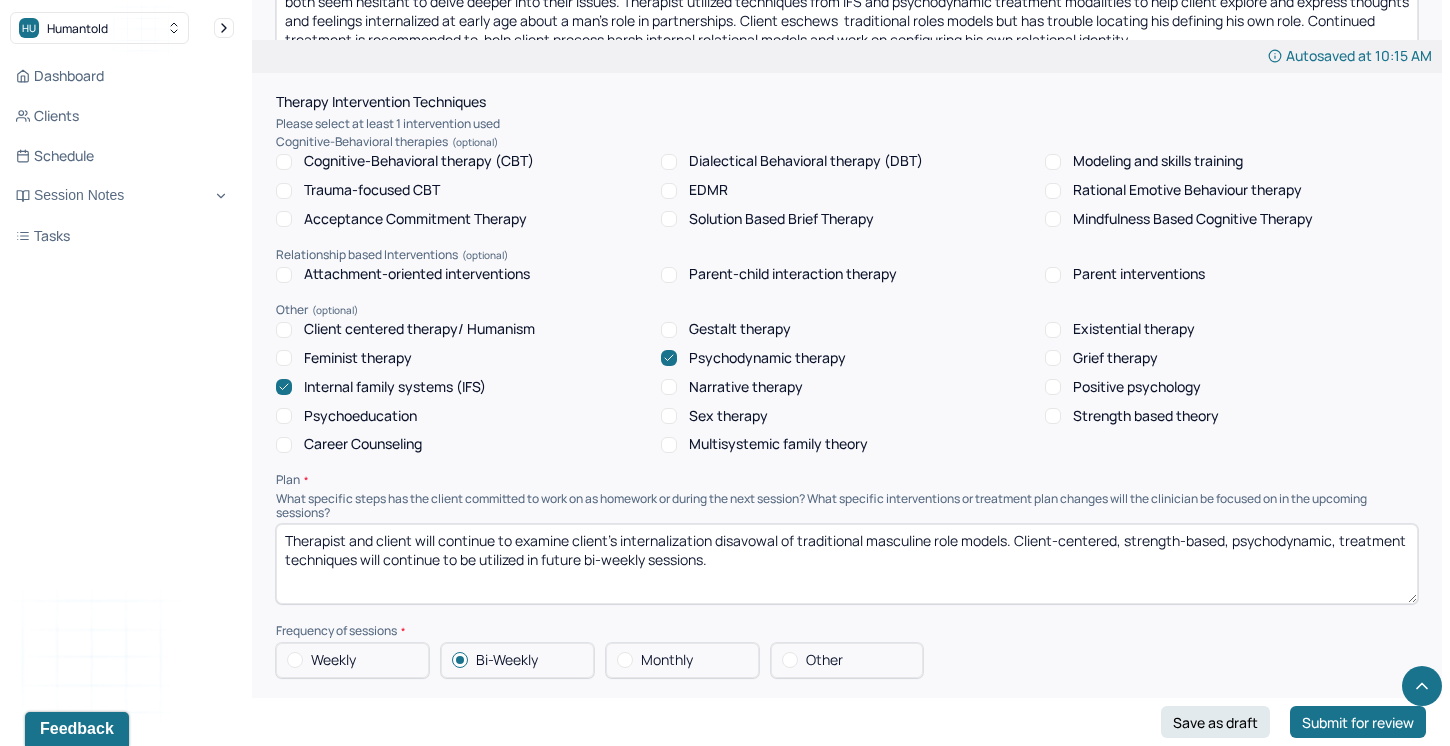 drag, startPoint x: 1233, startPoint y: 533, endPoint x: 1024, endPoint y: 535, distance: 209.00957 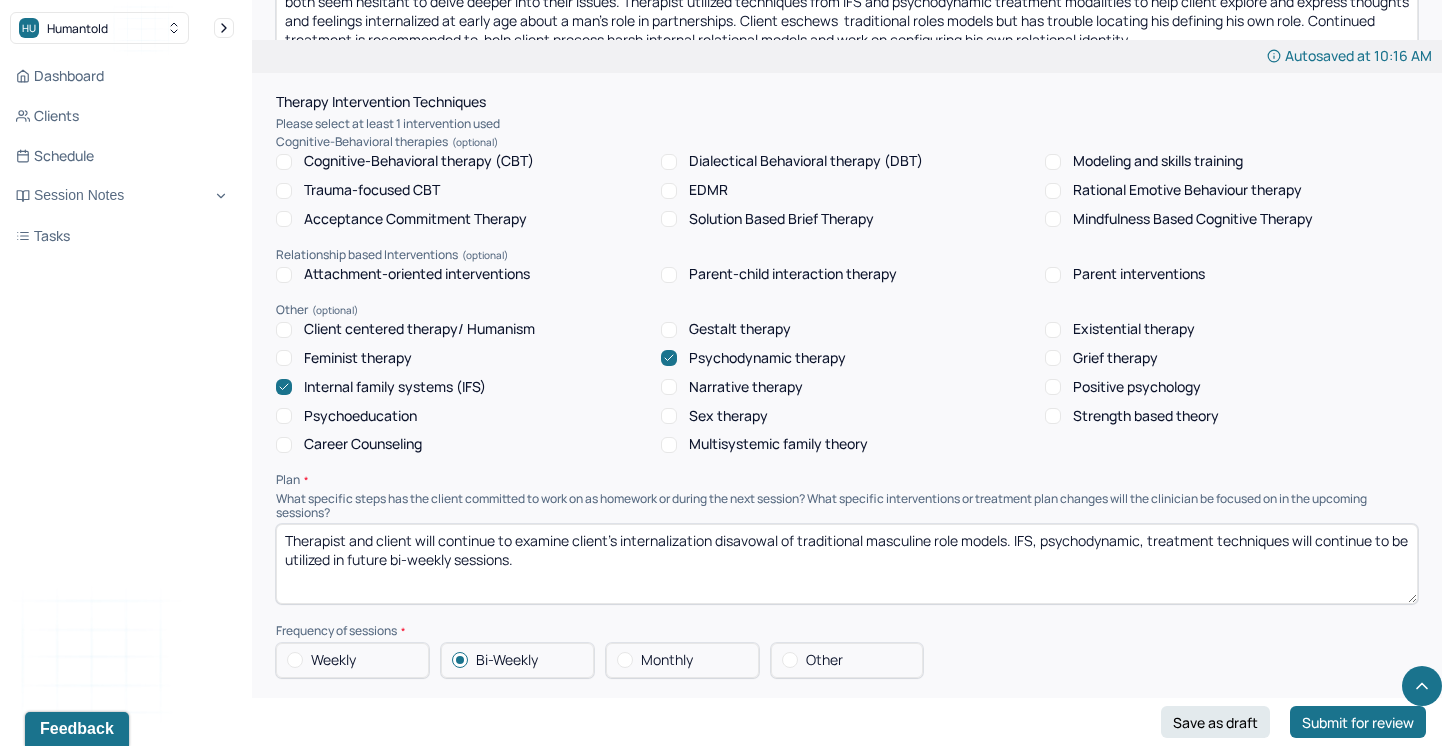 drag, startPoint x: 1051, startPoint y: 541, endPoint x: 1040, endPoint y: 544, distance: 11.401754 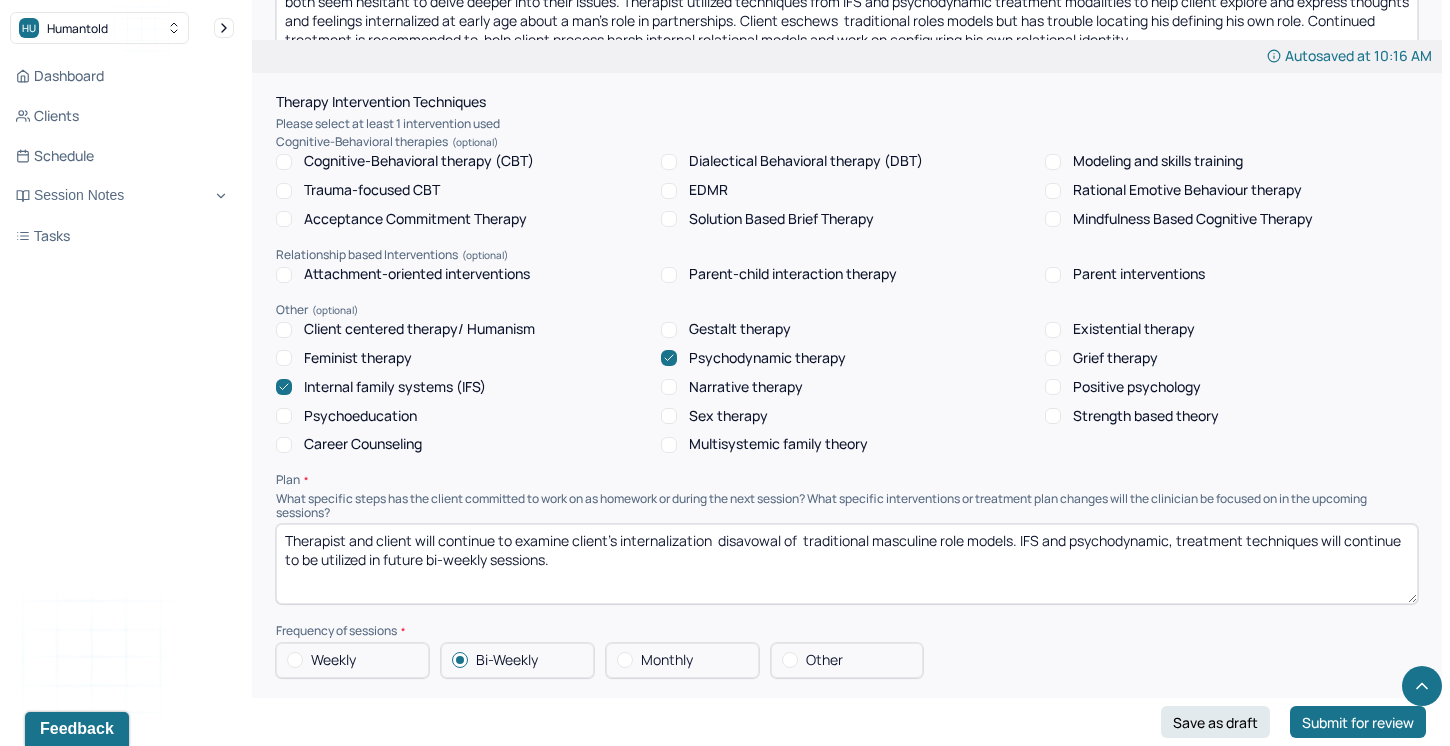 drag, startPoint x: 1318, startPoint y: 536, endPoint x: 1176, endPoint y: 537, distance: 142.00352 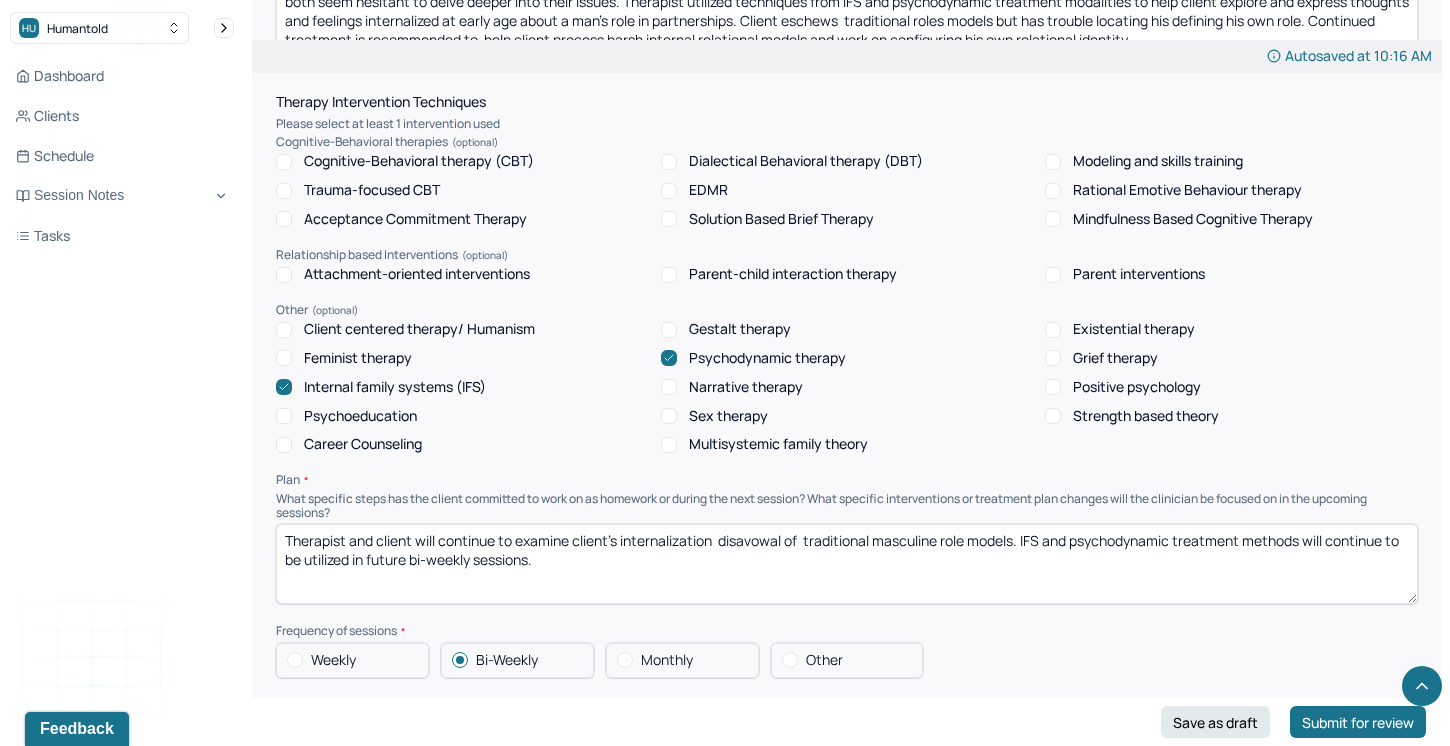 drag, startPoint x: 356, startPoint y: 552, endPoint x: 304, endPoint y: 555, distance: 52.086468 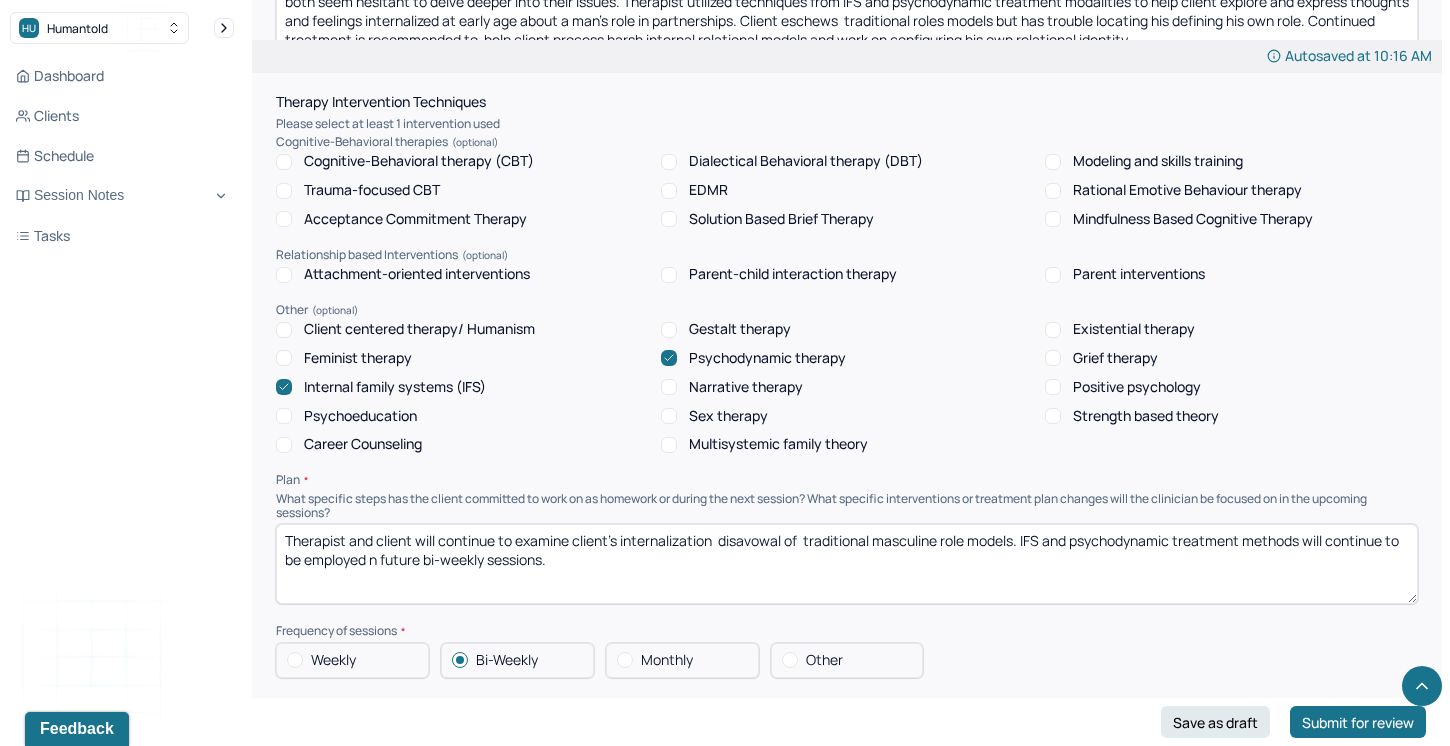 click on "Therapist and client will continue to examine client's internalization  disavowal of  traditional masculine role models. IFS and psychodynamic treatment methods will continue to be utilized in future bi-weekly sessions." at bounding box center (847, 564) 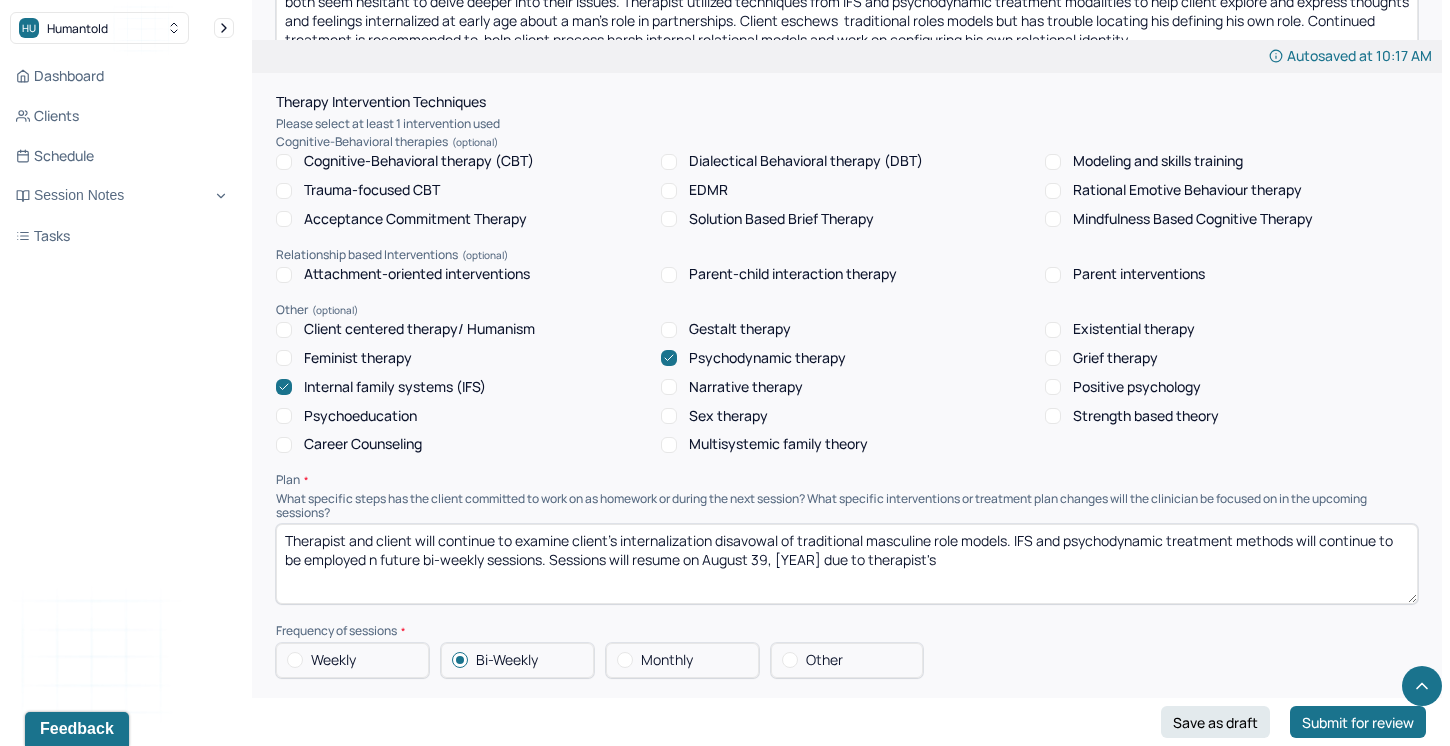 drag, startPoint x: 826, startPoint y: 553, endPoint x: 817, endPoint y: 558, distance: 10.29563 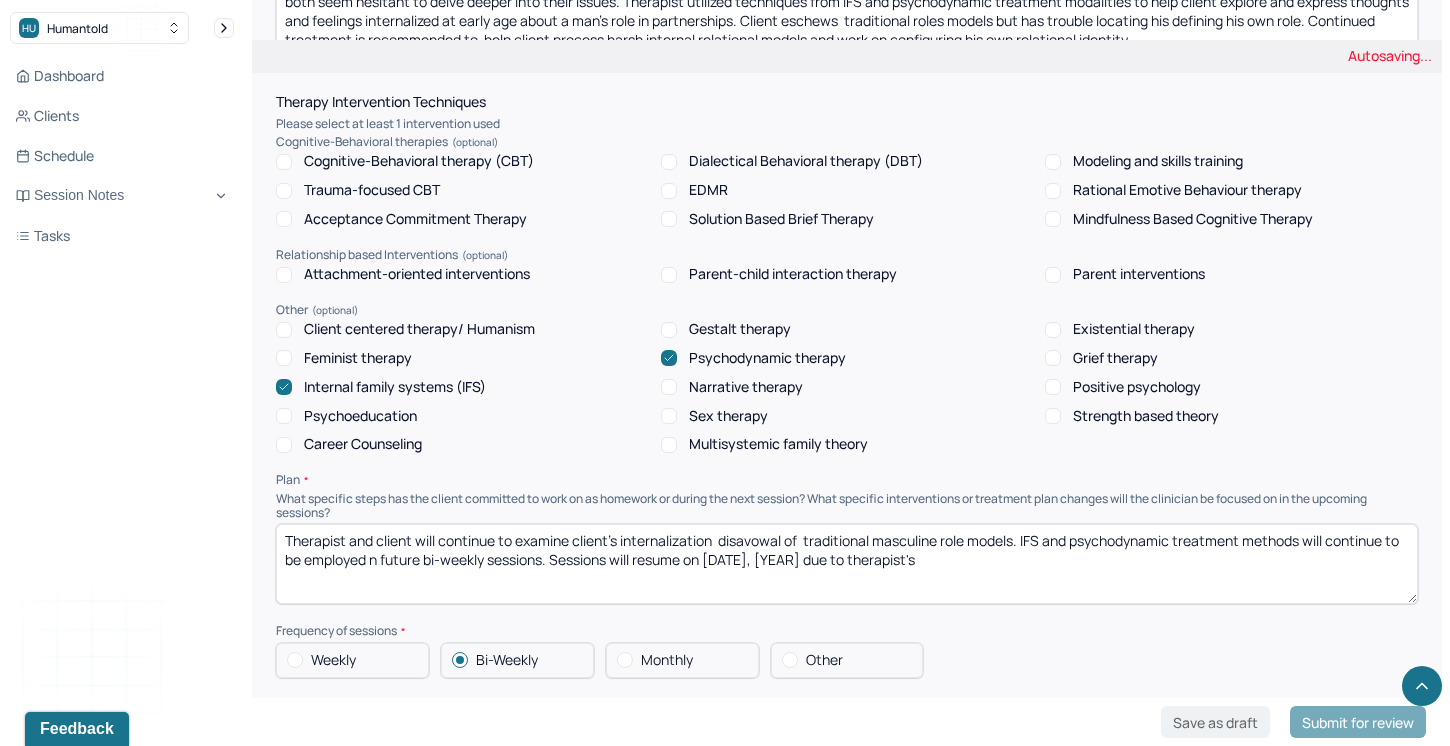 click on "Therapist and client will continue to examine client's internalization  disavowal of  traditional masculine role models. IFS and psychodynamic treatment methods will continue to be employed n future bi-weekly sessions. Sessions will resume on August [DAY], [YEAR] due tto therapist's" at bounding box center [847, 564] 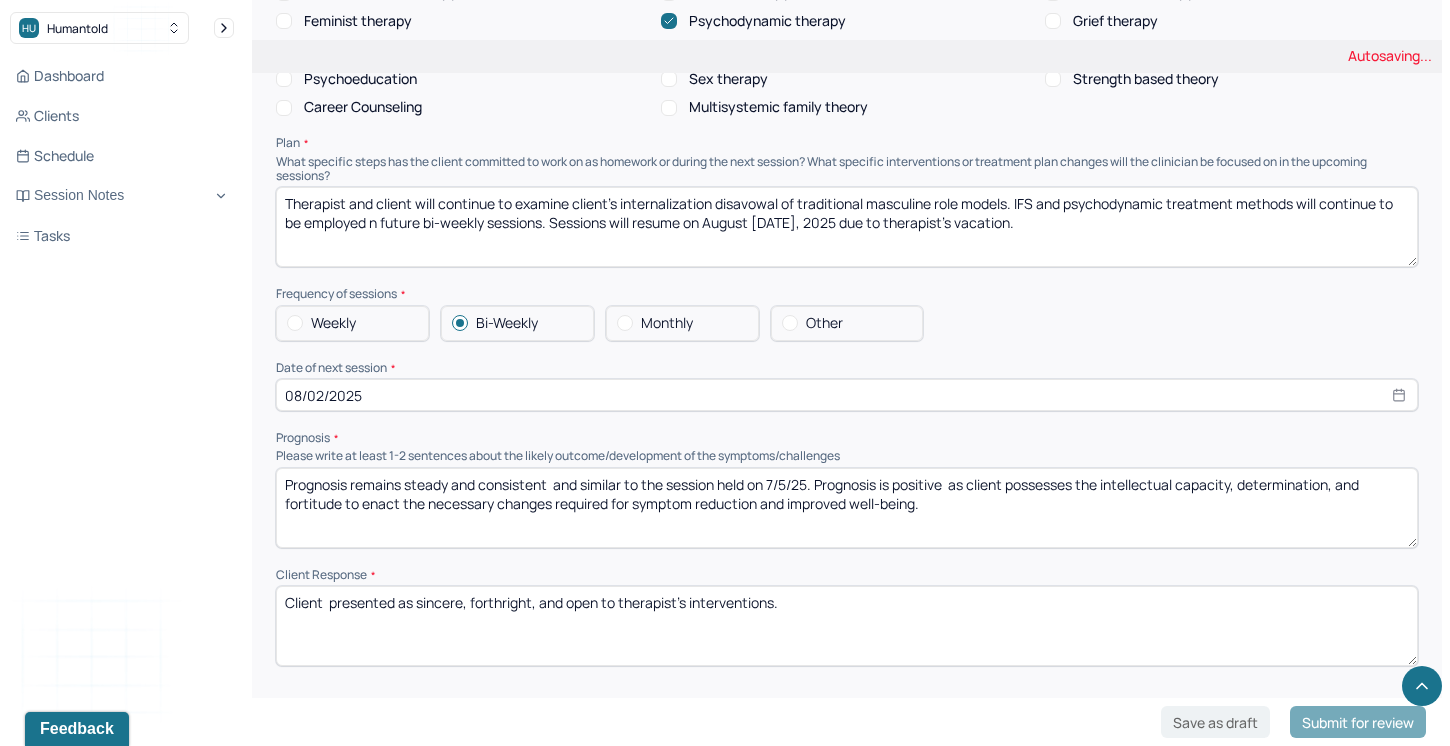 scroll, scrollTop: 2012, scrollLeft: 0, axis: vertical 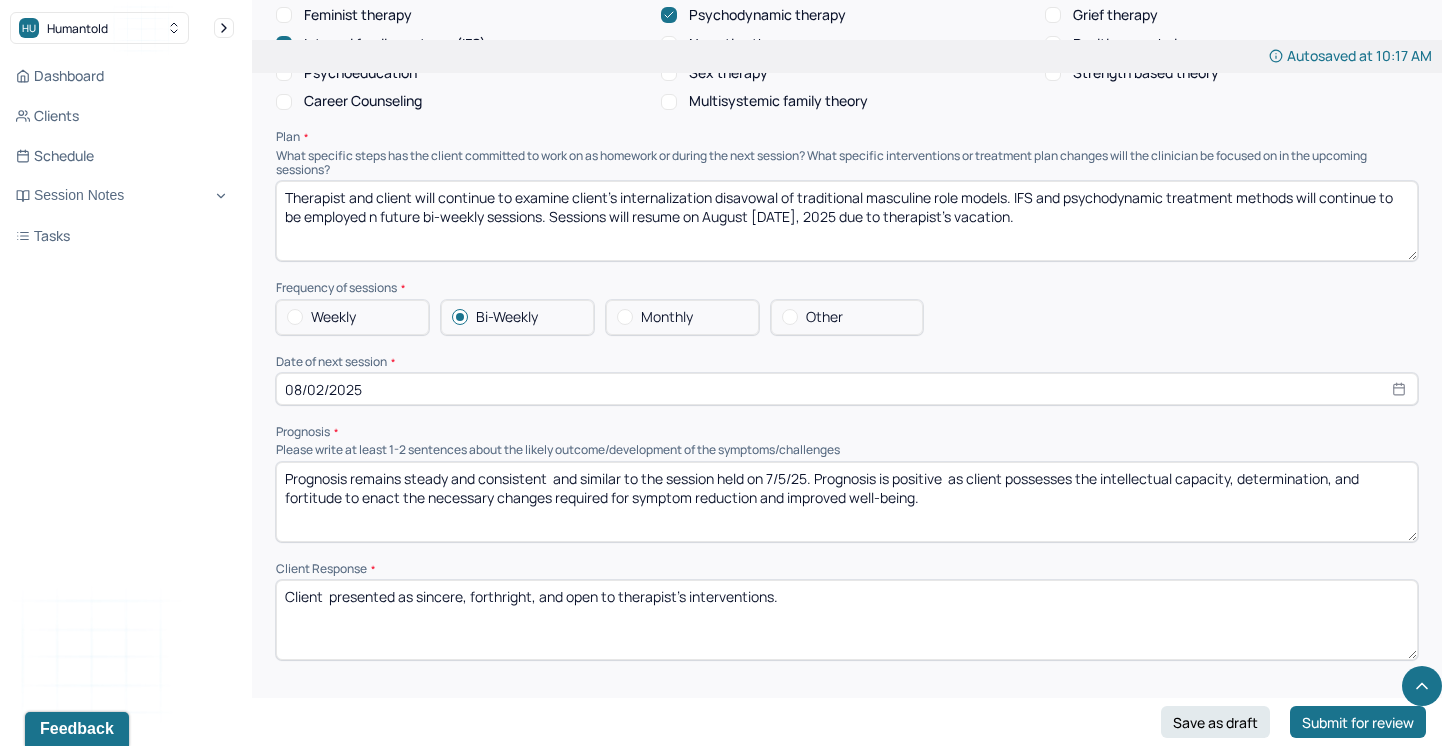 type on "Therapist and client will continue to examine client's internalization disavowal of traditional masculine role models. IFS and psychodynamic treatment methods will continue to be employed n future bi-weekly sessions. Sessions will resume on August [DATE], 2025 due to therapist's vacation." 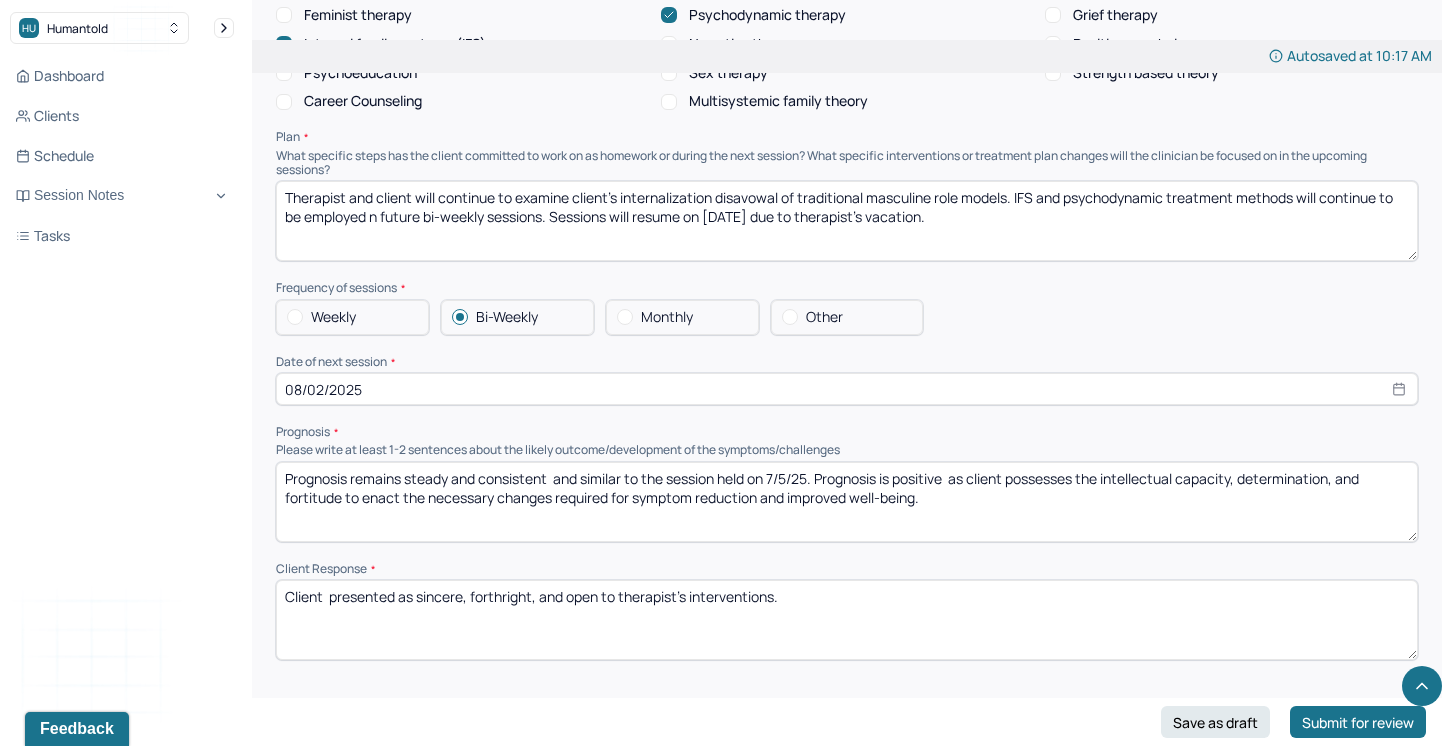 type on "Therapist and client will continue to examine client's internalization disavowal of traditional masculine role models. IFS and psychodynamic treatment methods will continue to be employed n future bi-weekly sessions. Sessions will resume on [DATE] due to therapist's vacation." 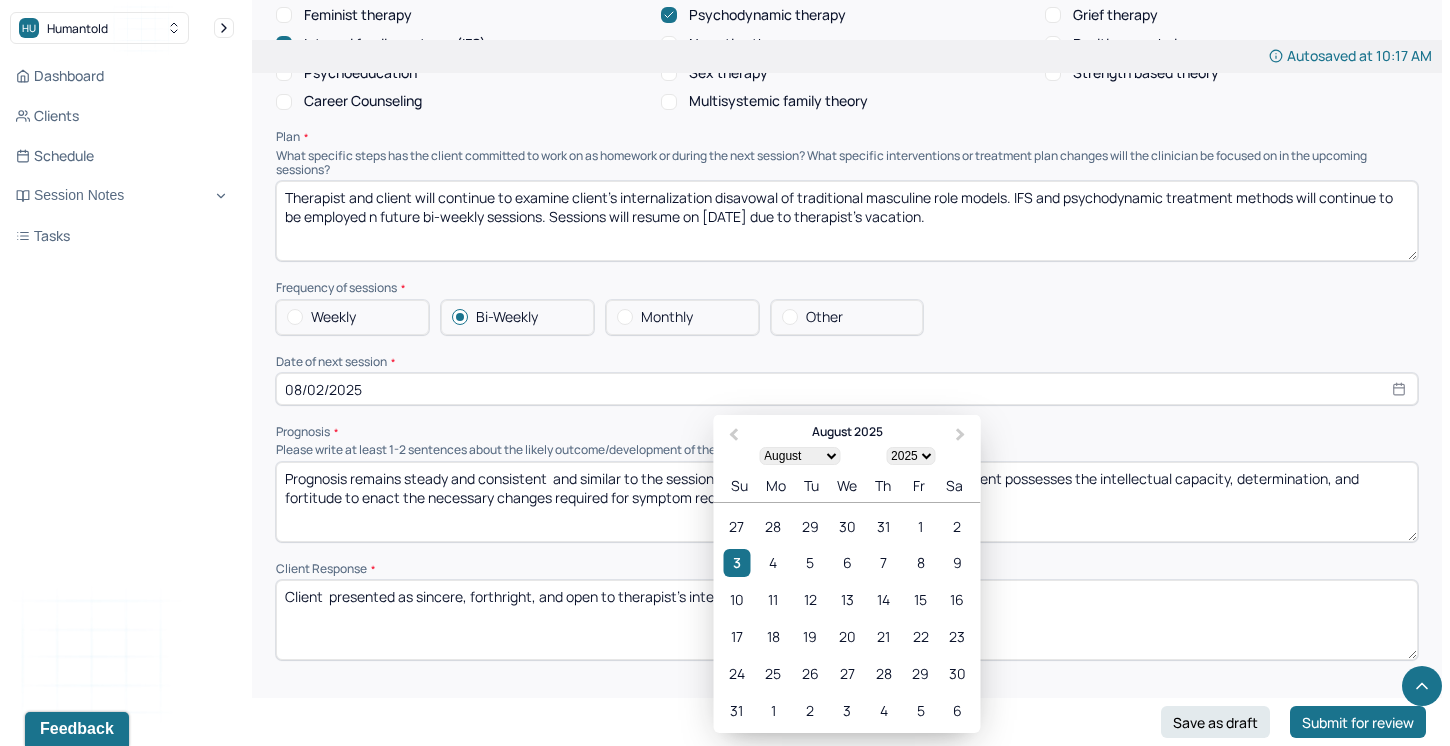 click on "08/02/2025" at bounding box center [847, 389] 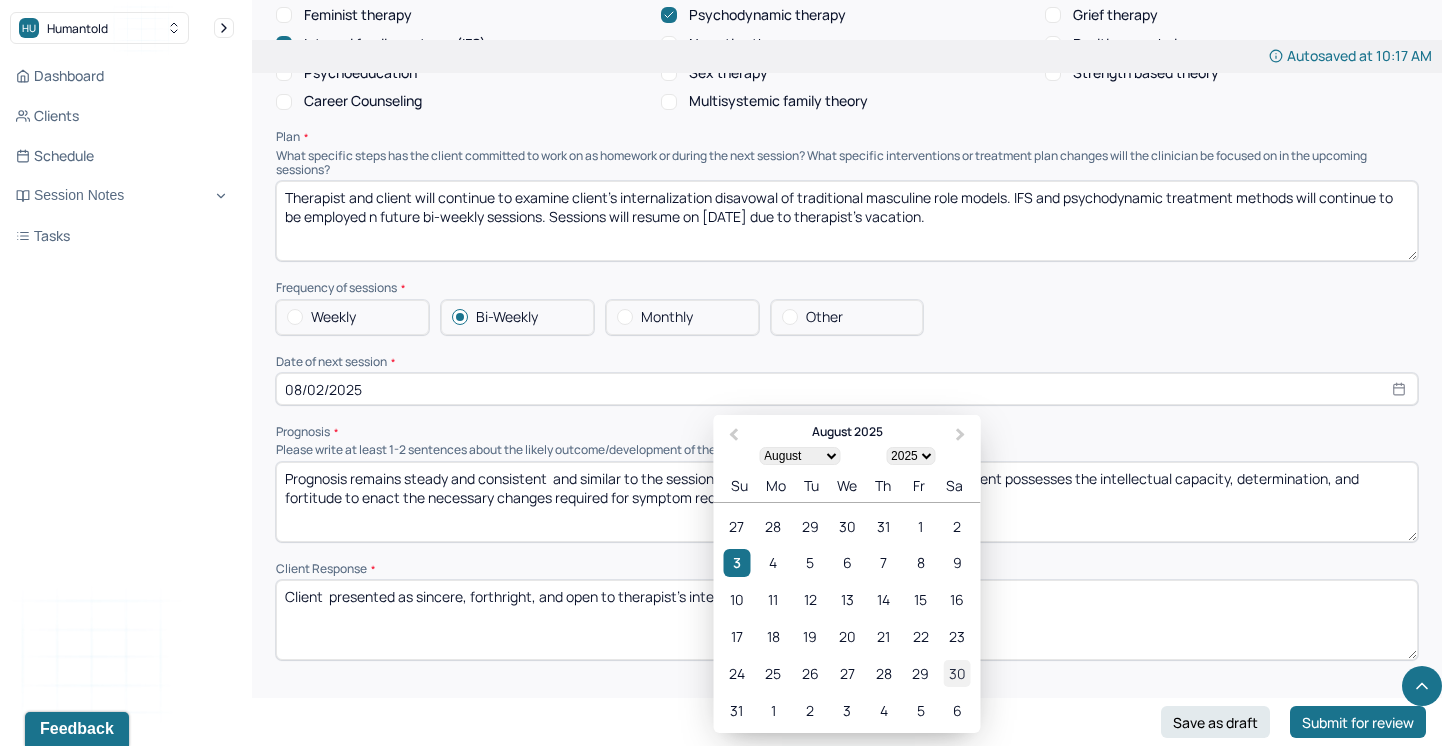 click on "30" at bounding box center [957, 673] 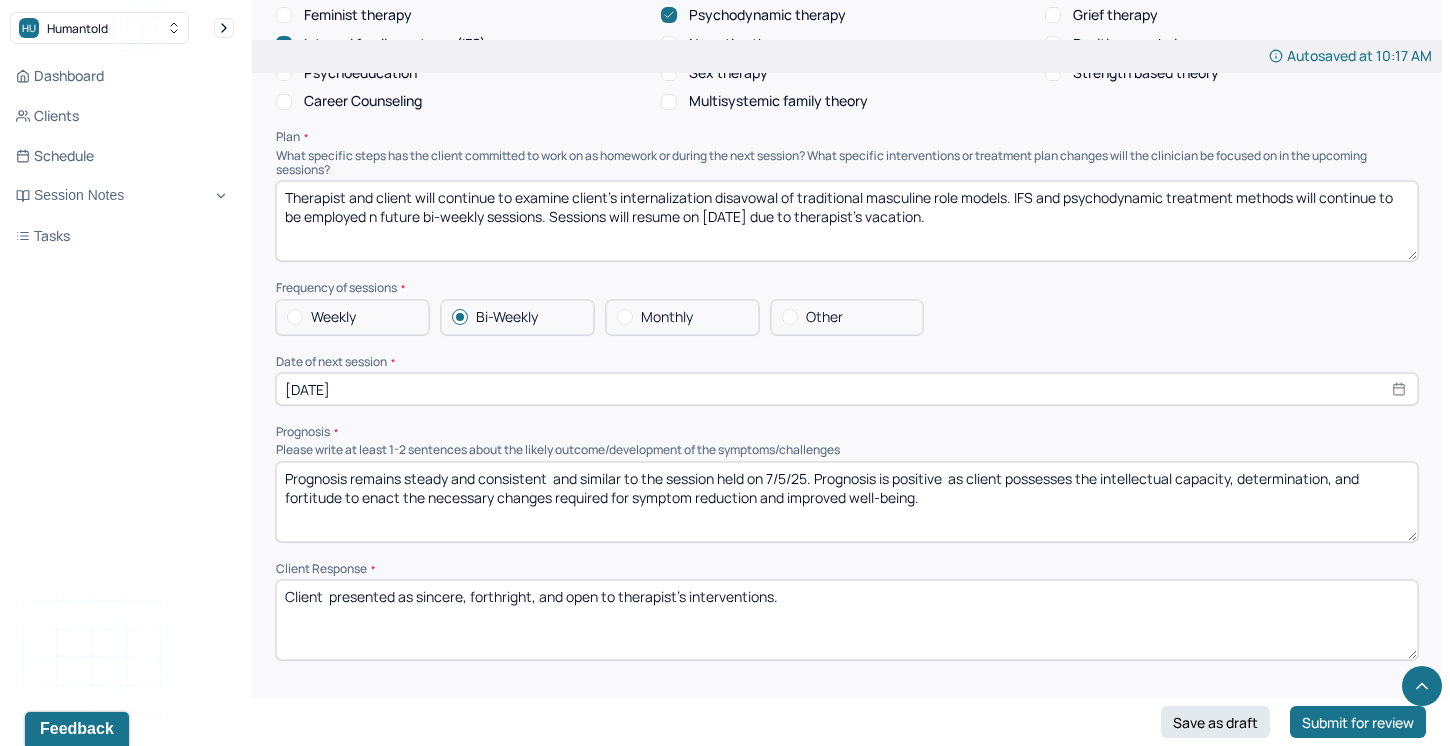 click on "Prognosis remains steady and consistent  and similar to the session held on 7/5/25. Prognosis is positive  as client possesses the intellectual capacity, determination, and fortitude to enact the necessary changes required for symptom reduction and improved well-being." at bounding box center [847, 502] 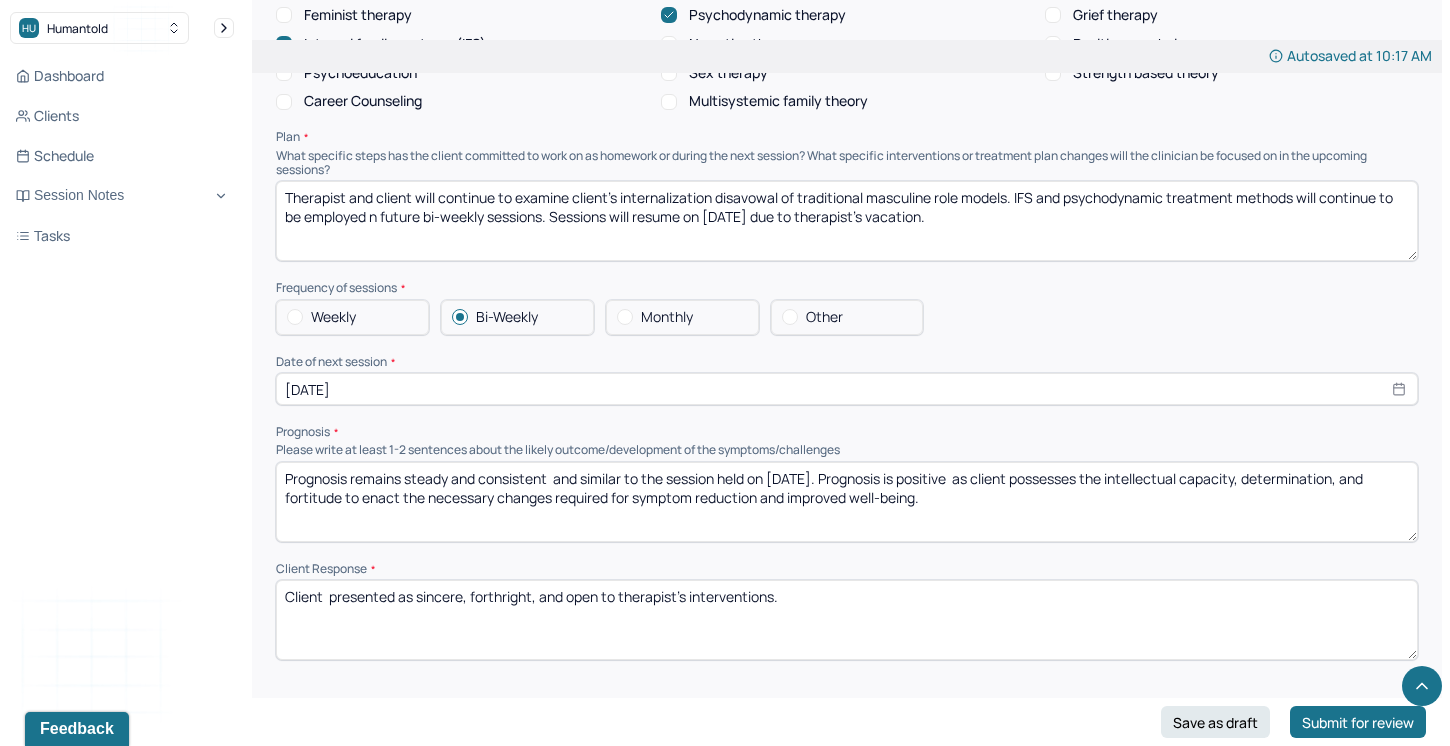 drag, startPoint x: 960, startPoint y: 470, endPoint x: 907, endPoint y: 470, distance: 53 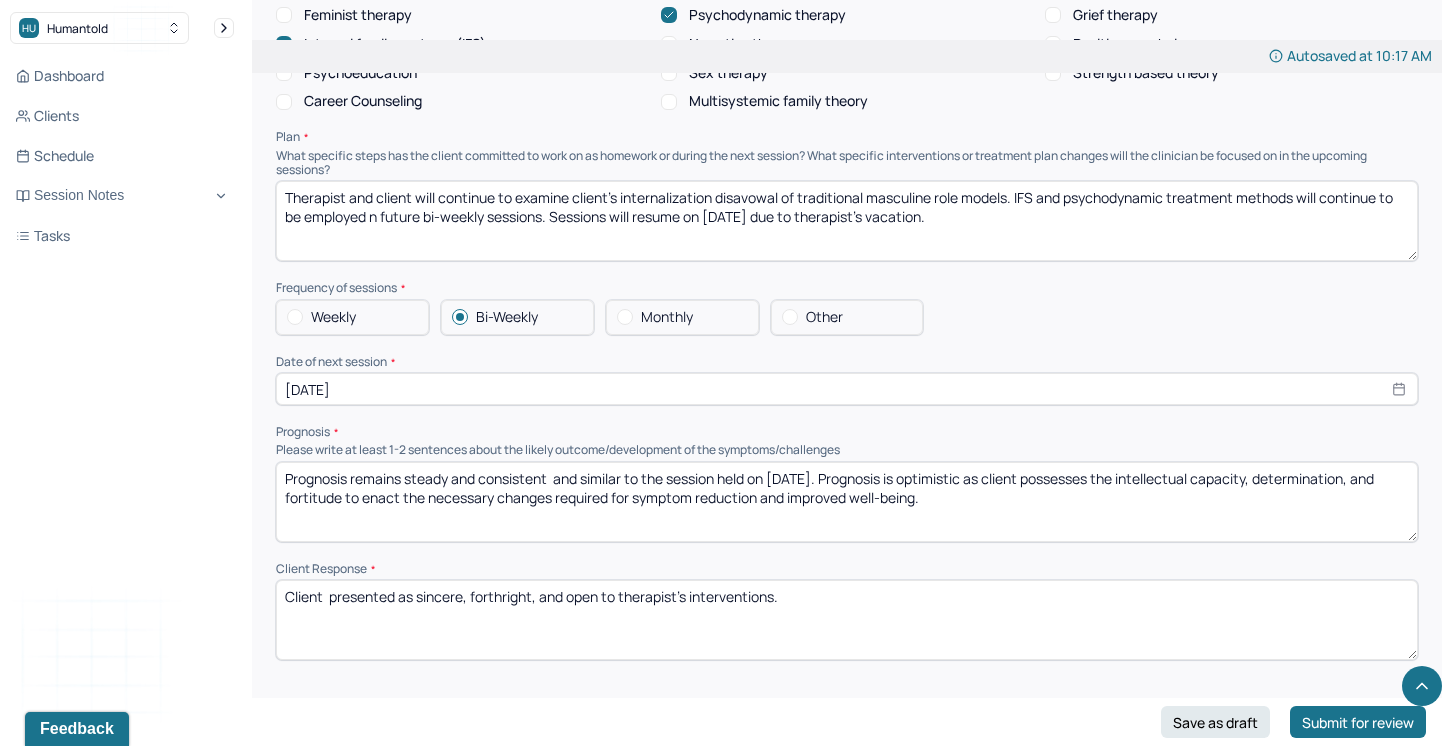 drag, startPoint x: 1261, startPoint y: 474, endPoint x: 1129, endPoint y: 475, distance: 132.00378 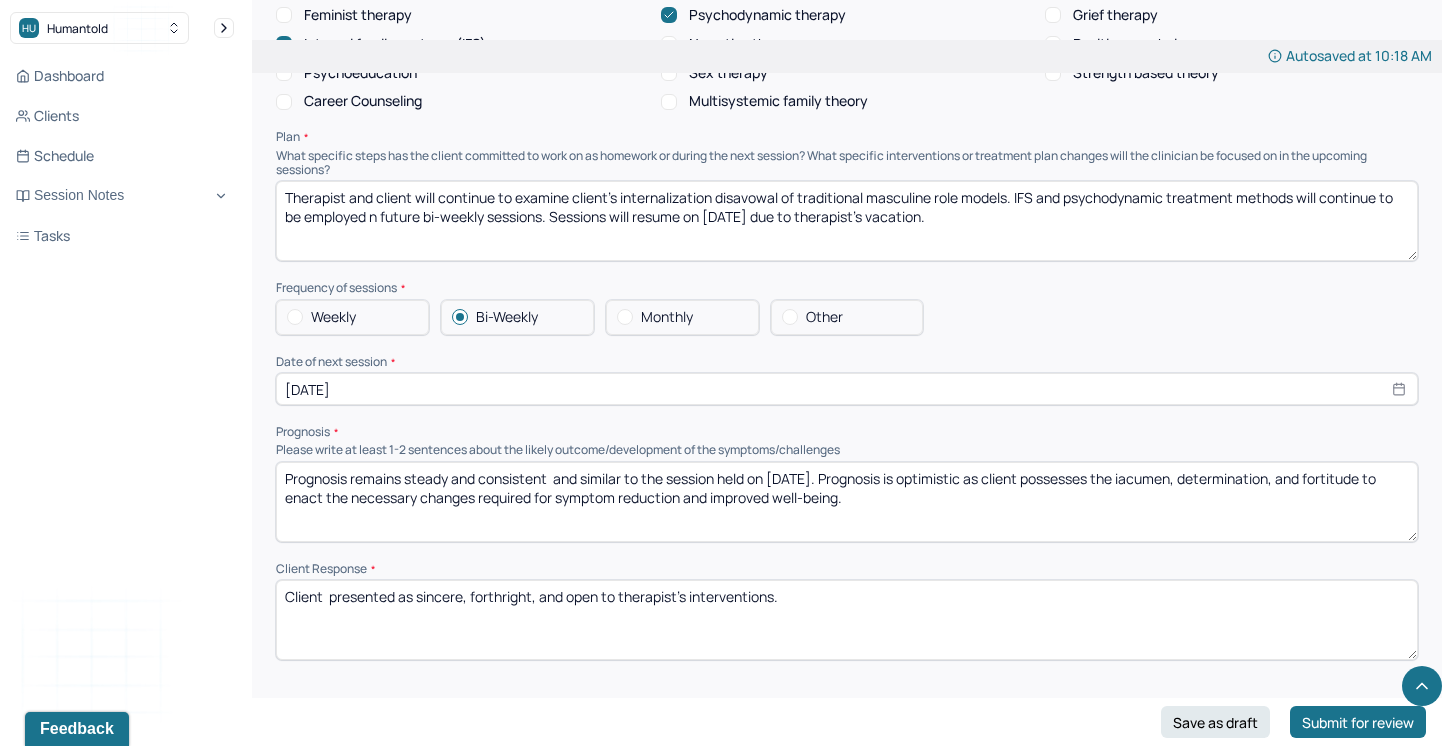 click on "Prognosis remains steady and consistent  and similar to the session held on [DATE]. Prognosis is optimistic as client possesses the iacumen, determination, and fortitude to enact the necessary changes required for symptom reduction and improved well-being." at bounding box center (847, 502) 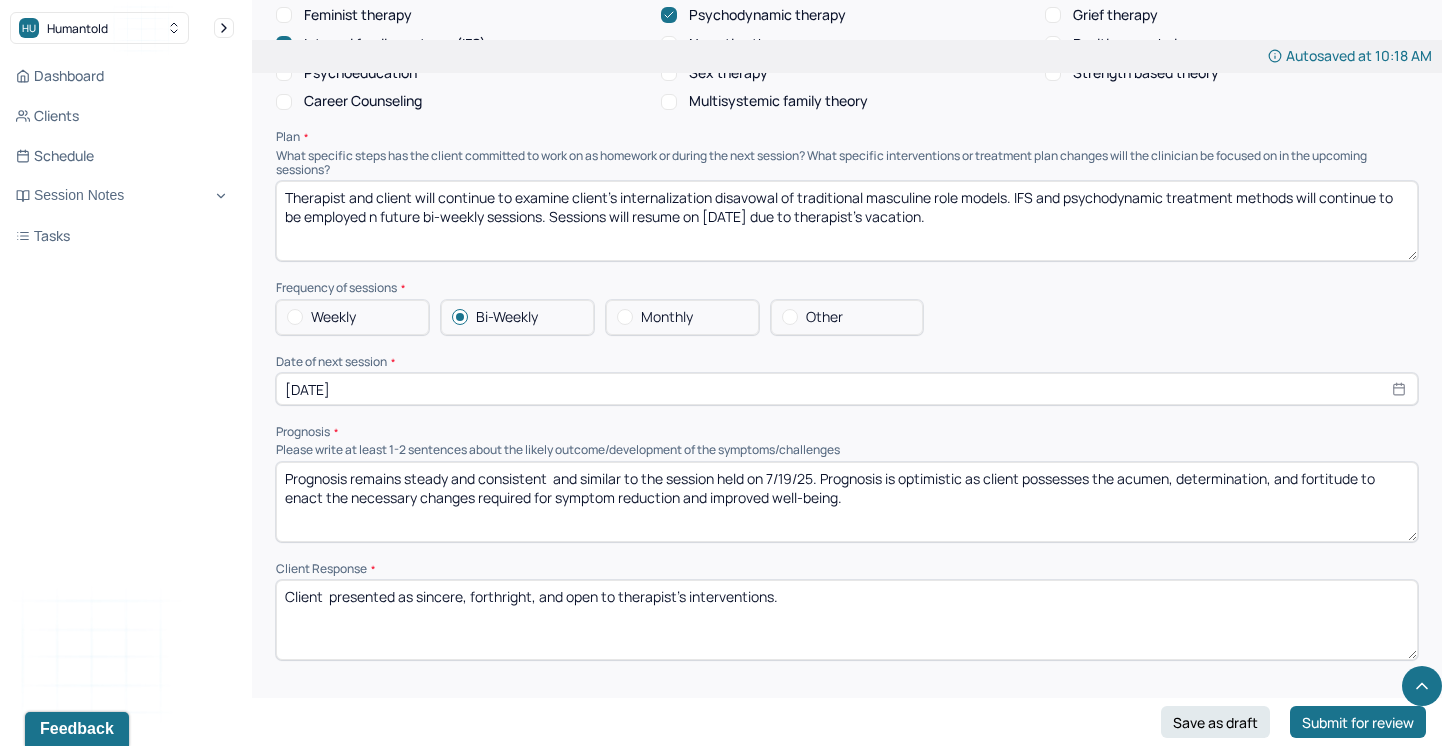 drag, startPoint x: 1277, startPoint y: 470, endPoint x: 1189, endPoint y: 469, distance: 88.005684 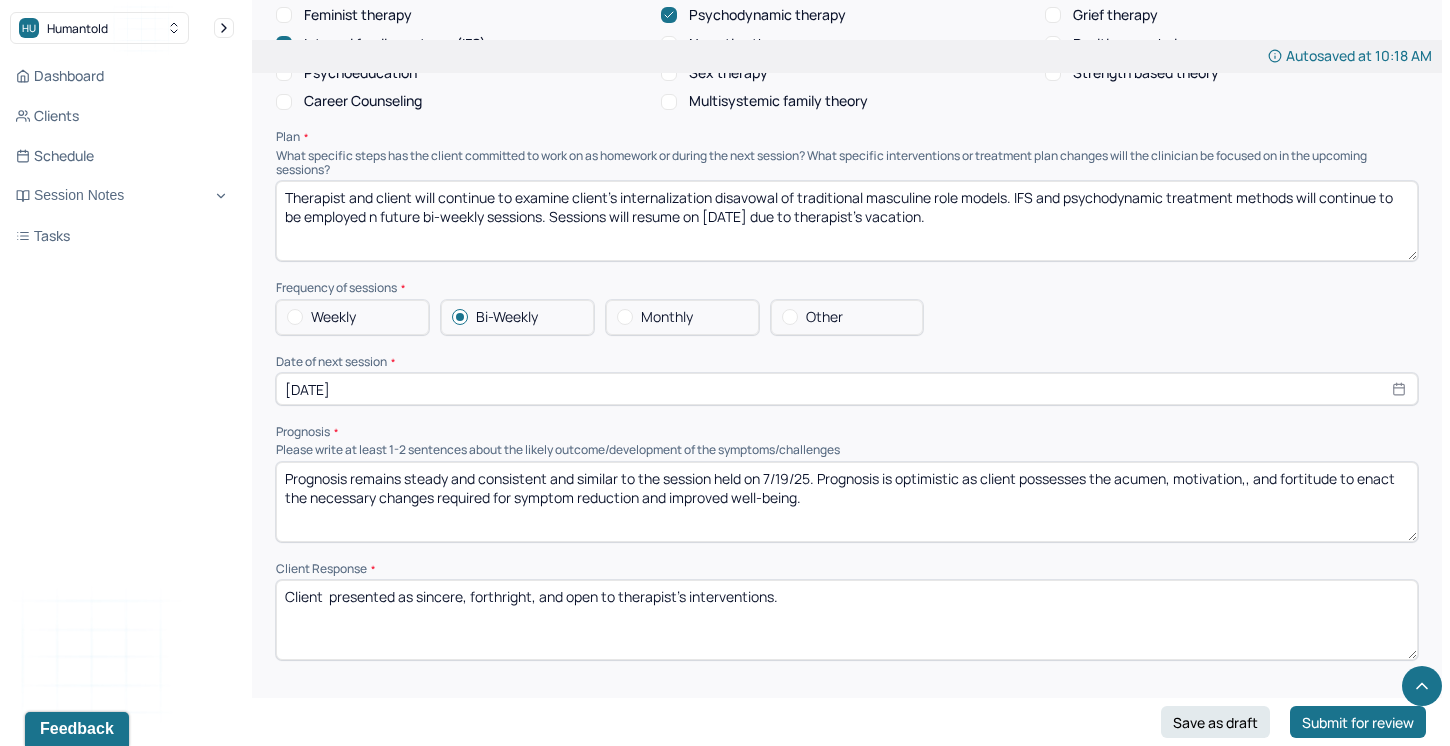 drag, startPoint x: 1351, startPoint y: 472, endPoint x: 1295, endPoint y: 474, distance: 56.0357 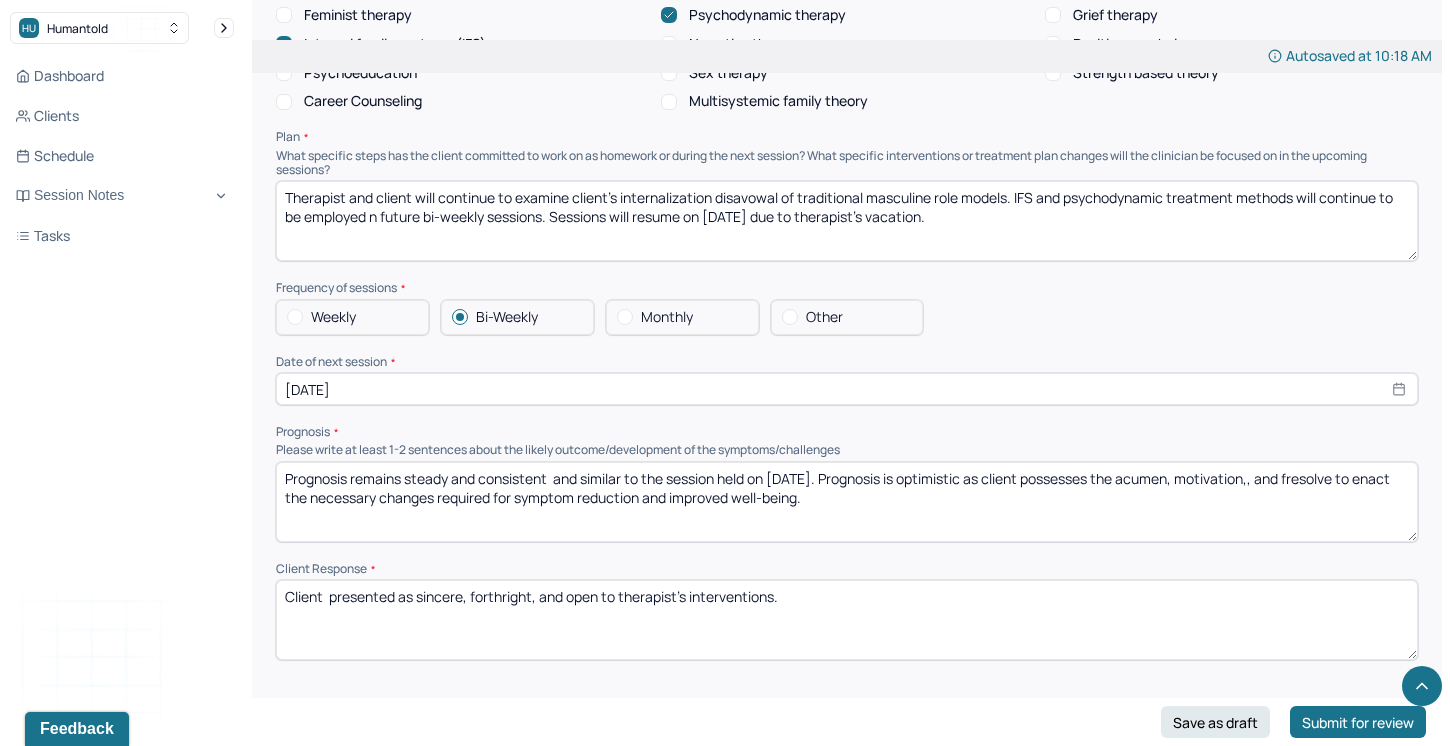 click on "Prognosis remains steady and consistent  and similar to the session held on [DATE]. Prognosis is optimistic as client possesses the acumen, motivation,, and fresolve to enact the necessary changes required for symptom reduction and improved well-being." at bounding box center (847, 502) 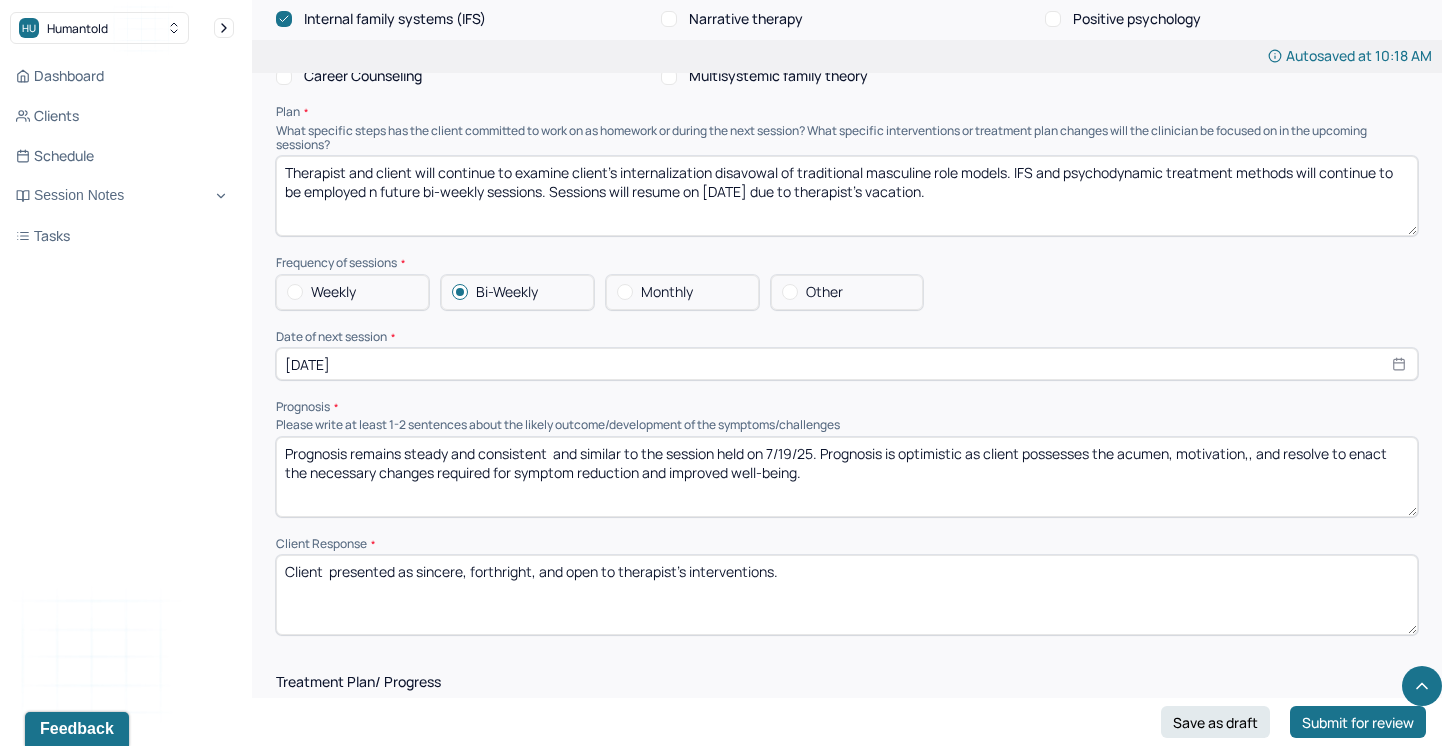 scroll, scrollTop: 2048, scrollLeft: 0, axis: vertical 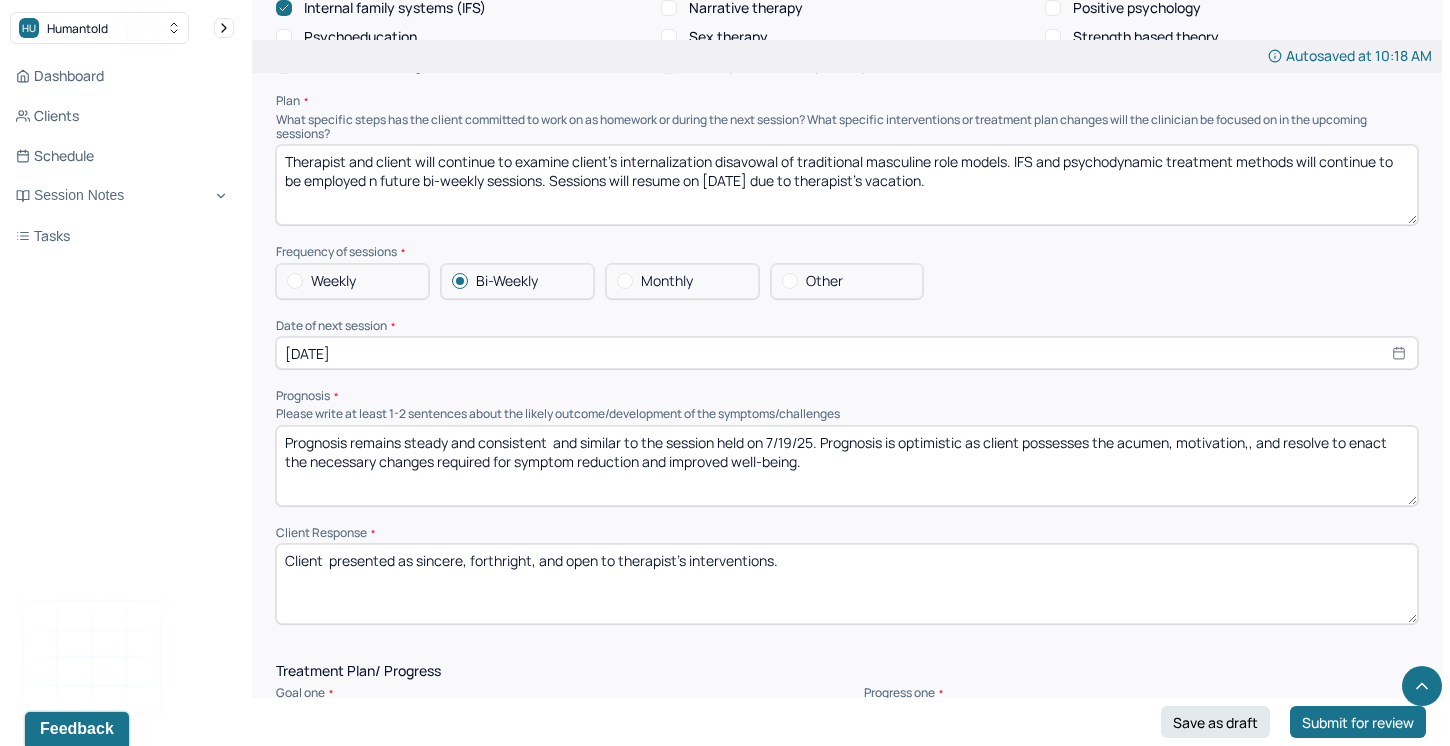 type on "Prognosis remains steady and consistent  and similar to the session held on 7/19/25. Prognosis is optimistic as client possesses the acumen, motivation,, and resolve to enact the necessary changes required for symptom reduction and improved well-being." 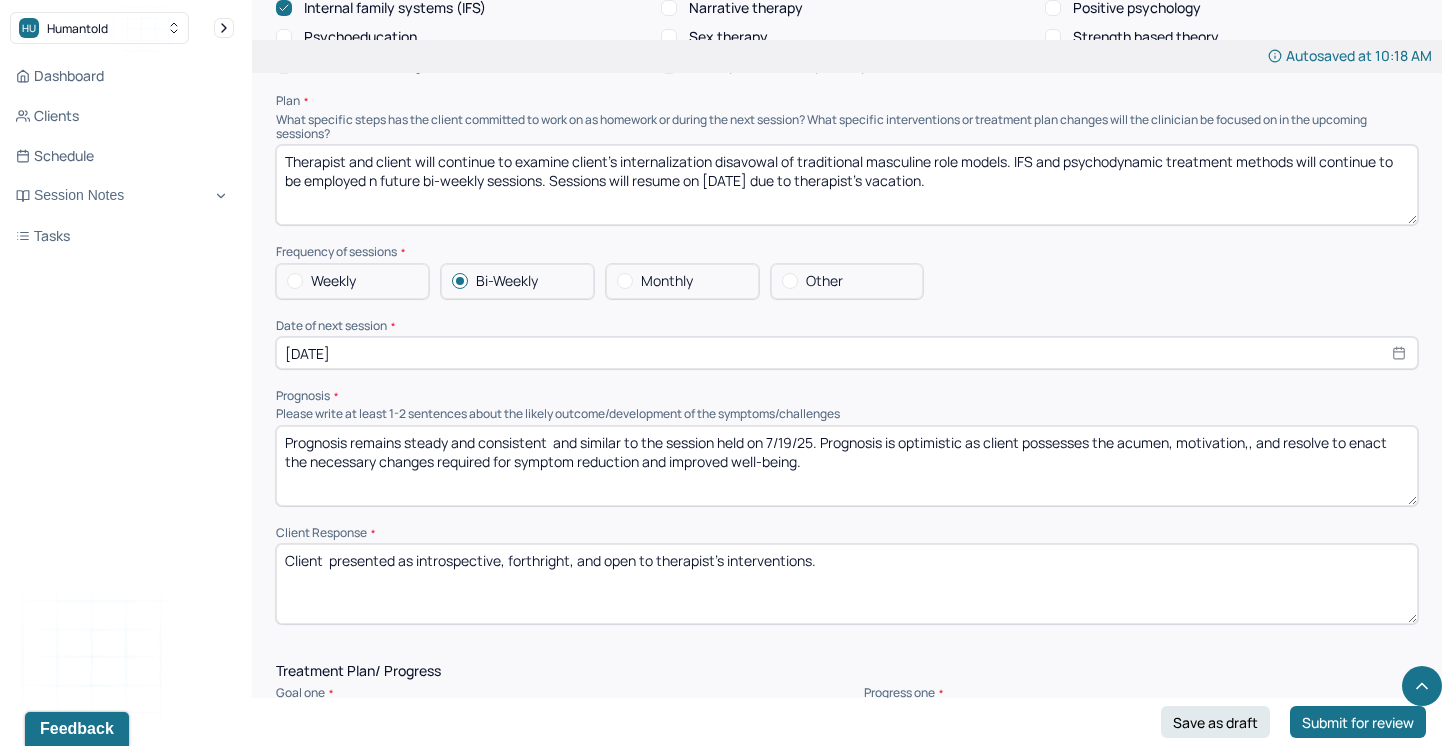 drag, startPoint x: 574, startPoint y: 554, endPoint x: 540, endPoint y: 554, distance: 34 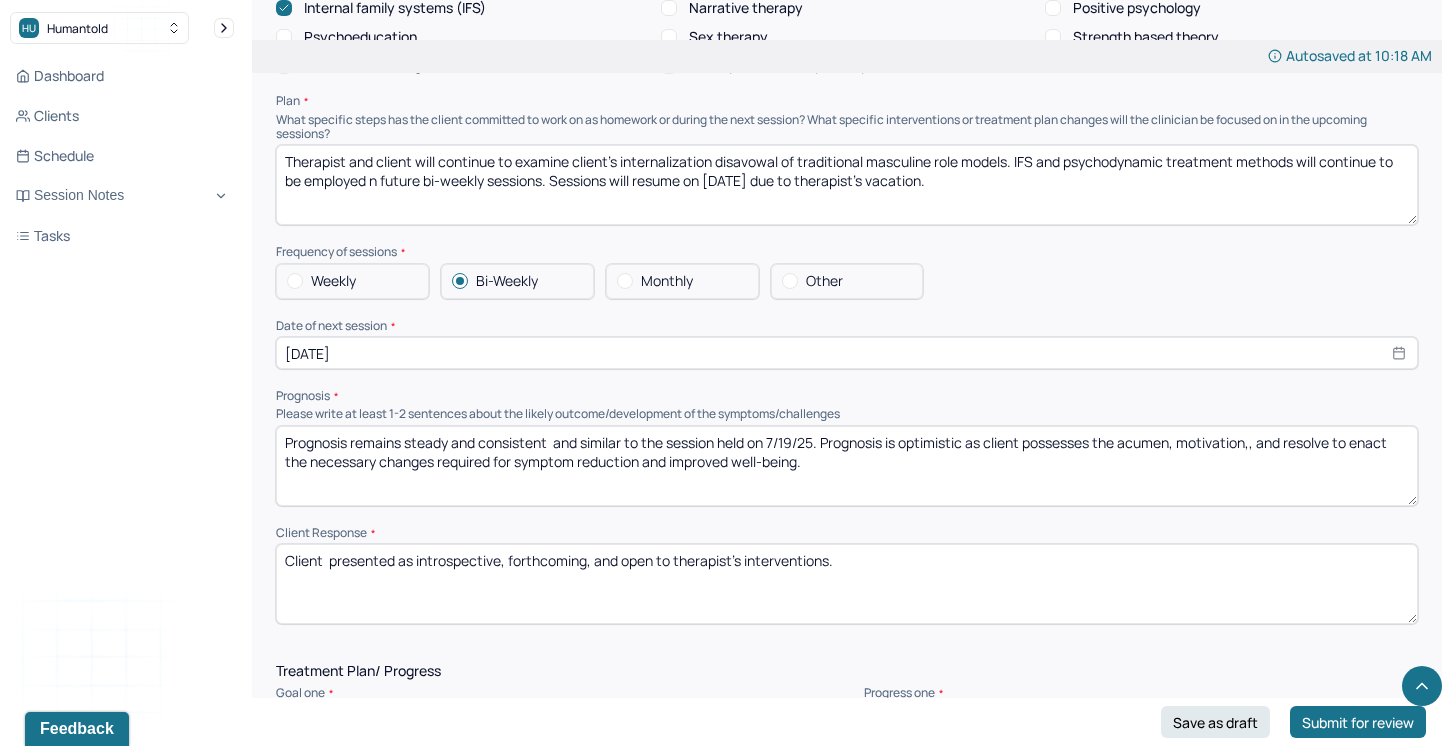 drag, startPoint x: 652, startPoint y: 558, endPoint x: 623, endPoint y: 557, distance: 29.017237 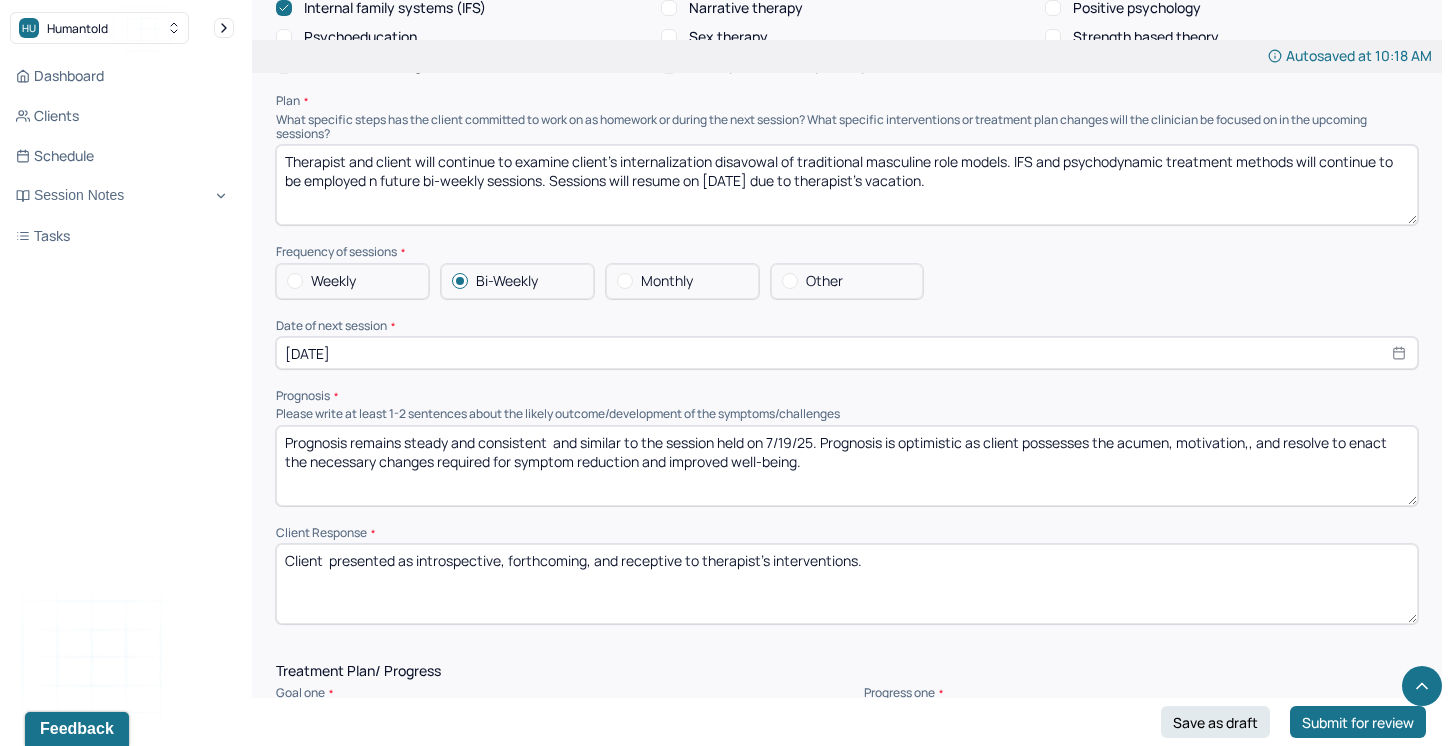 drag, startPoint x: 867, startPoint y: 553, endPoint x: 803, endPoint y: 556, distance: 64.070274 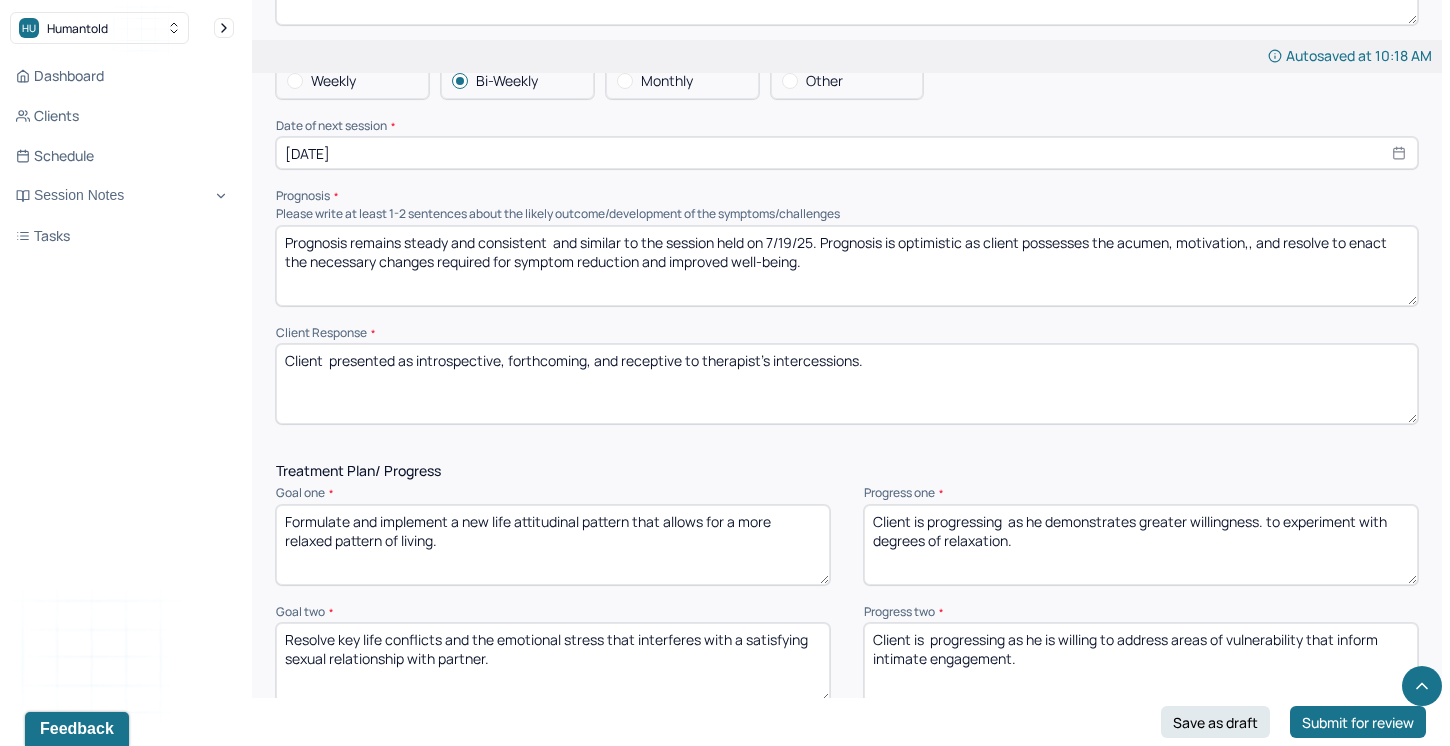 scroll, scrollTop: 2250, scrollLeft: 0, axis: vertical 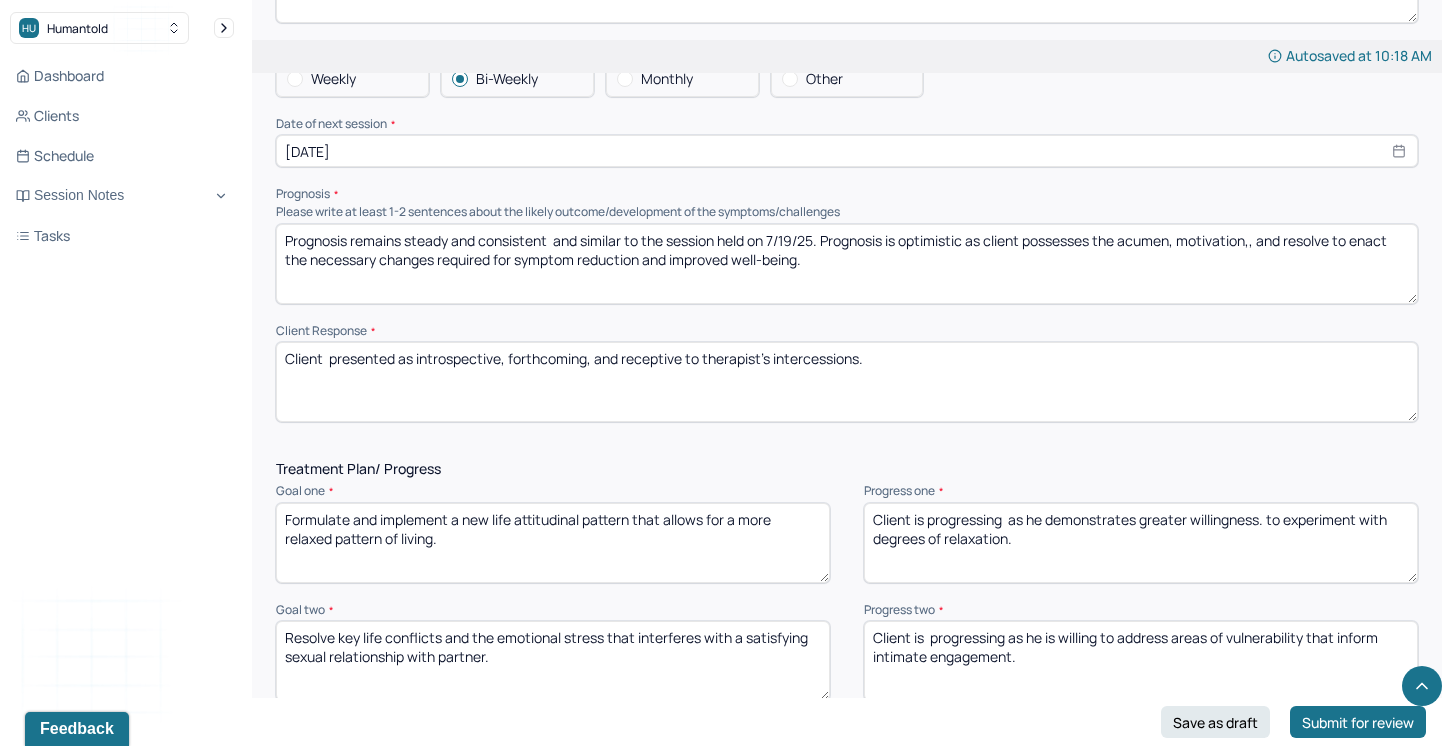 type on "Client  presented as introspective, forthcoming, and receptive to therapist's intercessions." 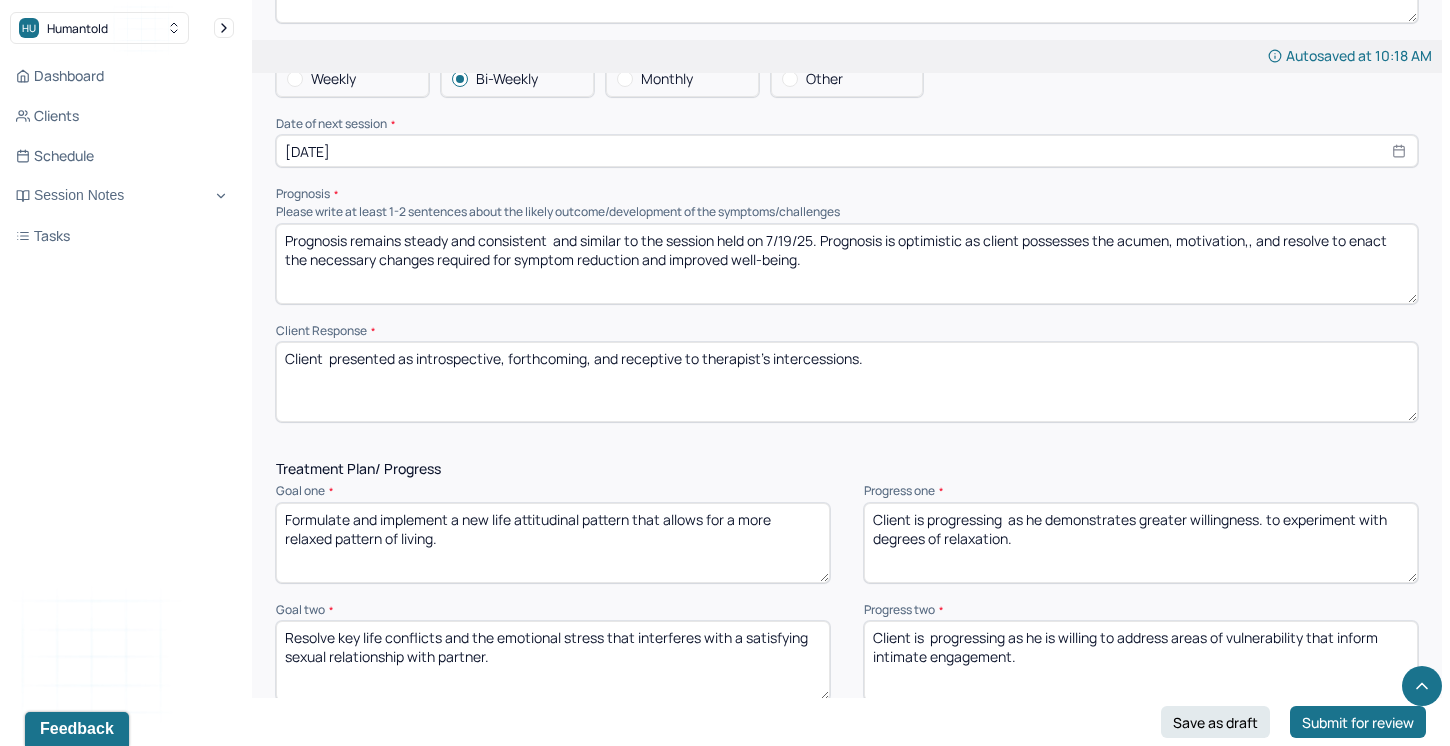 drag, startPoint x: 1142, startPoint y: 513, endPoint x: 1176, endPoint y: 531, distance: 38.470768 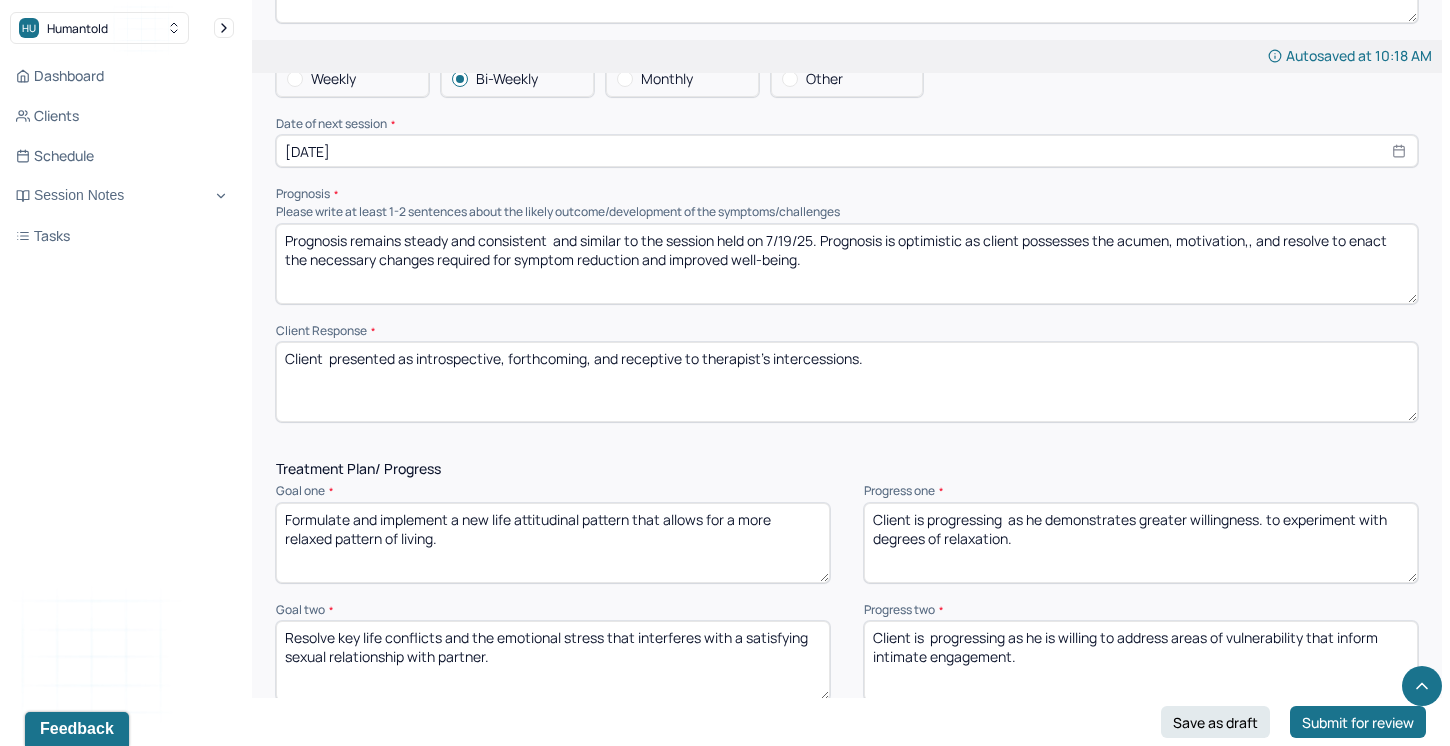 click on "Client is progressing  as he demonstrates greater willingness. to experiment with degrees of relaxation." at bounding box center (1141, 543) 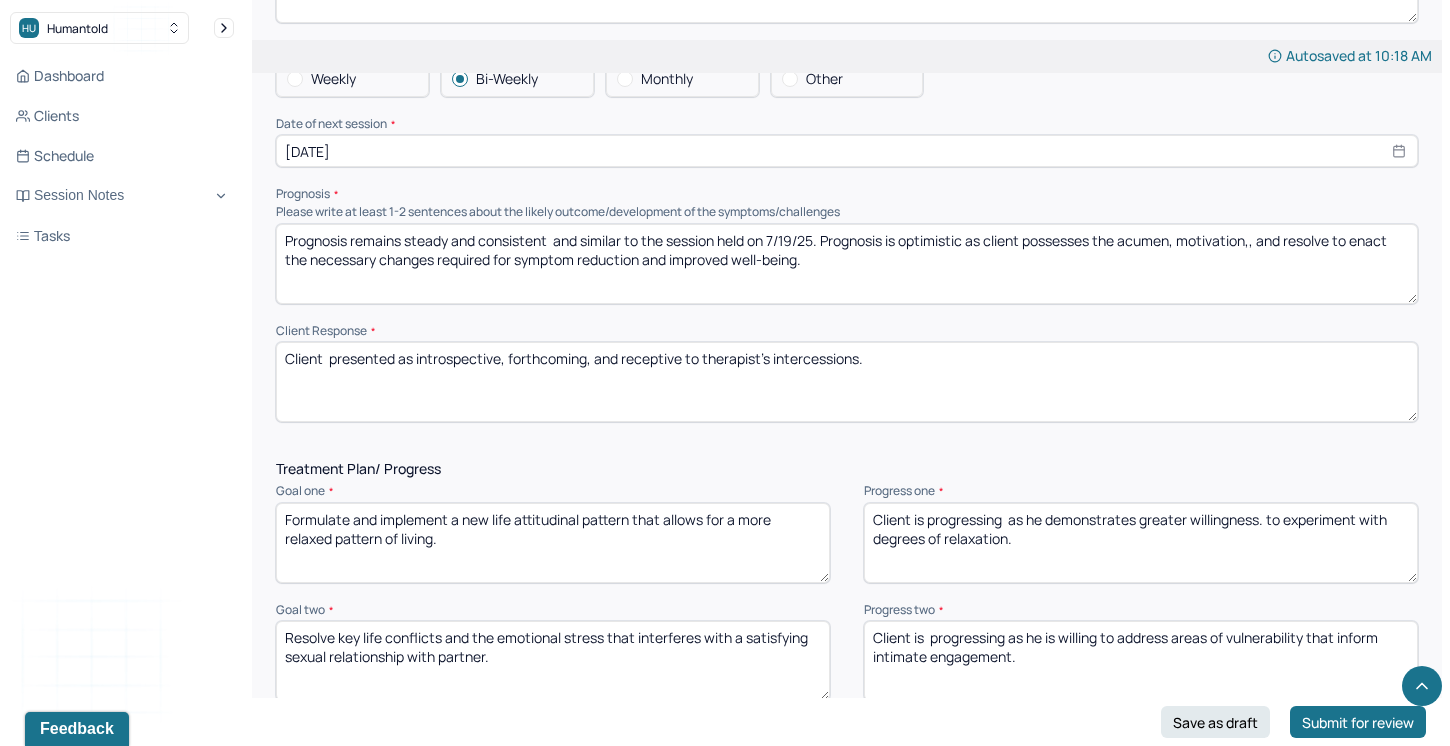 drag, startPoint x: 1050, startPoint y: 512, endPoint x: 1127, endPoint y: 545, distance: 83.773506 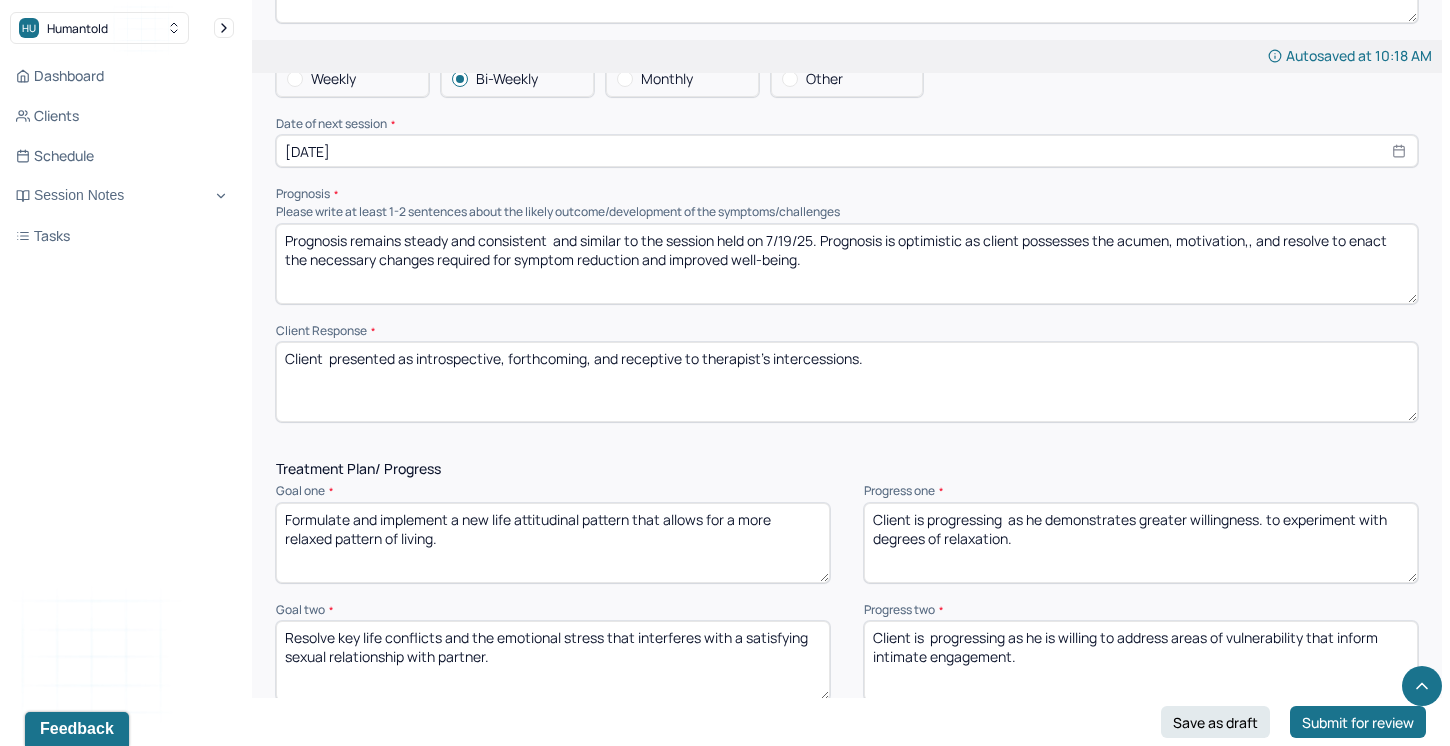click on "Client is progressing  as he demonstrates greater willingness. to experiment with degrees of relaxation." at bounding box center [1141, 543] 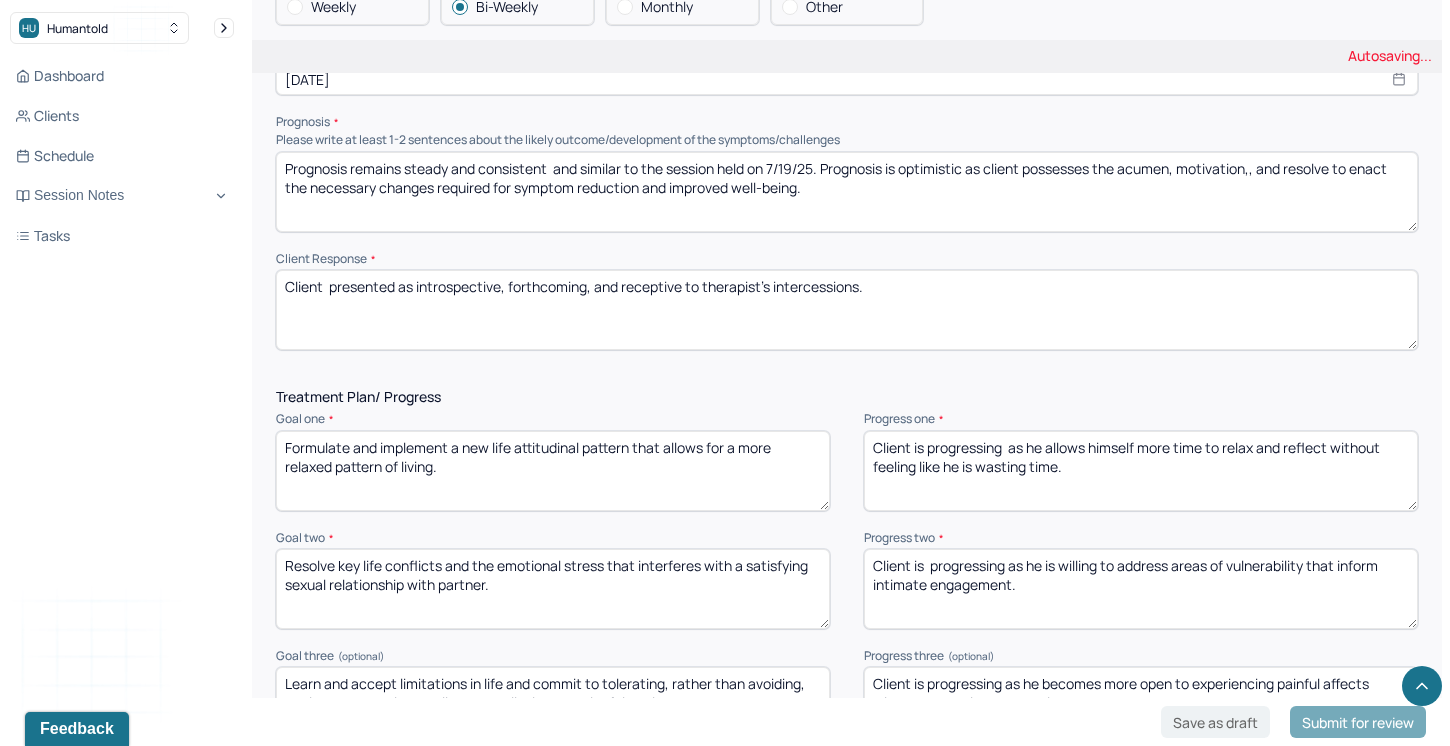 scroll, scrollTop: 2324, scrollLeft: 0, axis: vertical 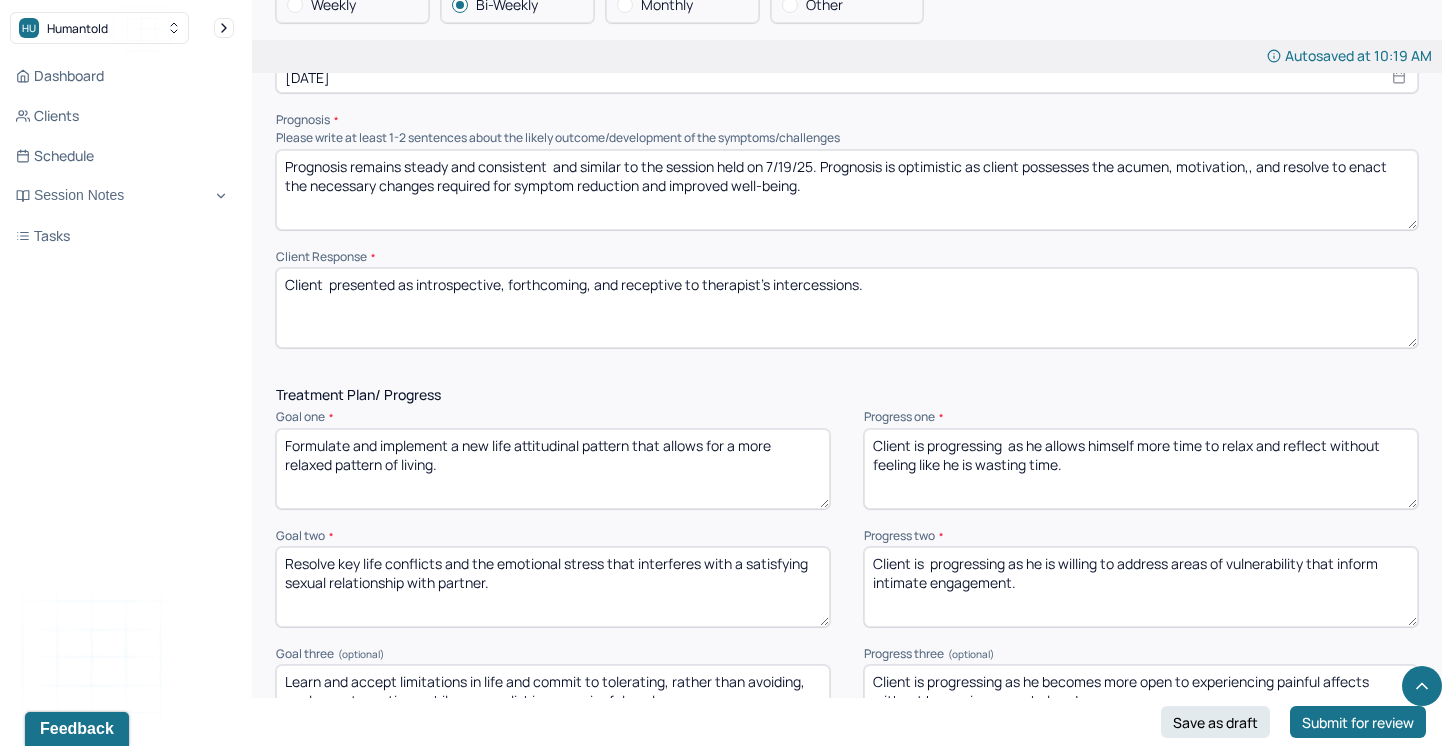 type on "Client is progressing  as he allows himself more time to relax and reflect without feeling like he is wasting time." 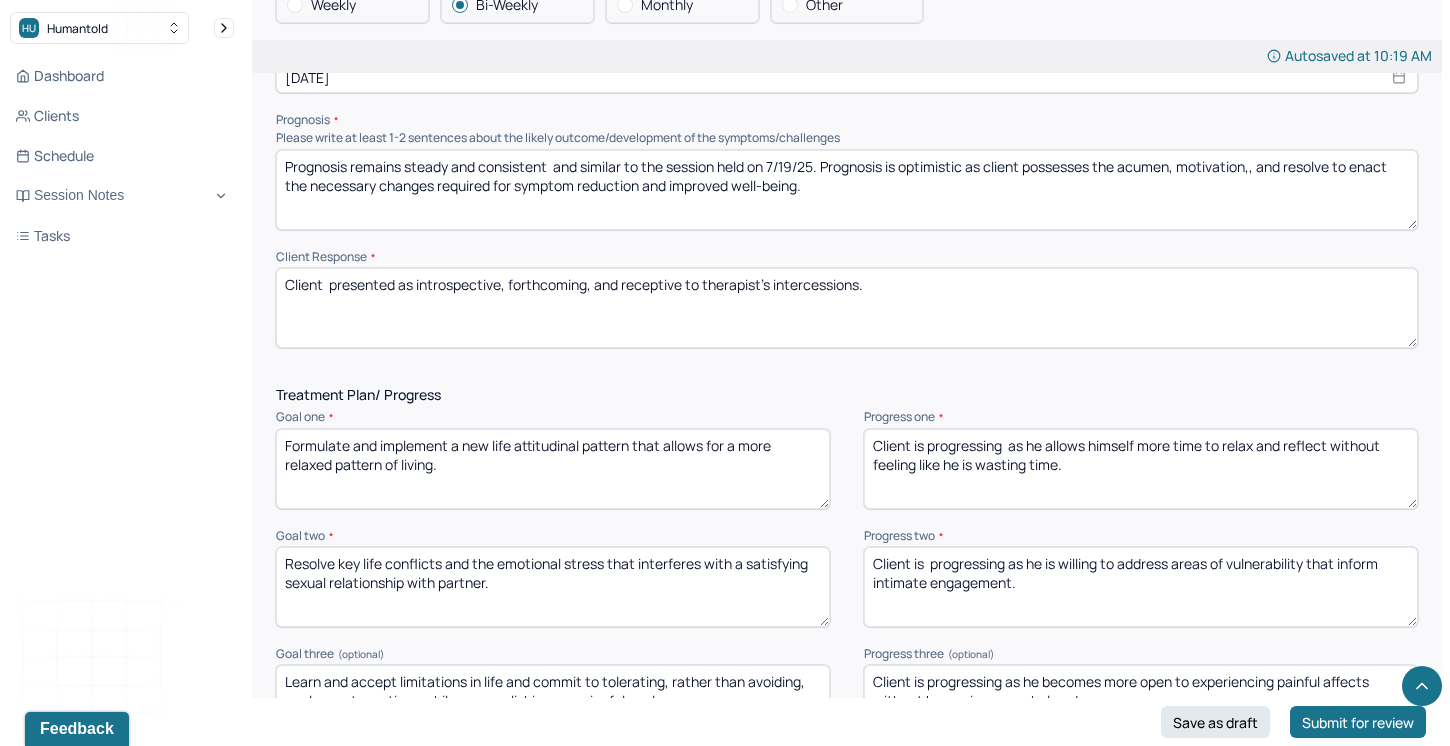 drag, startPoint x: 1111, startPoint y: 559, endPoint x: 1177, endPoint y: 592, distance: 73.790245 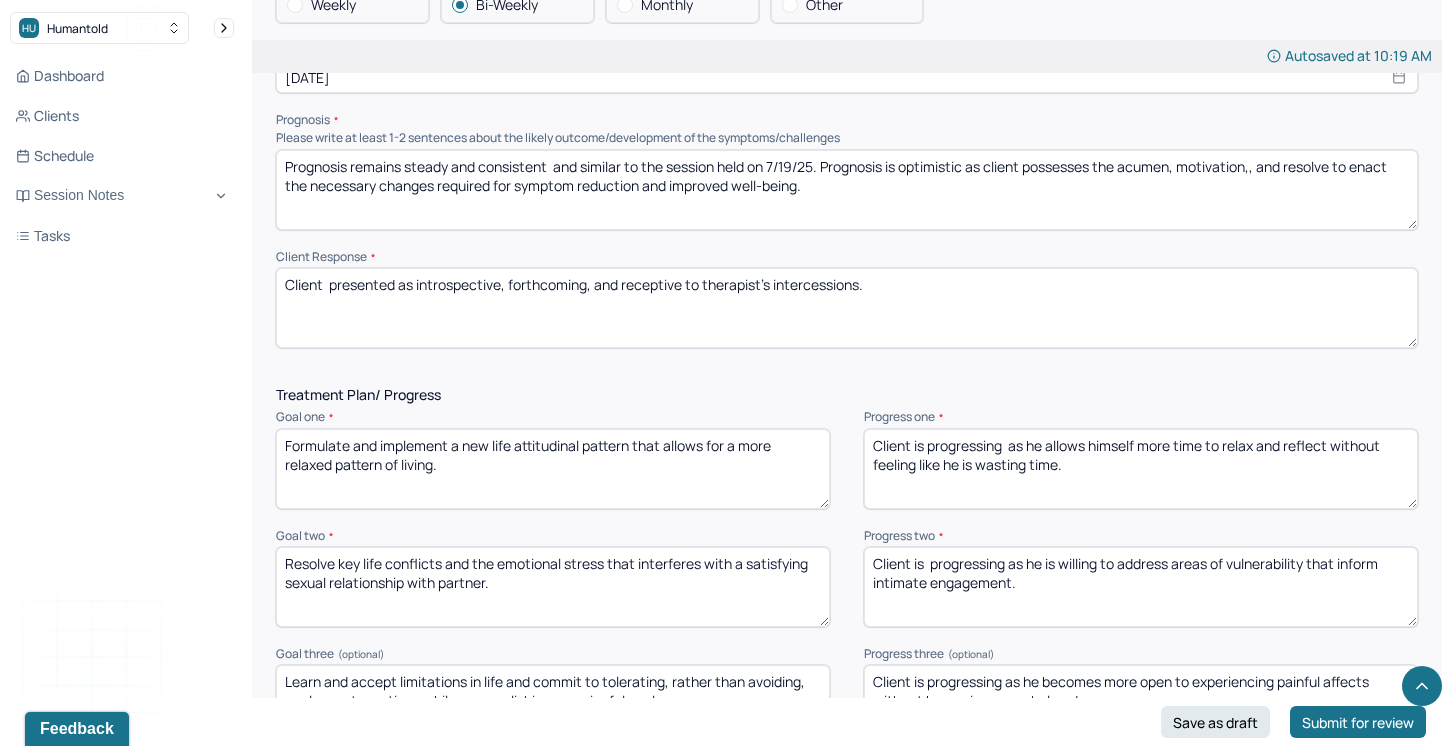 click on "Client is  progressing as he is willing to address areas of vulnerability that inform intimate engagement." at bounding box center (1141, 587) 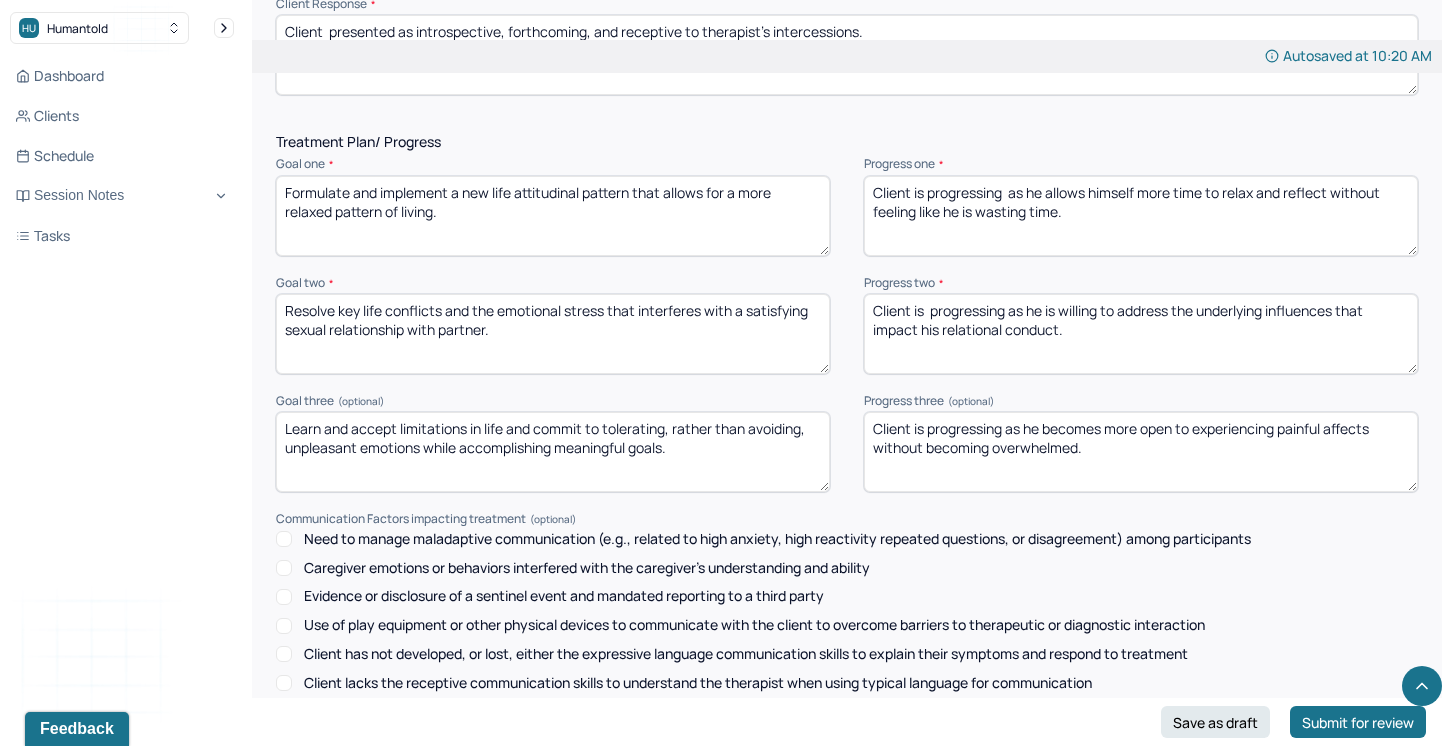 scroll, scrollTop: 2579, scrollLeft: 0, axis: vertical 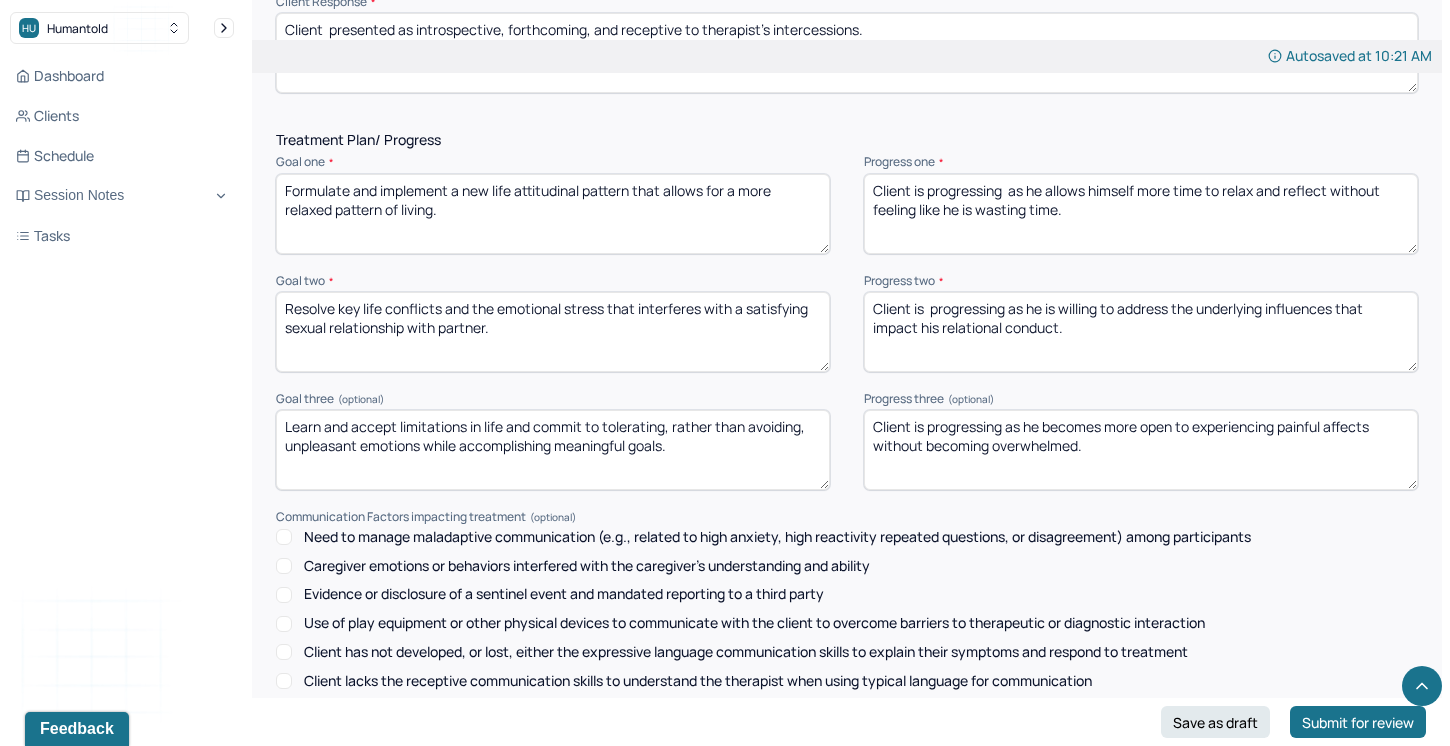 type on "Client is  progressing as he is willing to address the underlying influences that impact his relational conduct." 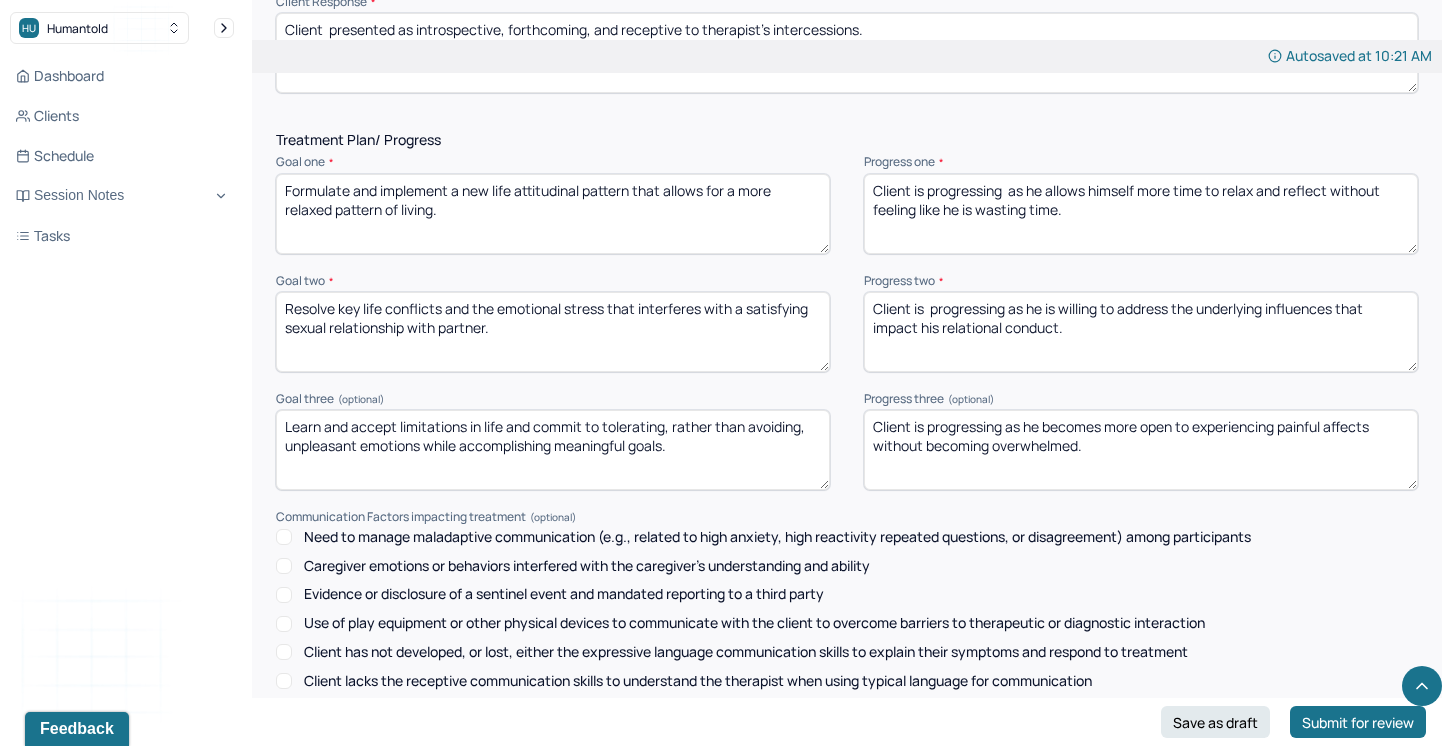 drag, startPoint x: 1141, startPoint y: 421, endPoint x: 1207, endPoint y: 430, distance: 66.61081 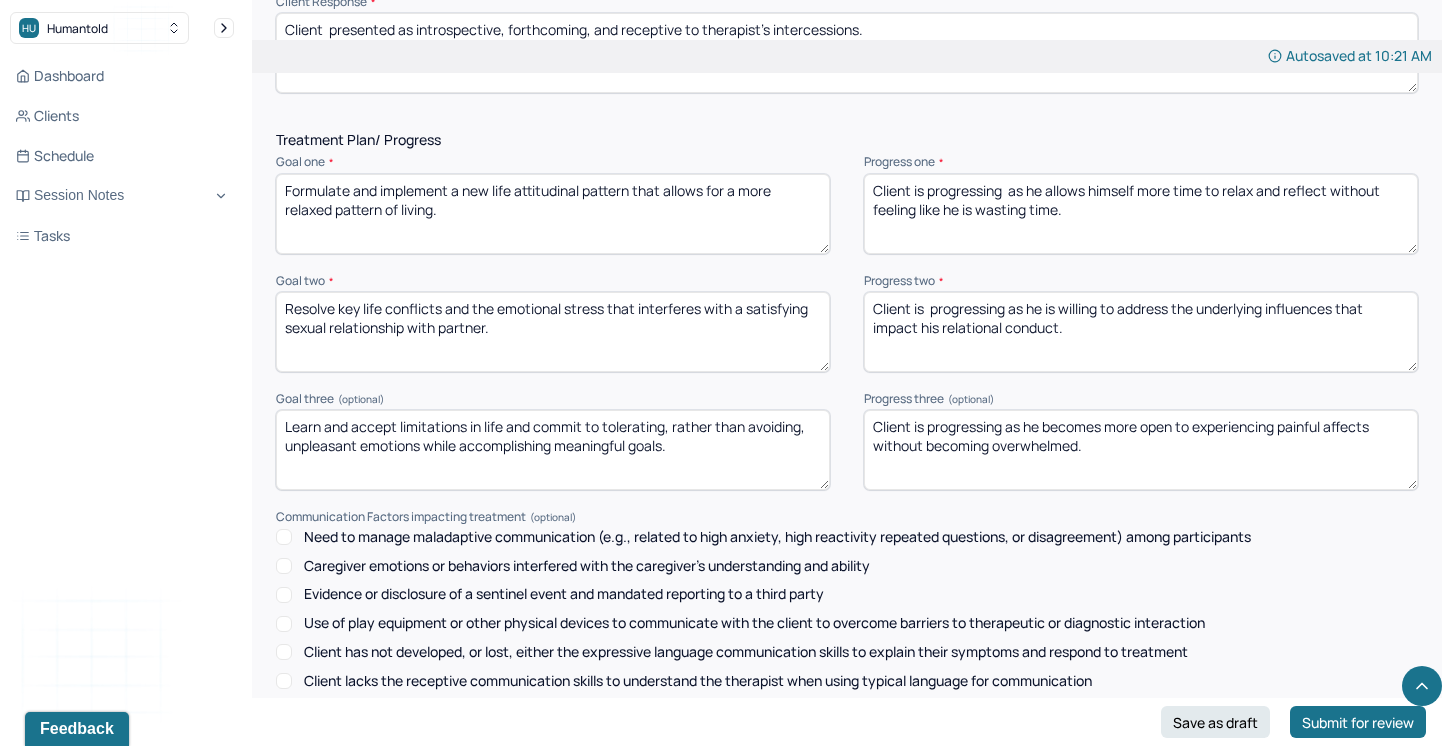 click on "Client is progressing as he becomes more open to experiencing painful affects without becoming overwhelmed." at bounding box center [1141, 450] 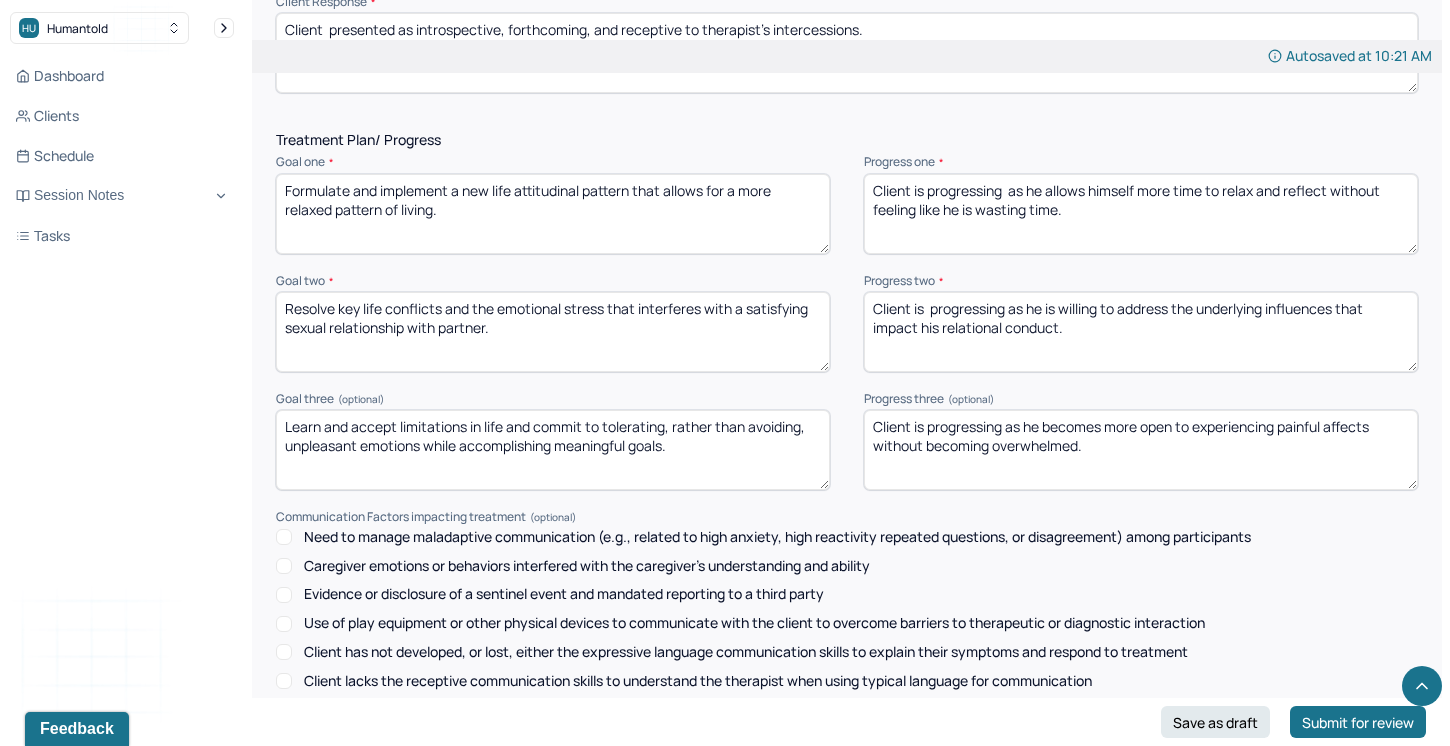 drag, startPoint x: 1143, startPoint y: 417, endPoint x: 1192, endPoint y: 448, distance: 57.982758 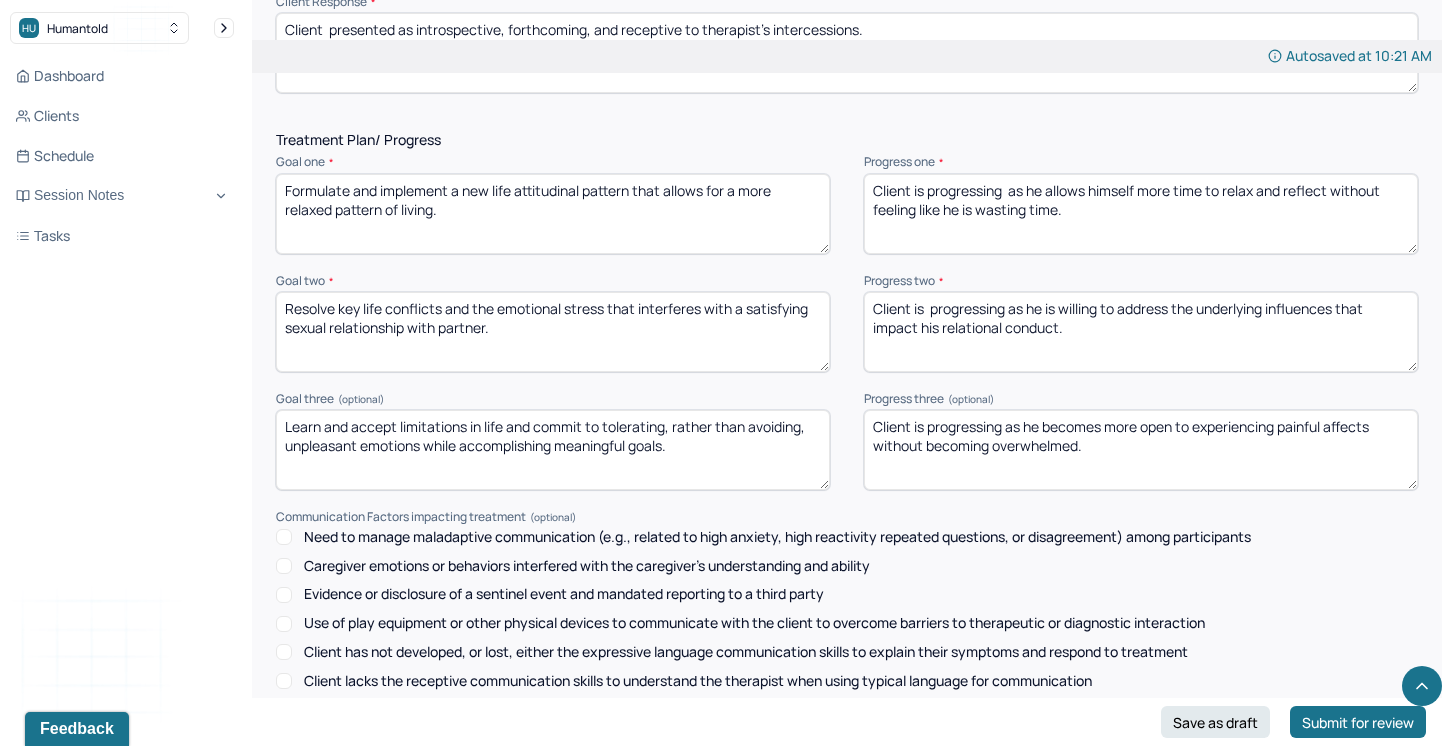 click on "Client is progressing as he becomes more open to experiencing painful affects without becoming overwhelmed." at bounding box center [1141, 450] 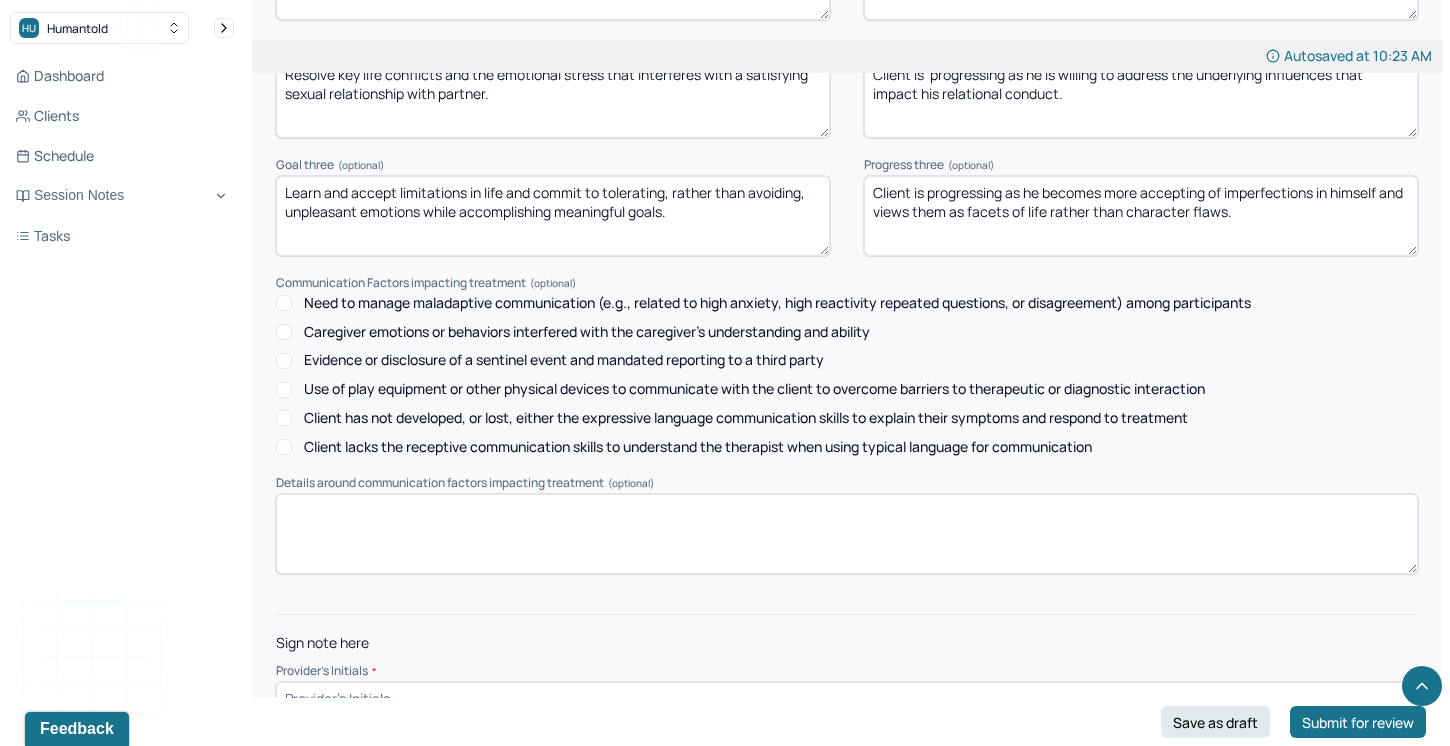 scroll, scrollTop: 2849, scrollLeft: 0, axis: vertical 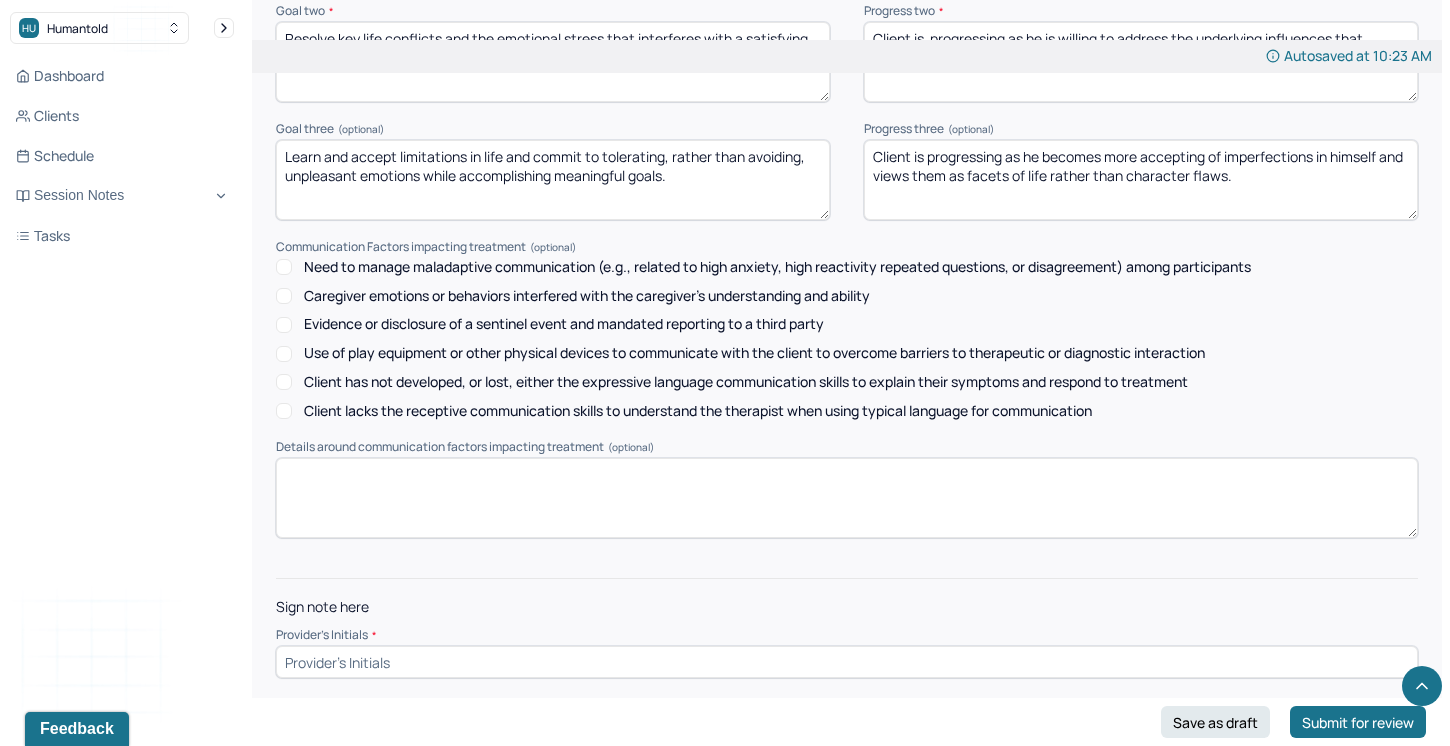 type on "Client is progressing as he becomes more accepting of imperfections in himself and  views them as facets of life rather than character flaws." 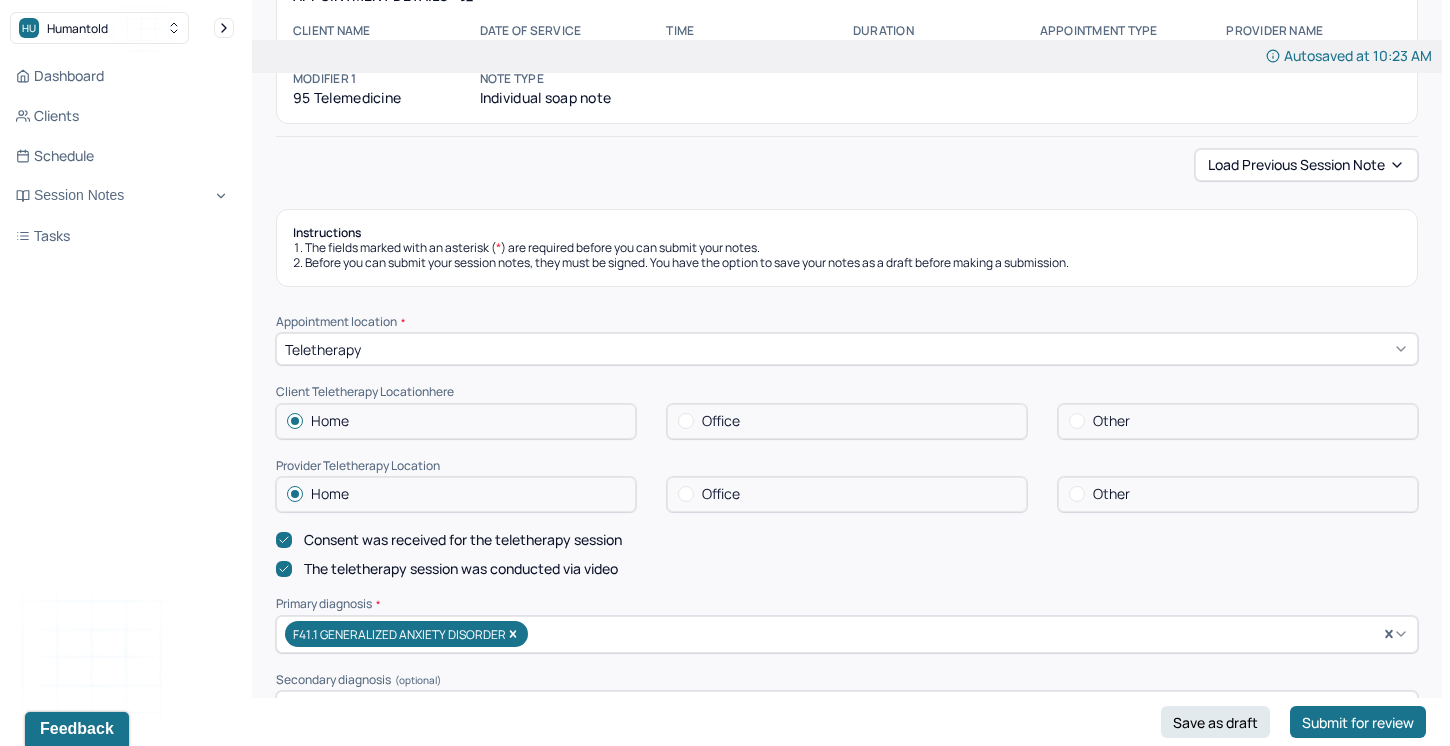 scroll, scrollTop: 148, scrollLeft: 0, axis: vertical 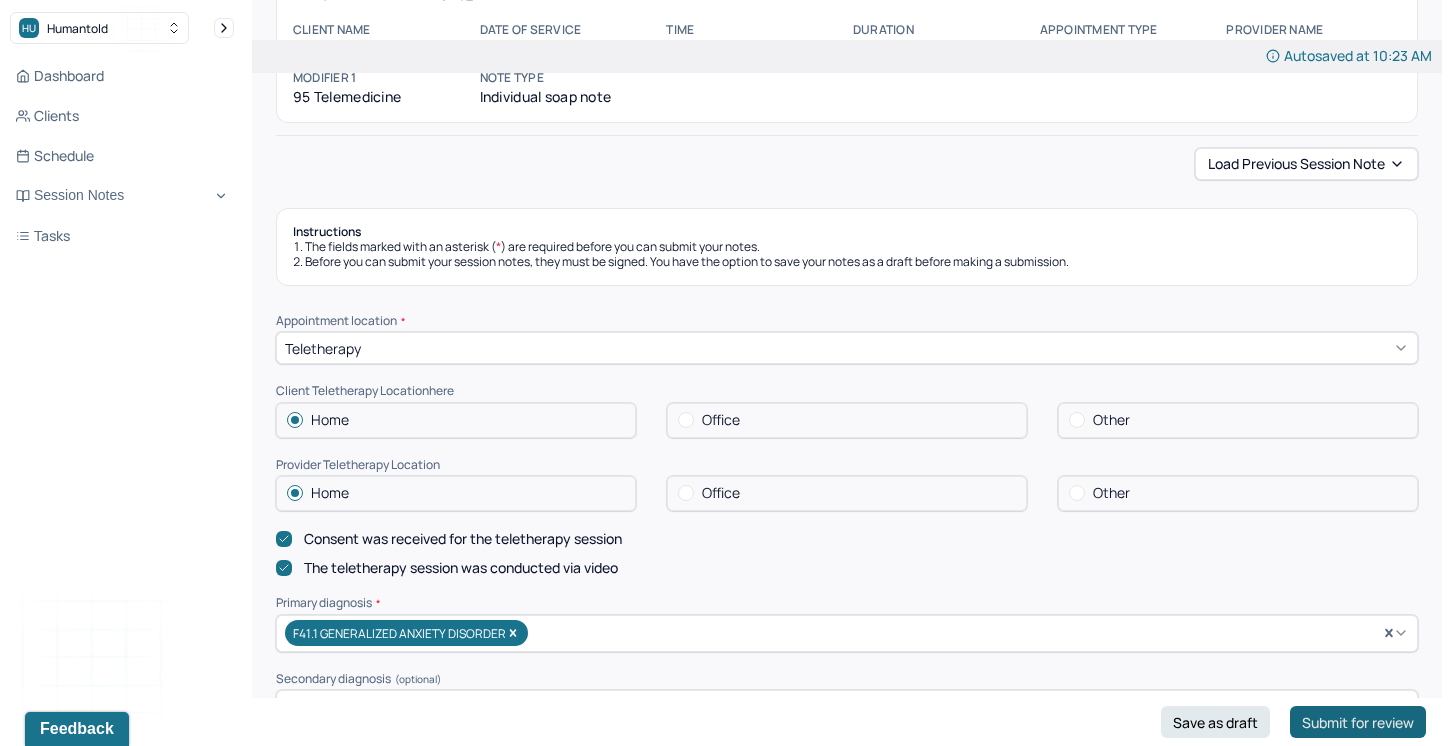 type on "DN" 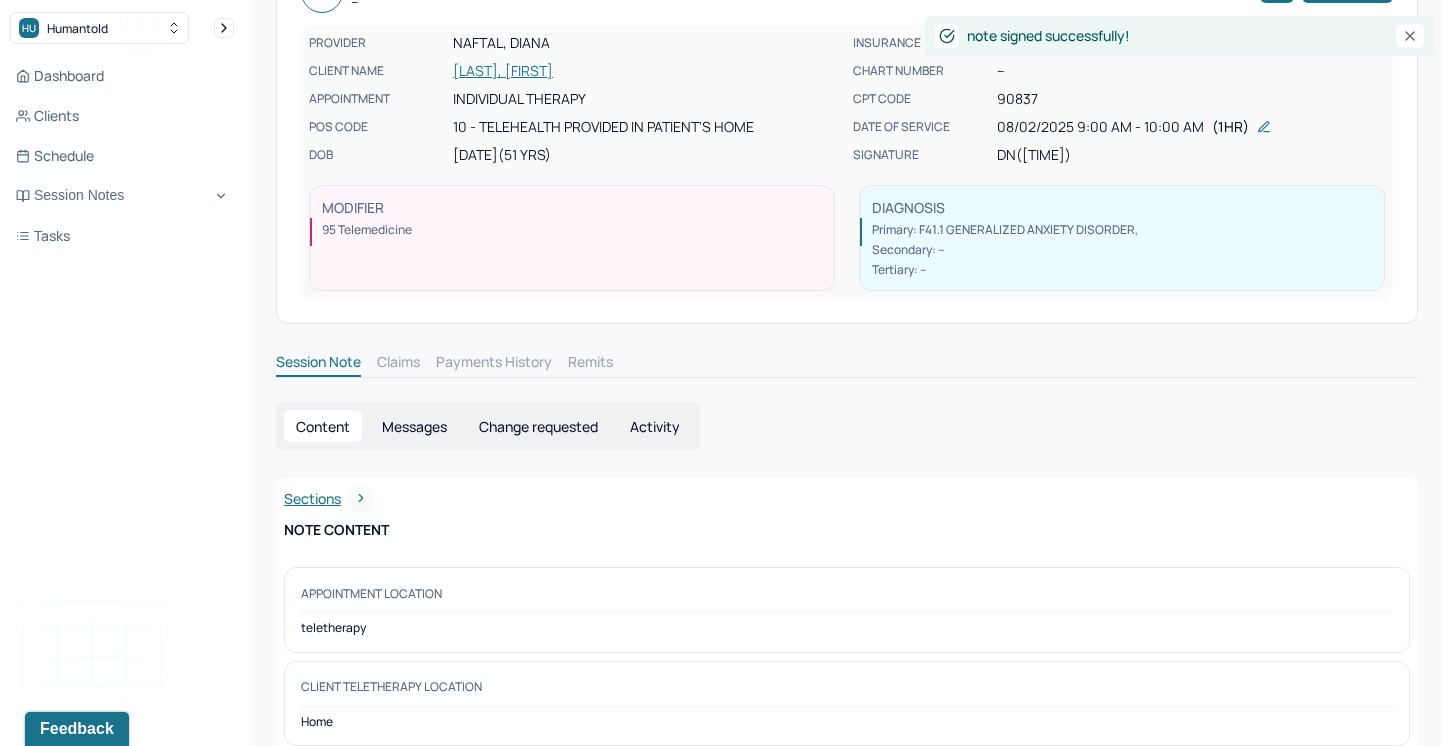 scroll, scrollTop: 0, scrollLeft: 0, axis: both 